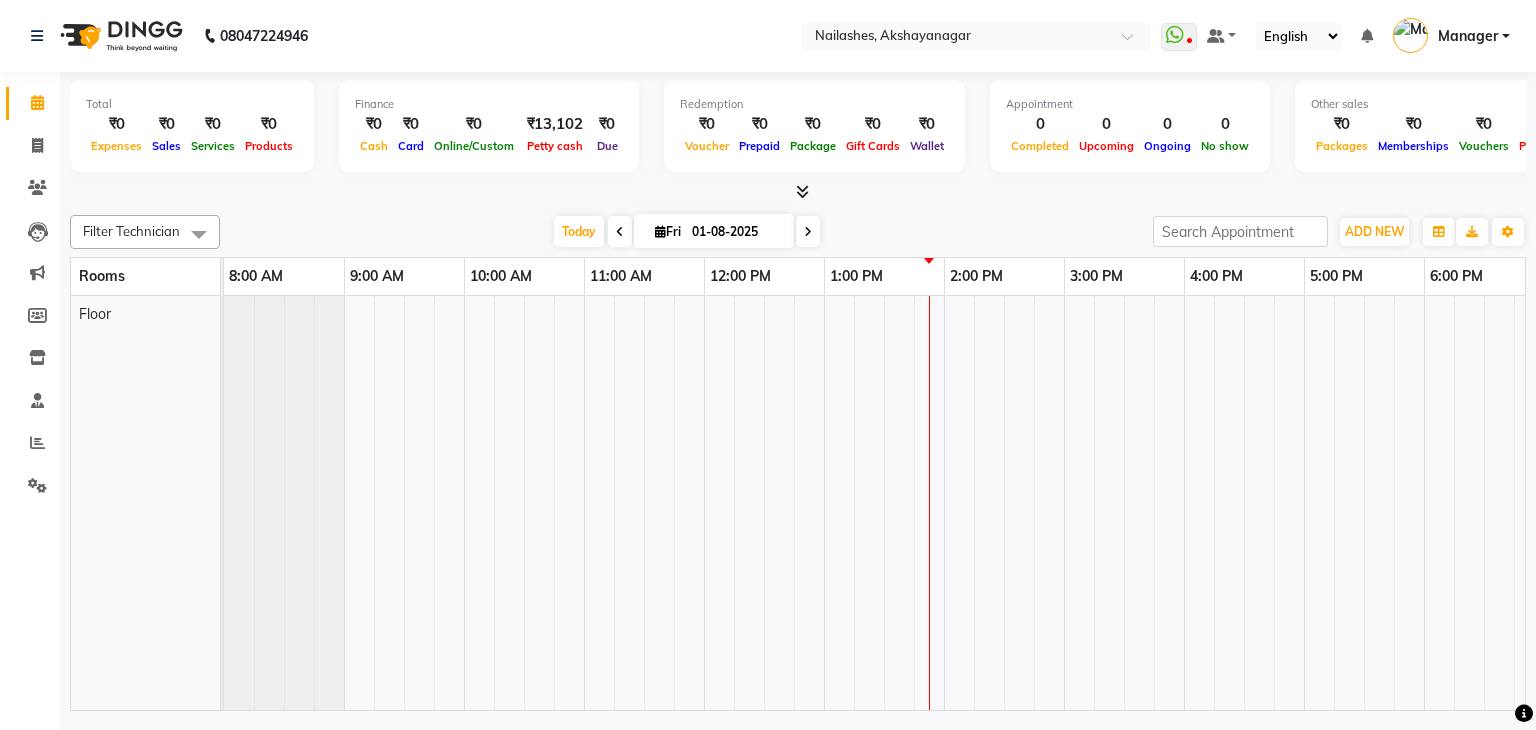 scroll, scrollTop: 0, scrollLeft: 0, axis: both 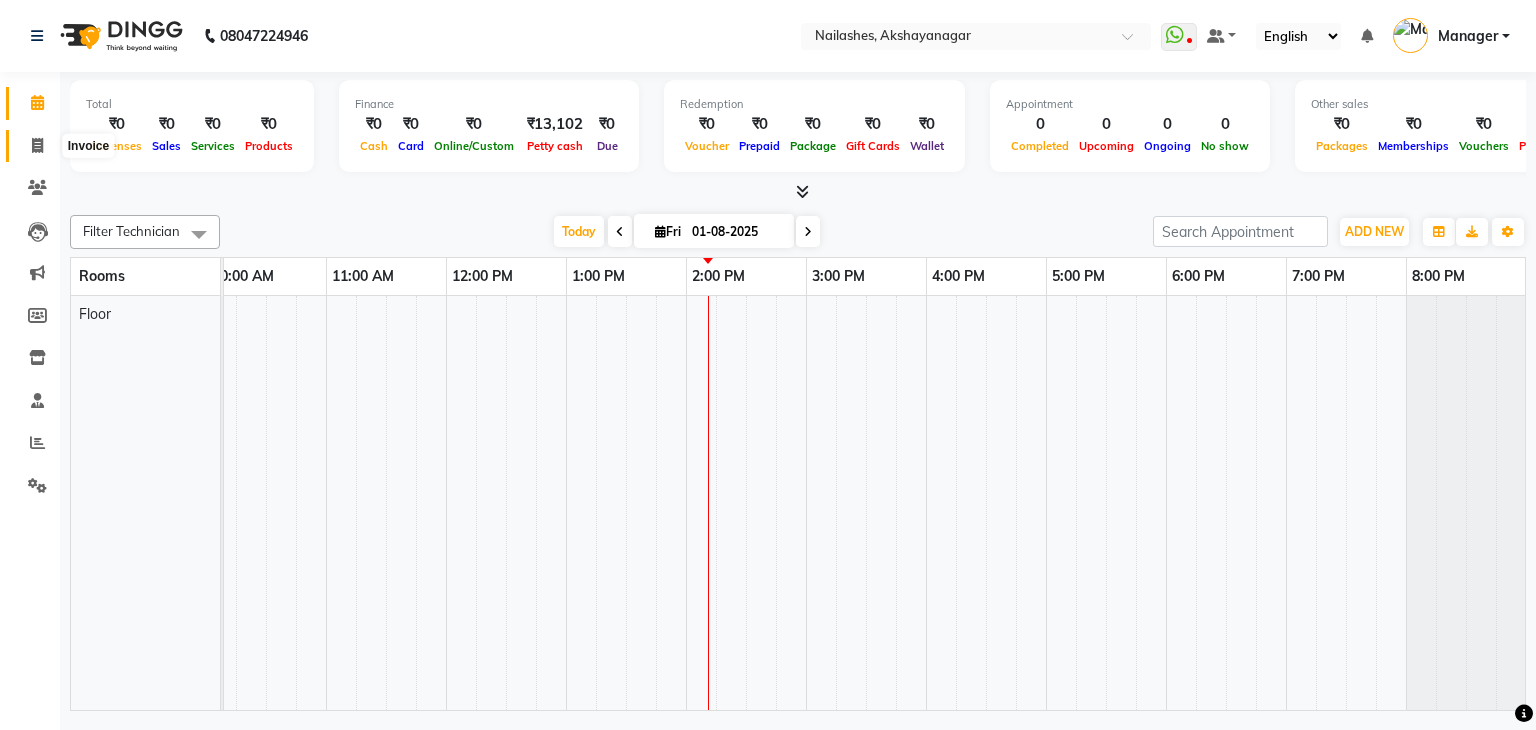 click 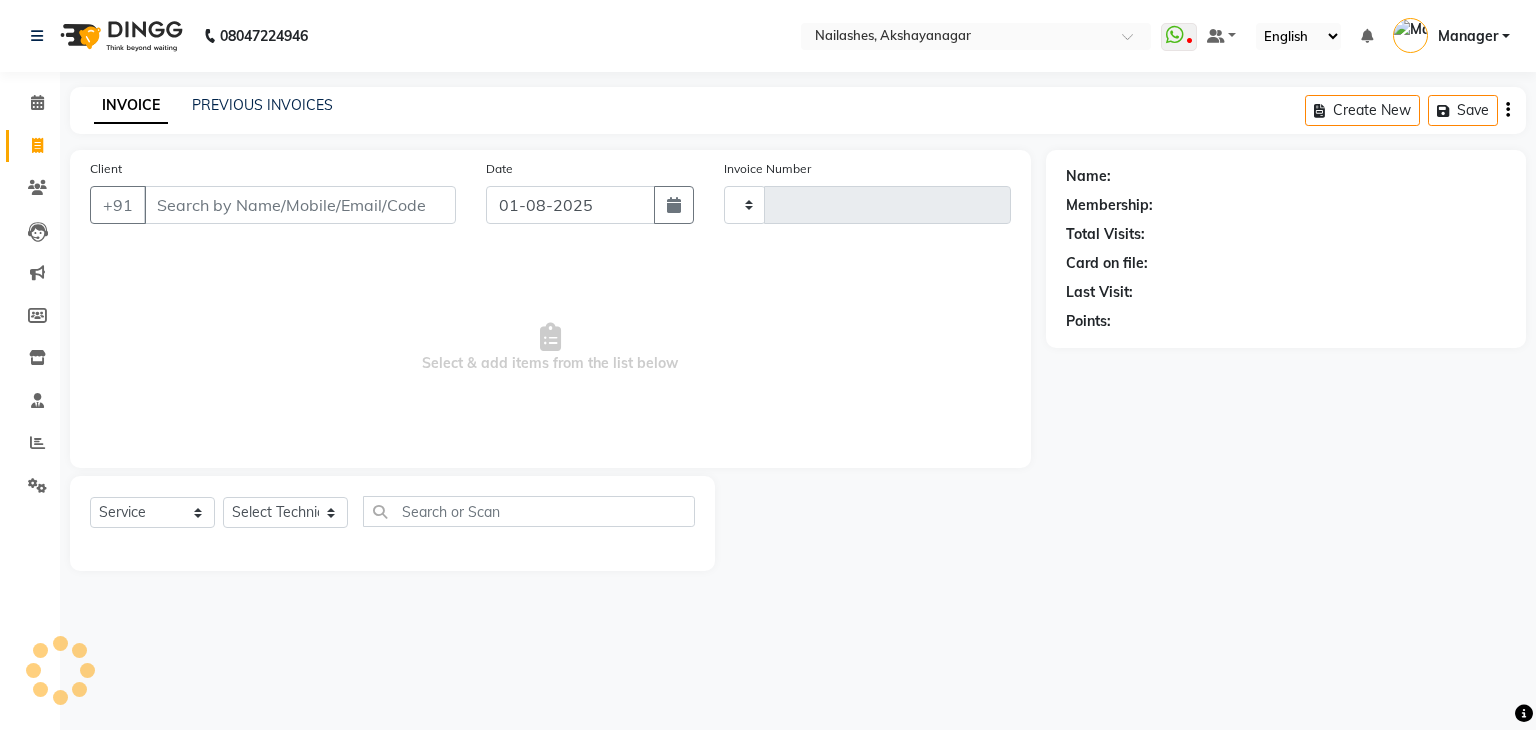 type on "0464" 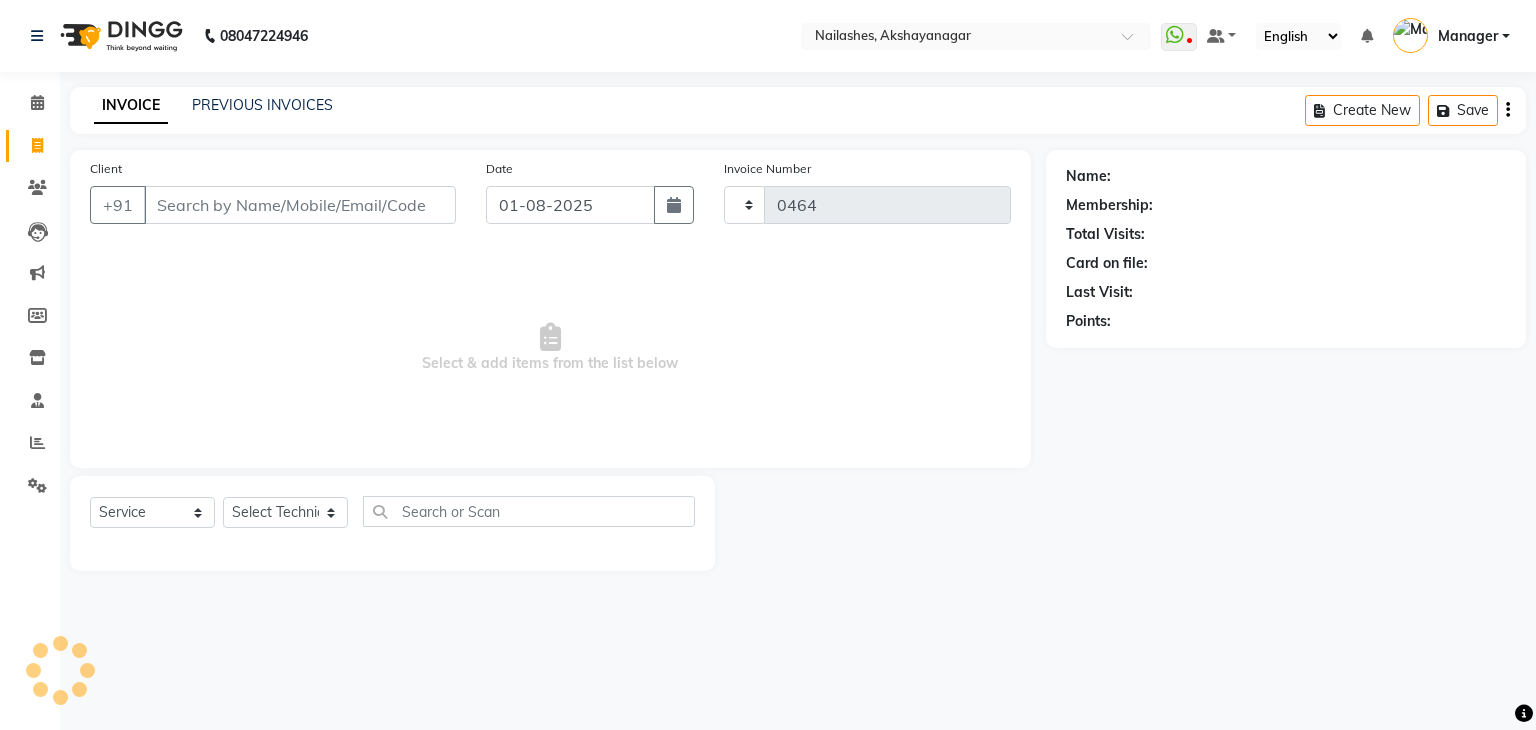 select on "7395" 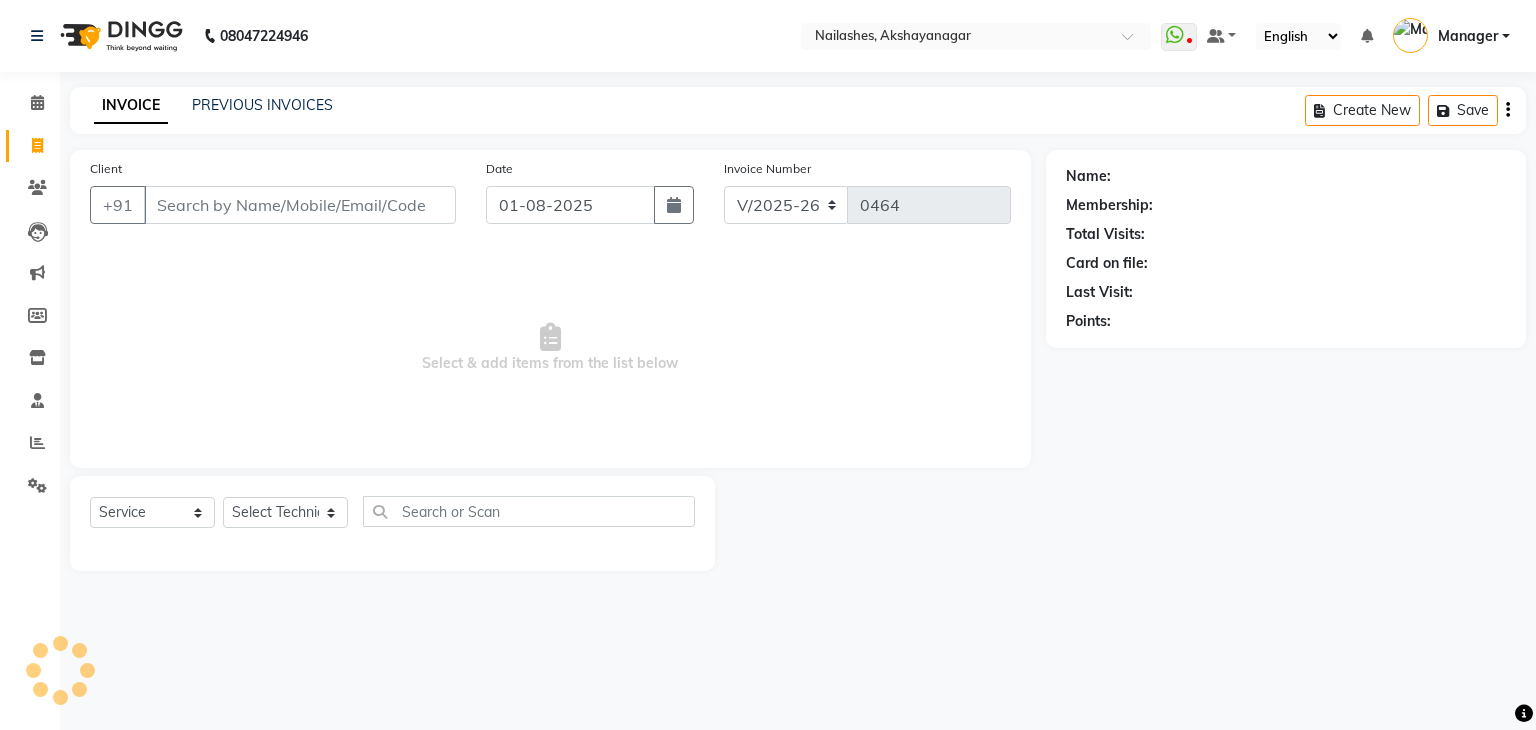 click on "Client" at bounding box center [300, 205] 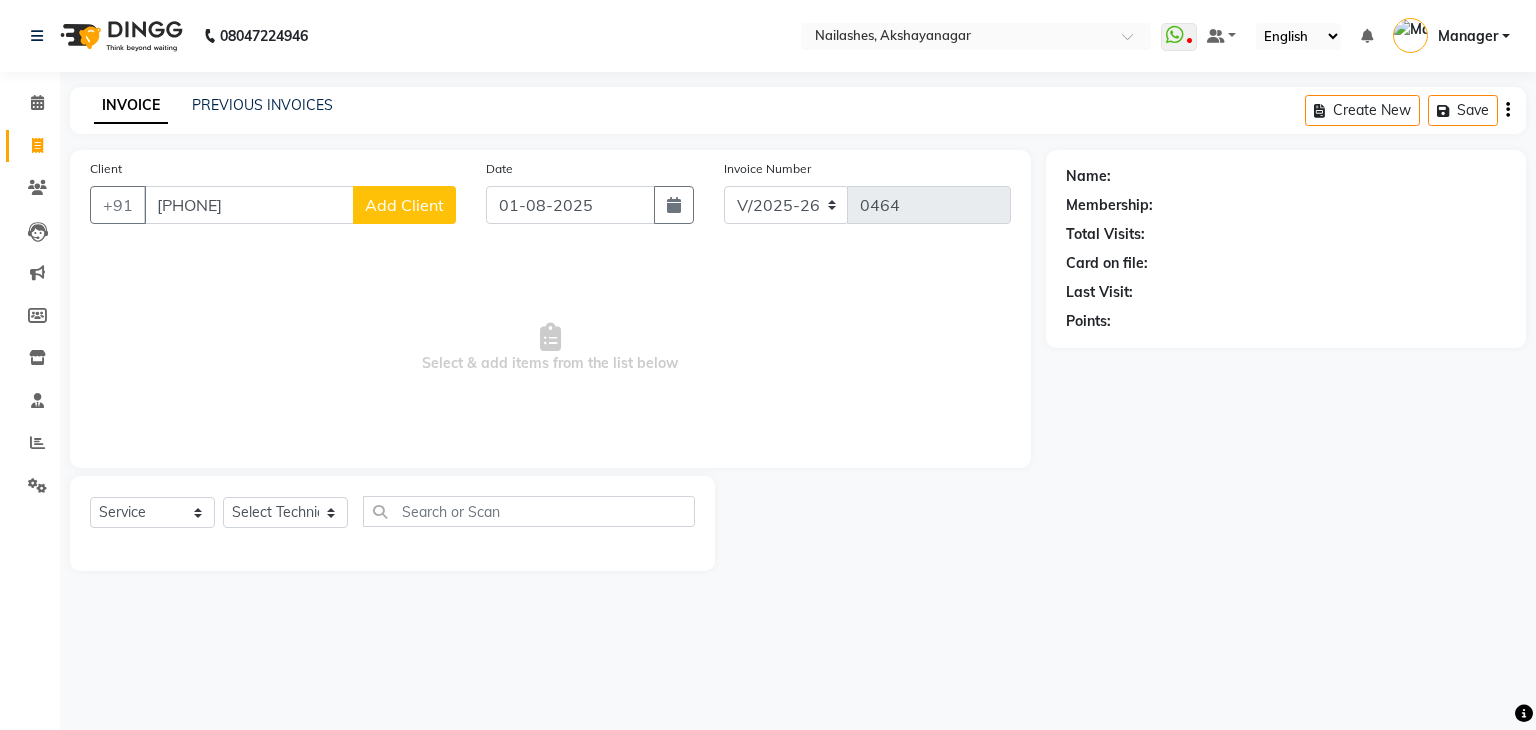 type on "[PHONE]" 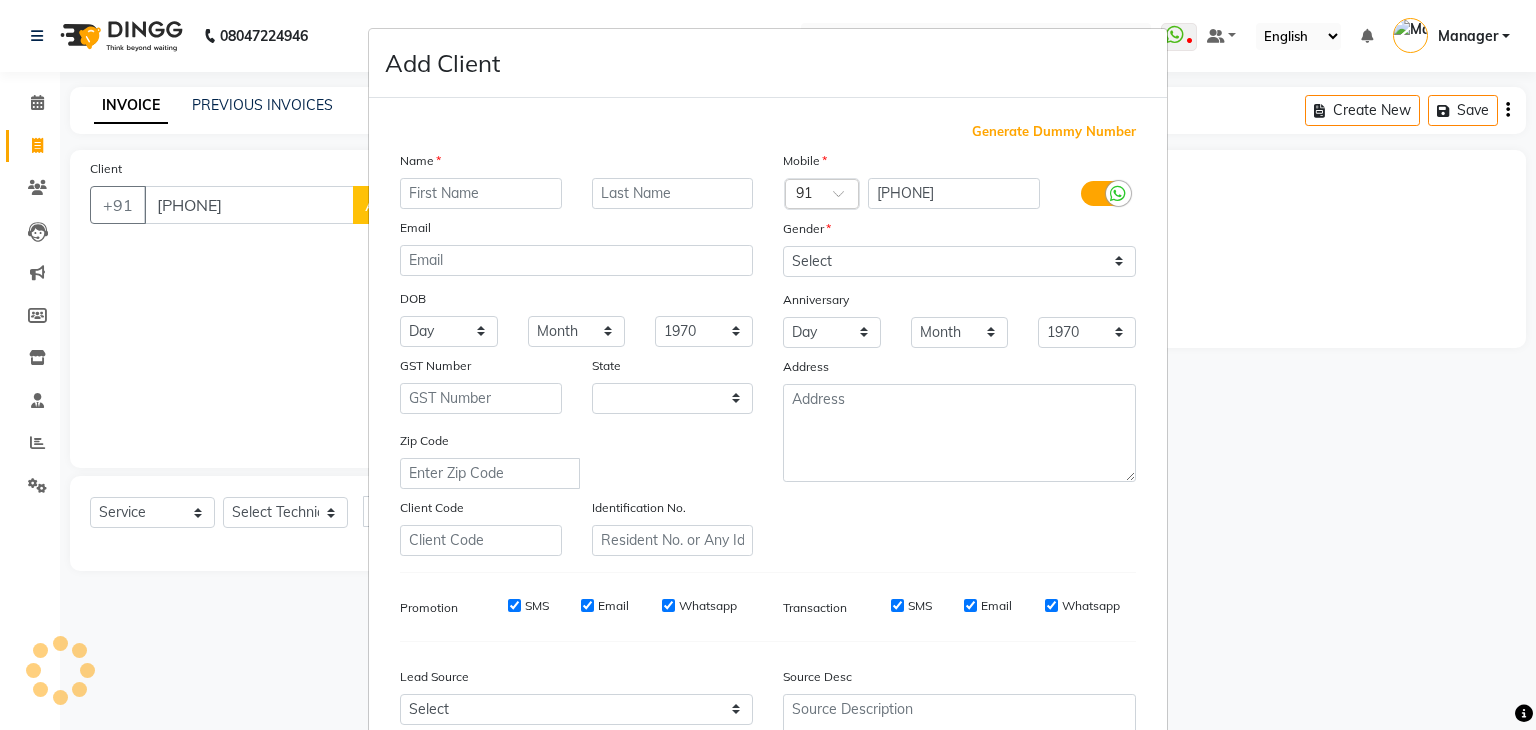 select on "21" 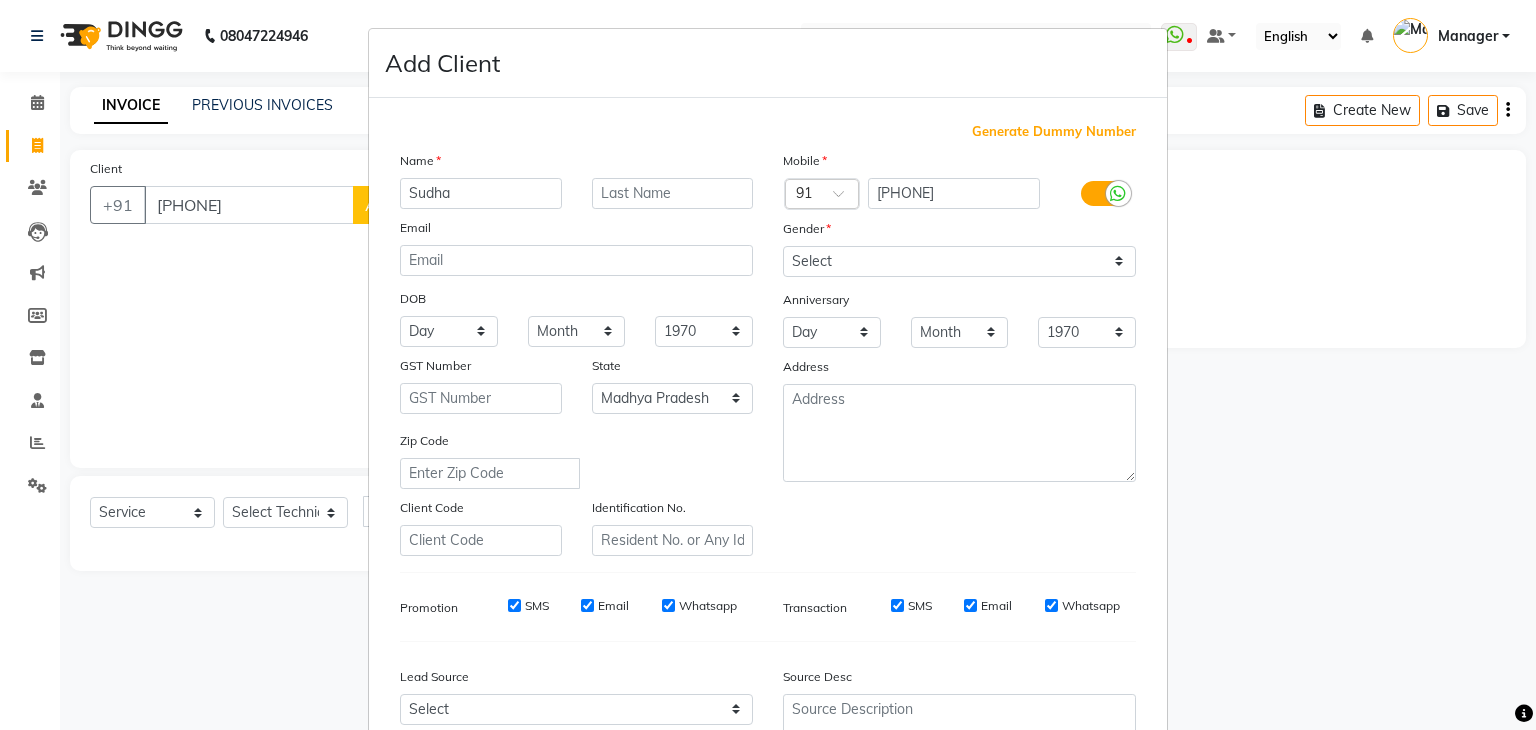 type on "Sudha" 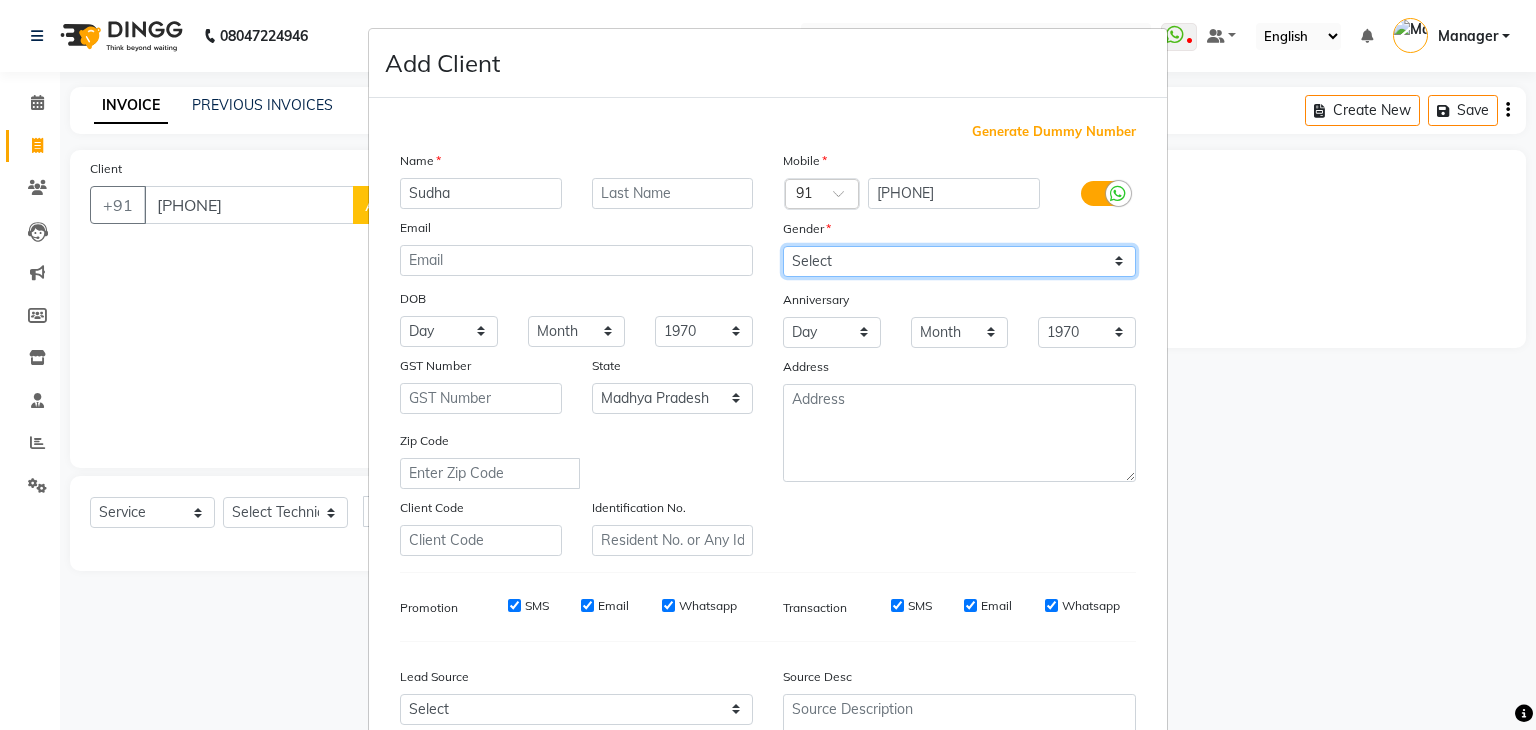 click on "Select Male Female Other Prefer Not To Say" at bounding box center (959, 261) 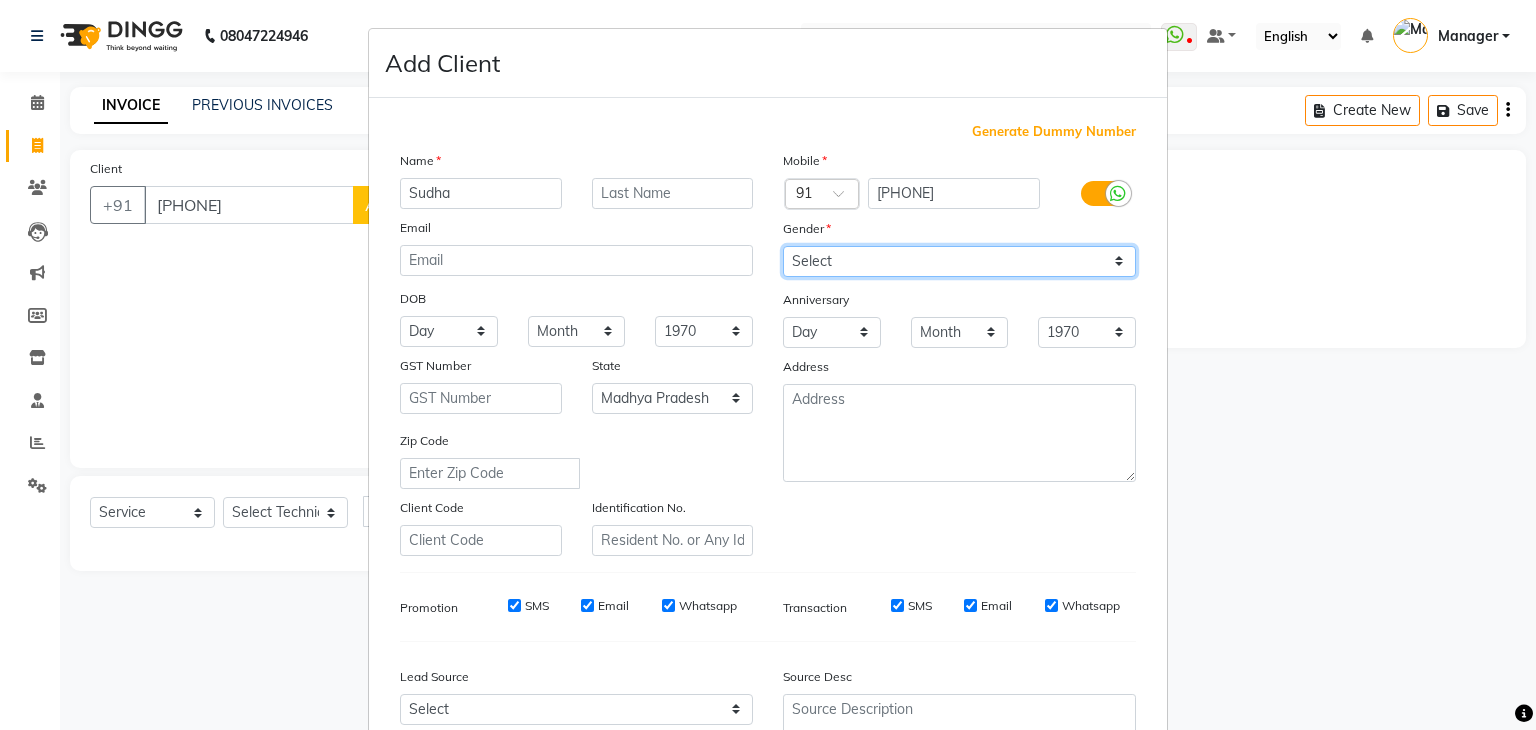 select on "female" 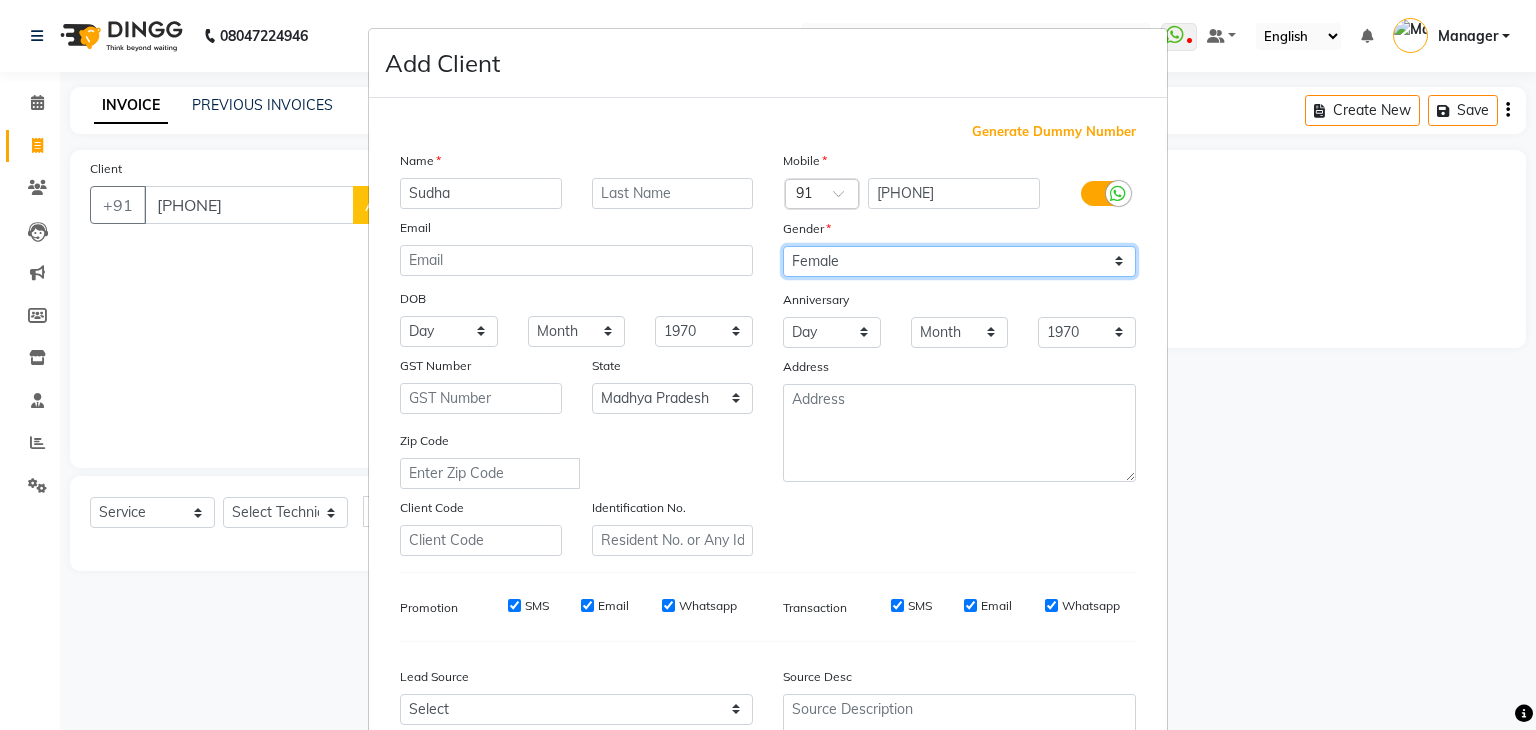 click on "Select Male Female Other Prefer Not To Say" at bounding box center (959, 261) 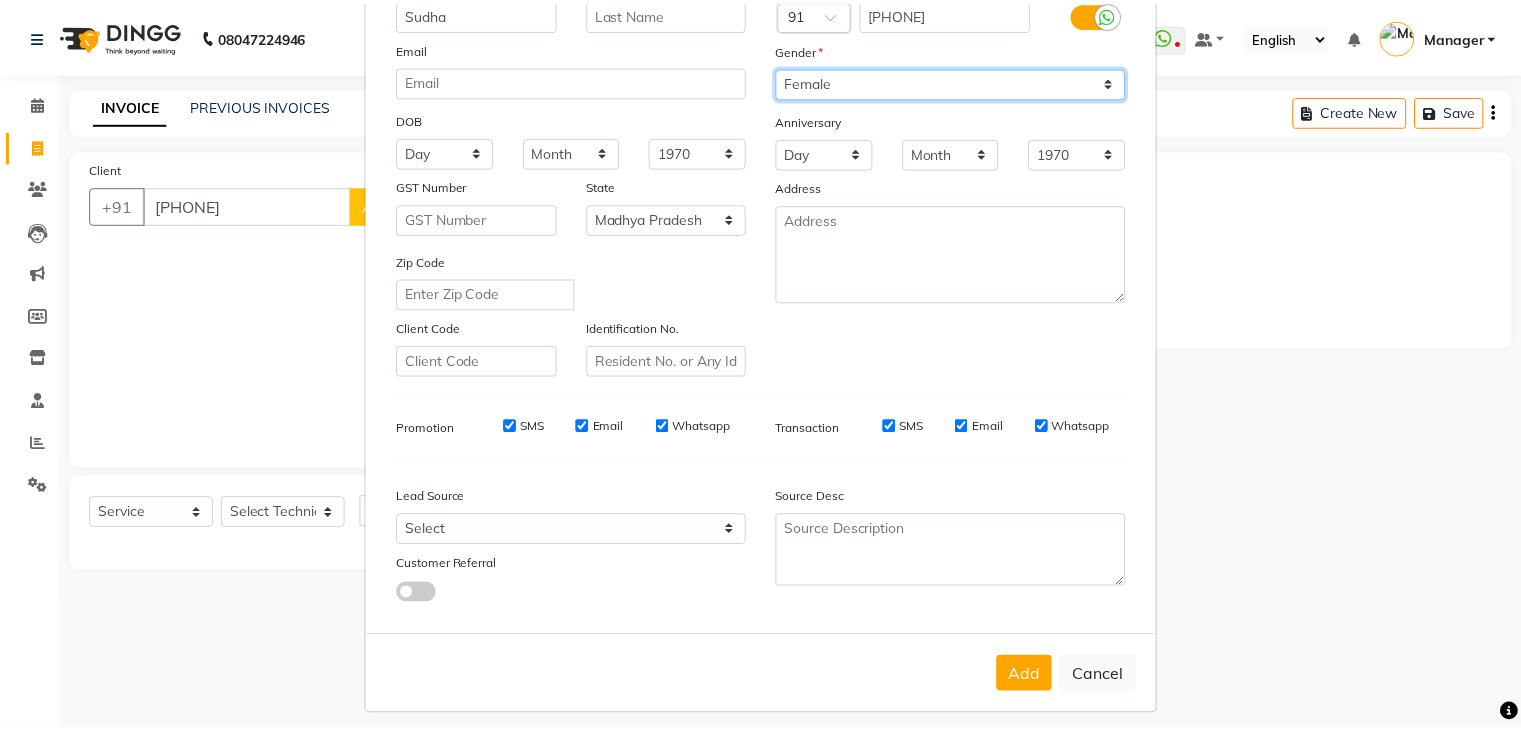 scroll, scrollTop: 203, scrollLeft: 0, axis: vertical 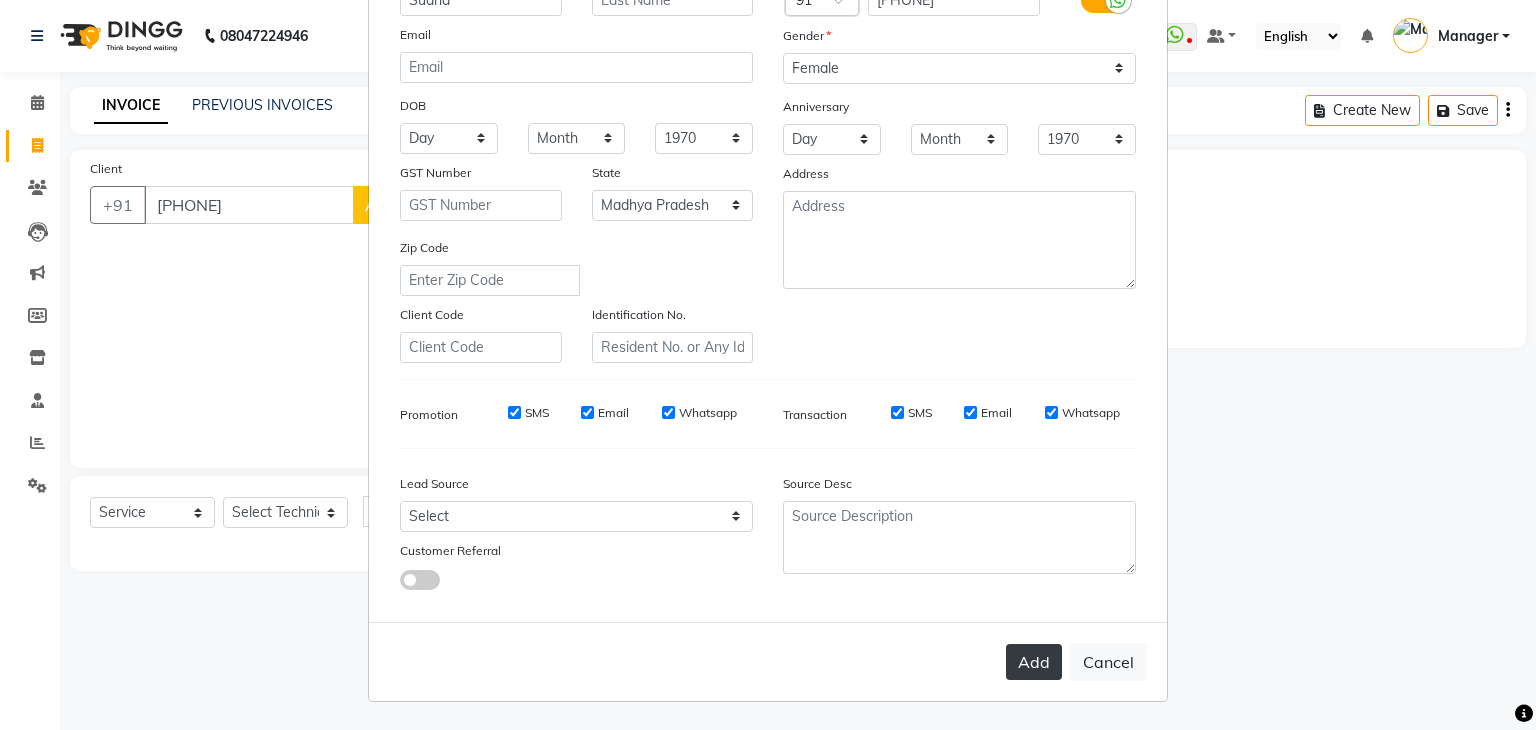 click on "Add" at bounding box center (1034, 662) 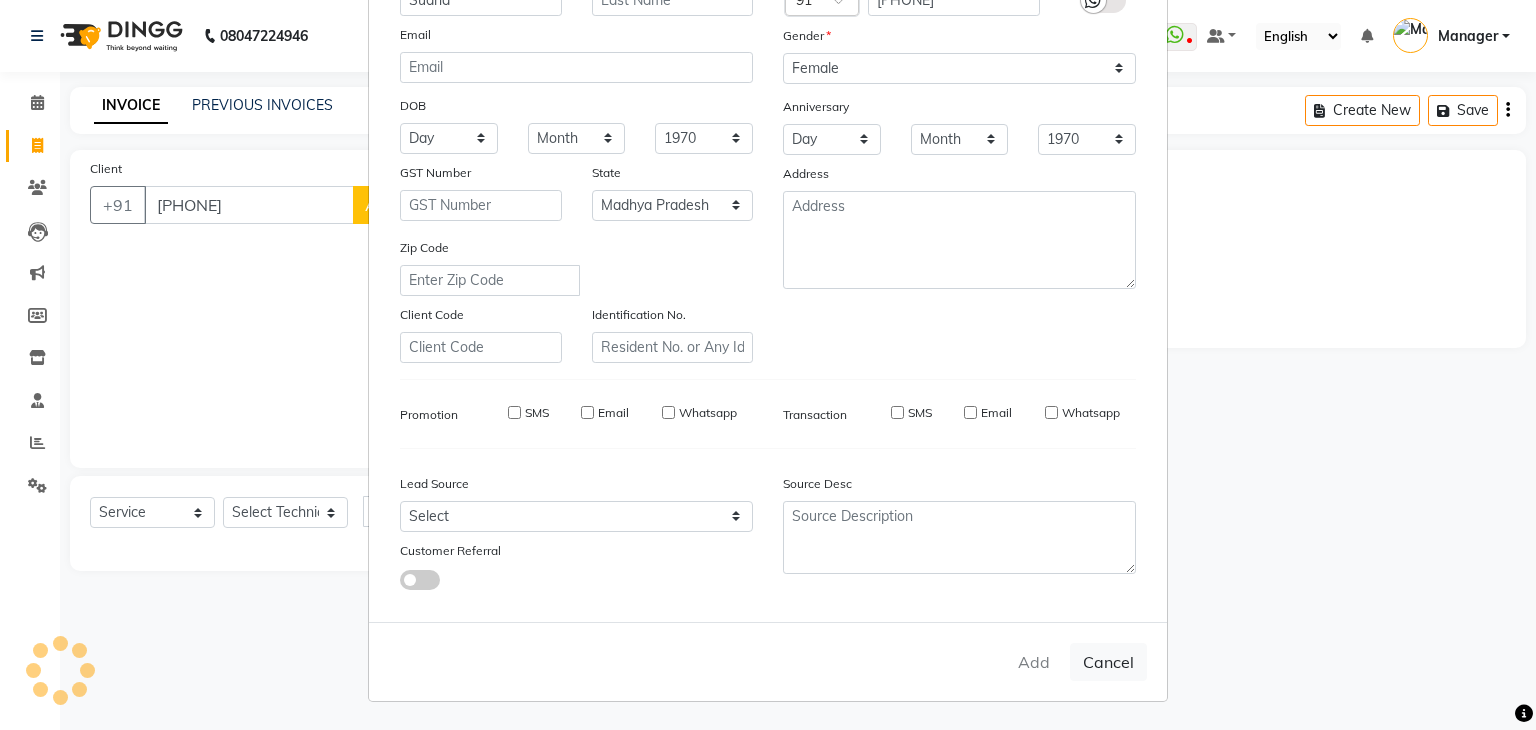 type 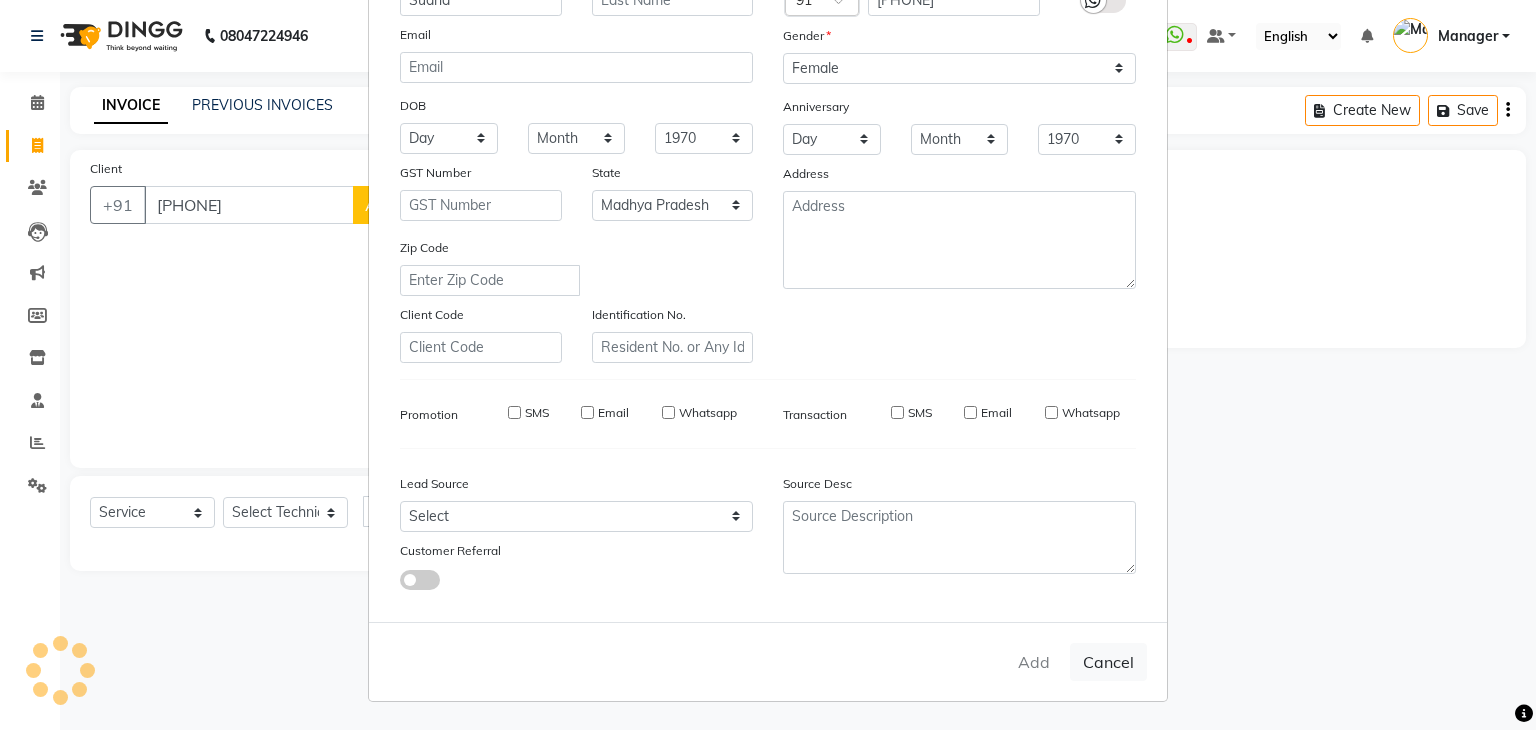 select 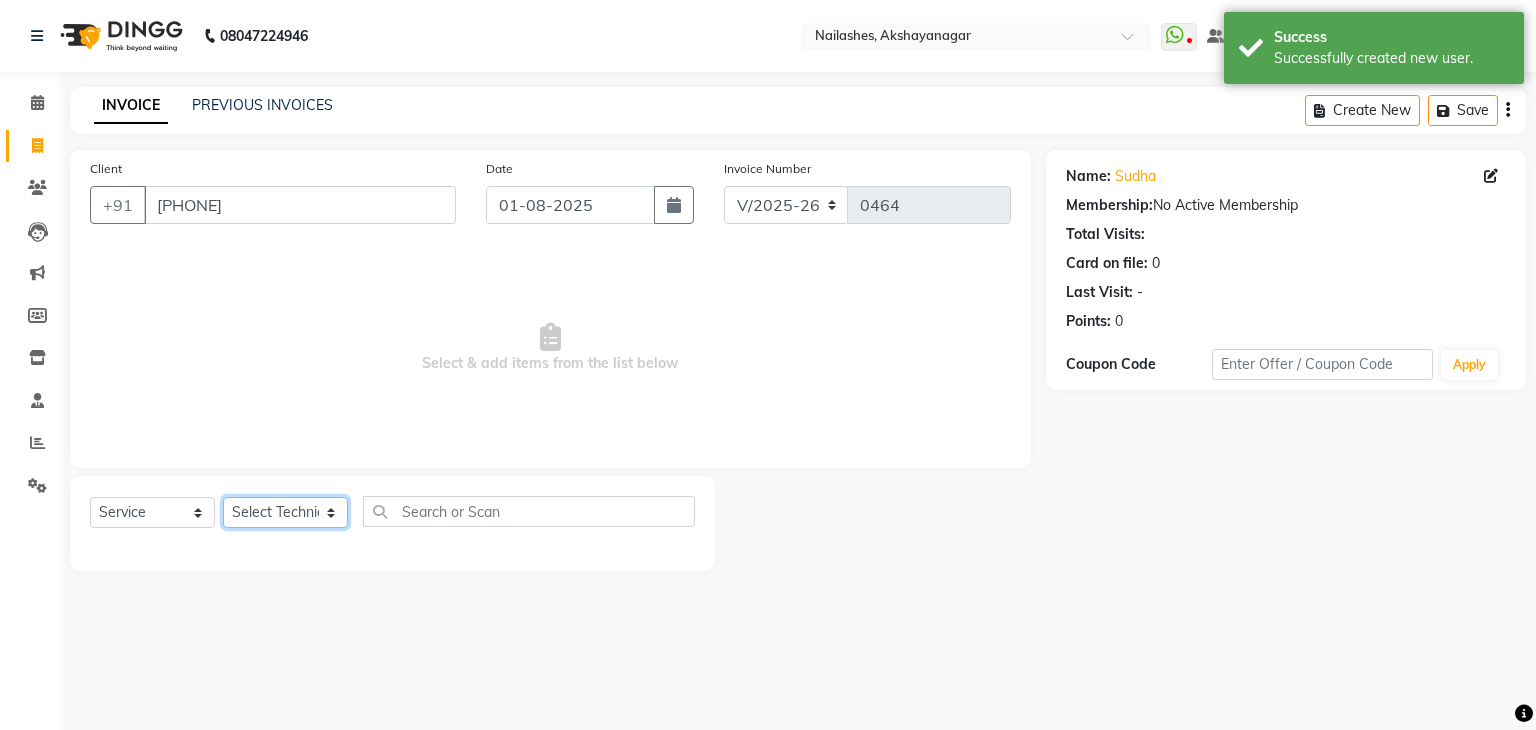 click on "Select Technician [FIRST] [LAST] Manager [FIRST]" 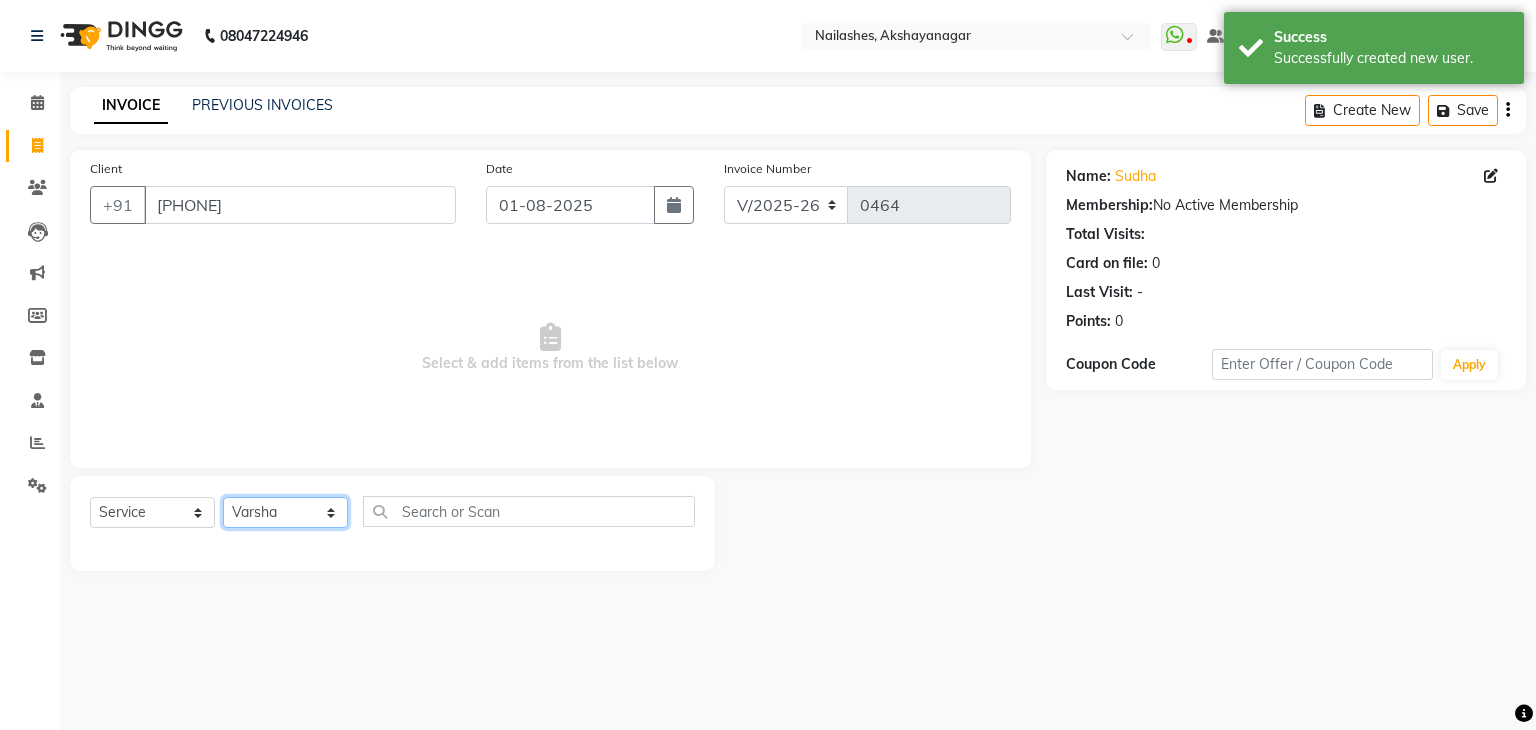 click on "Select Technician [FIRST] [LAST] Manager [FIRST]" 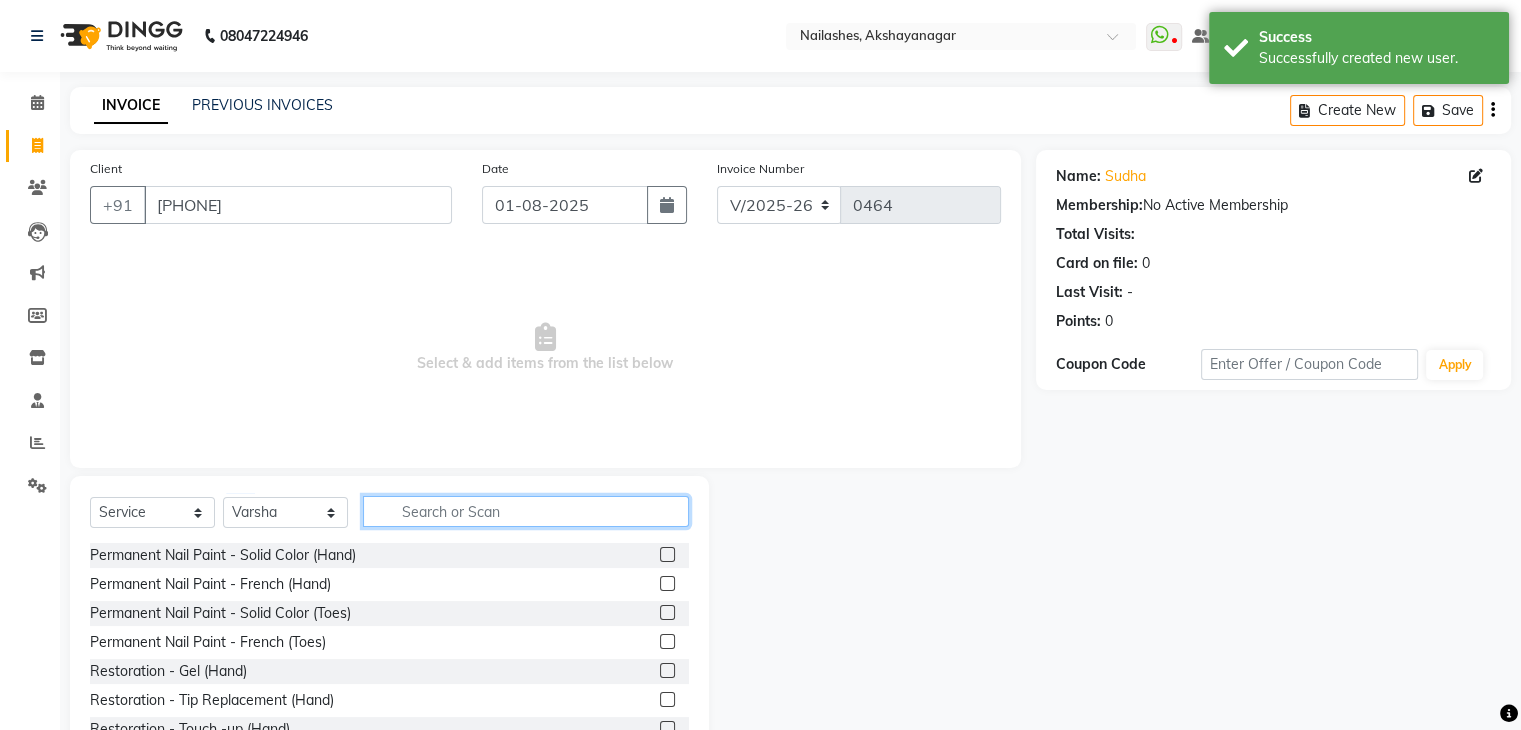 click 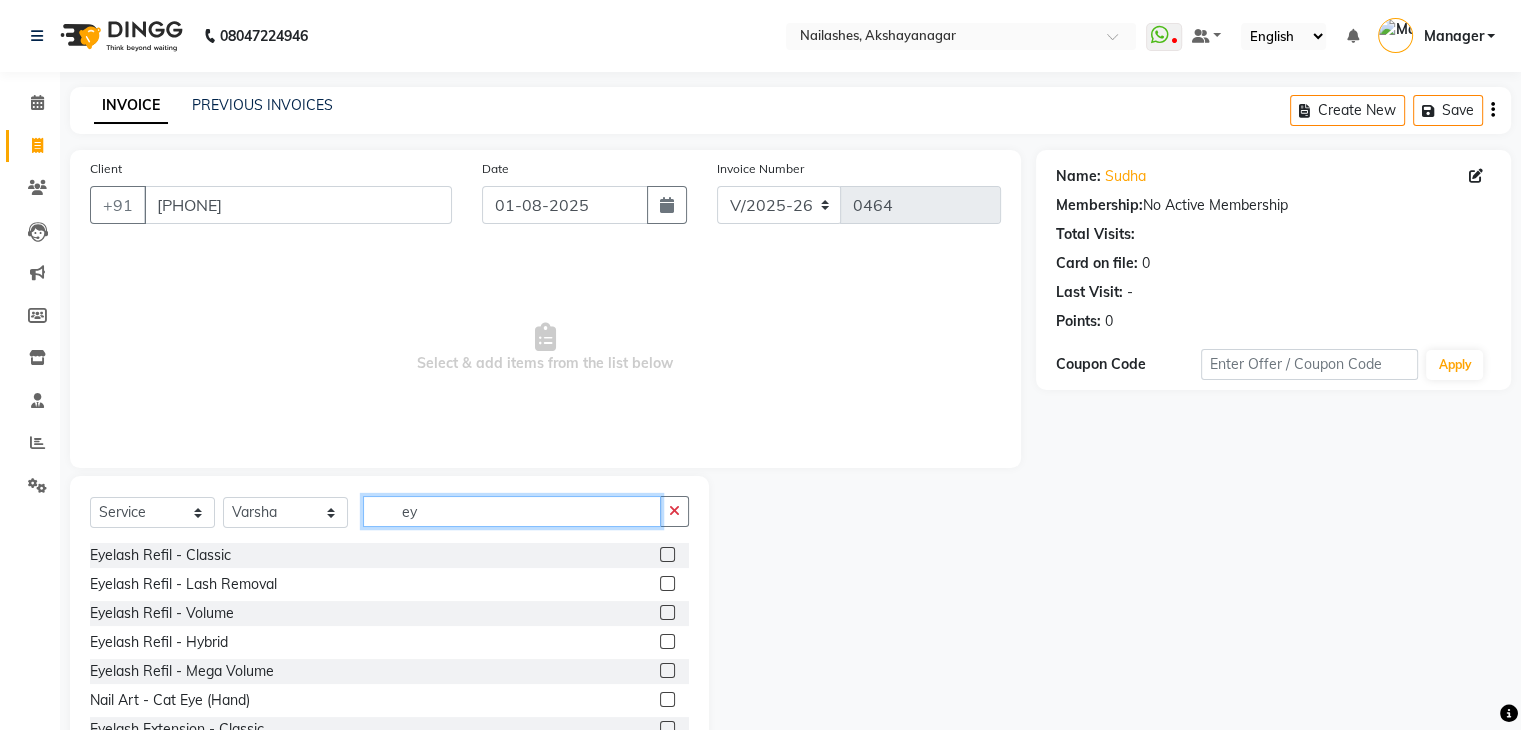 type on "e" 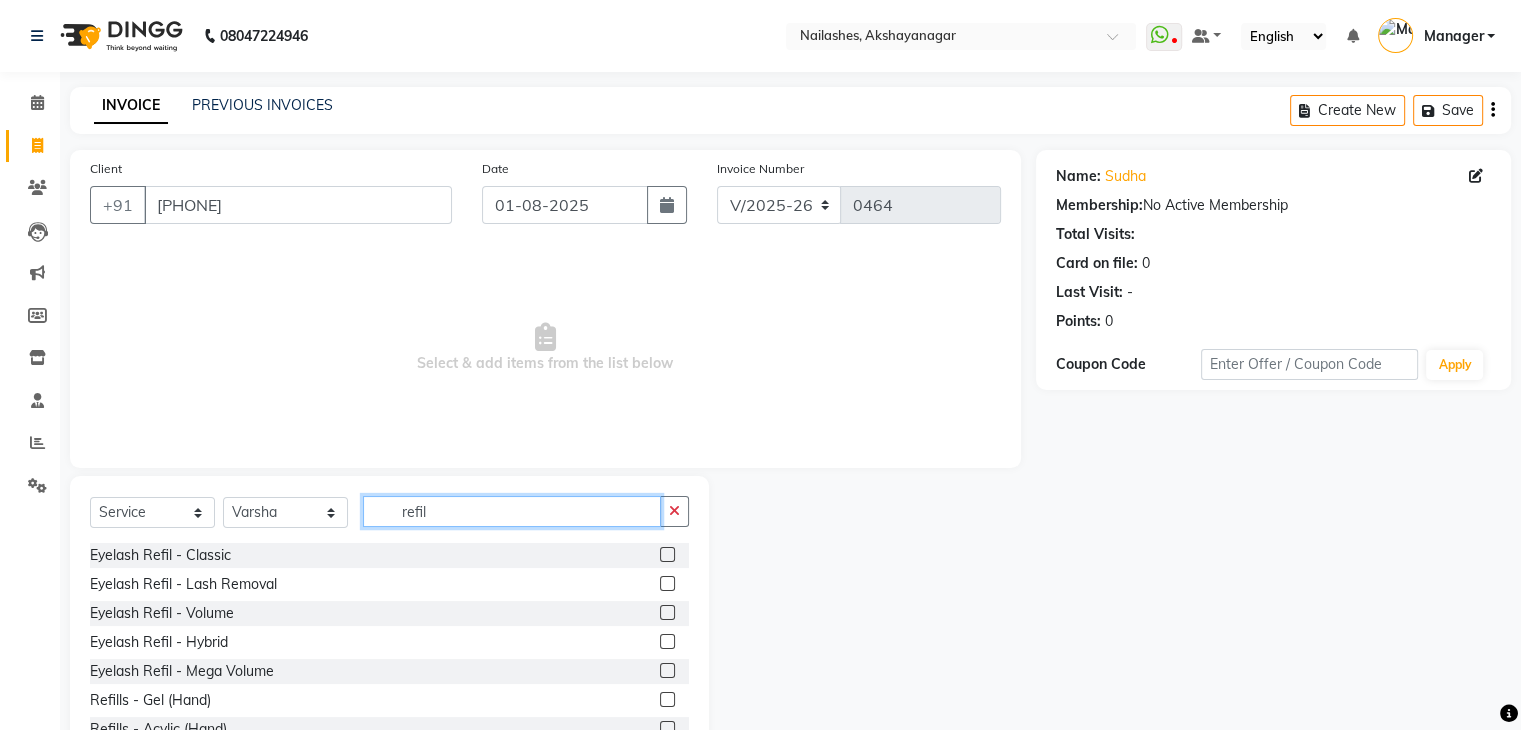 type on "refil" 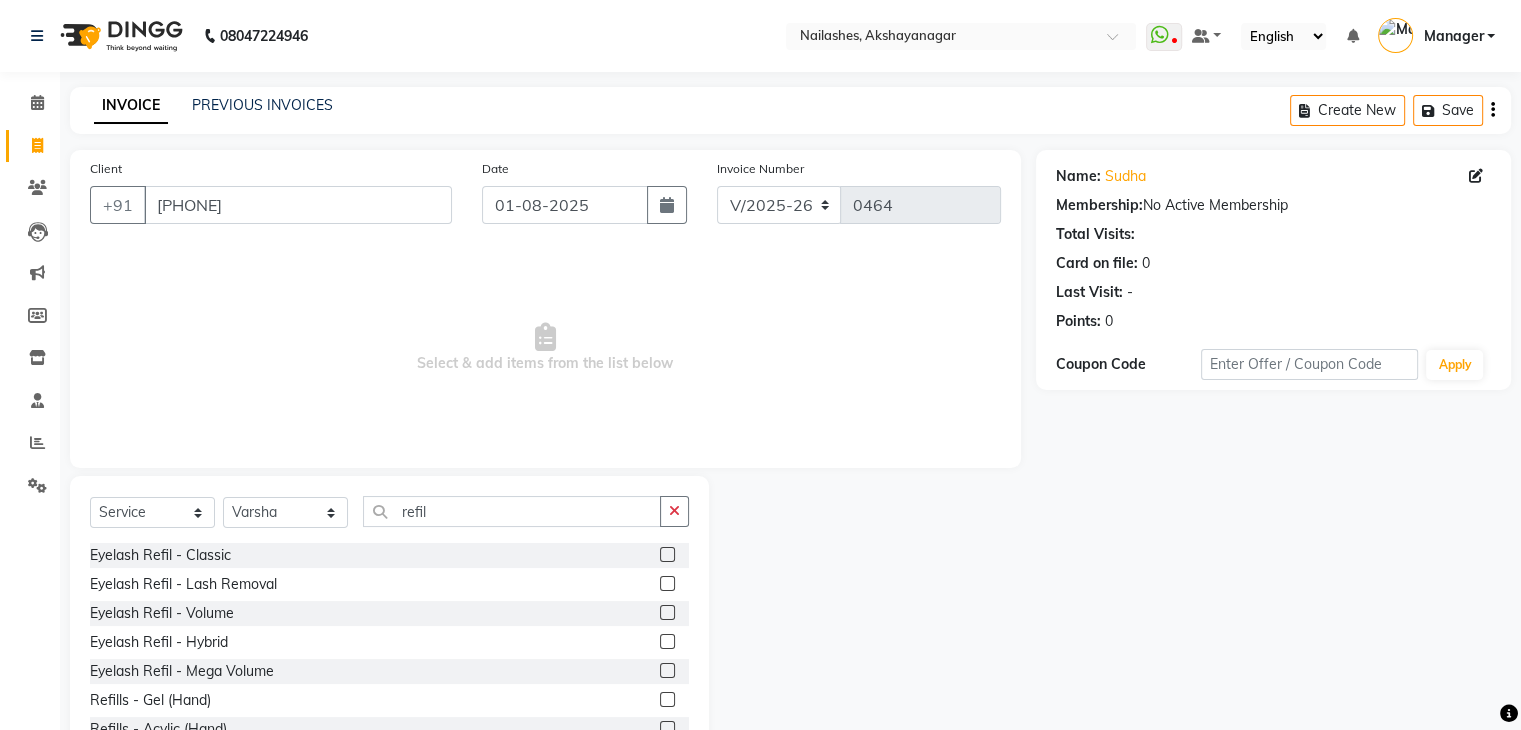 click 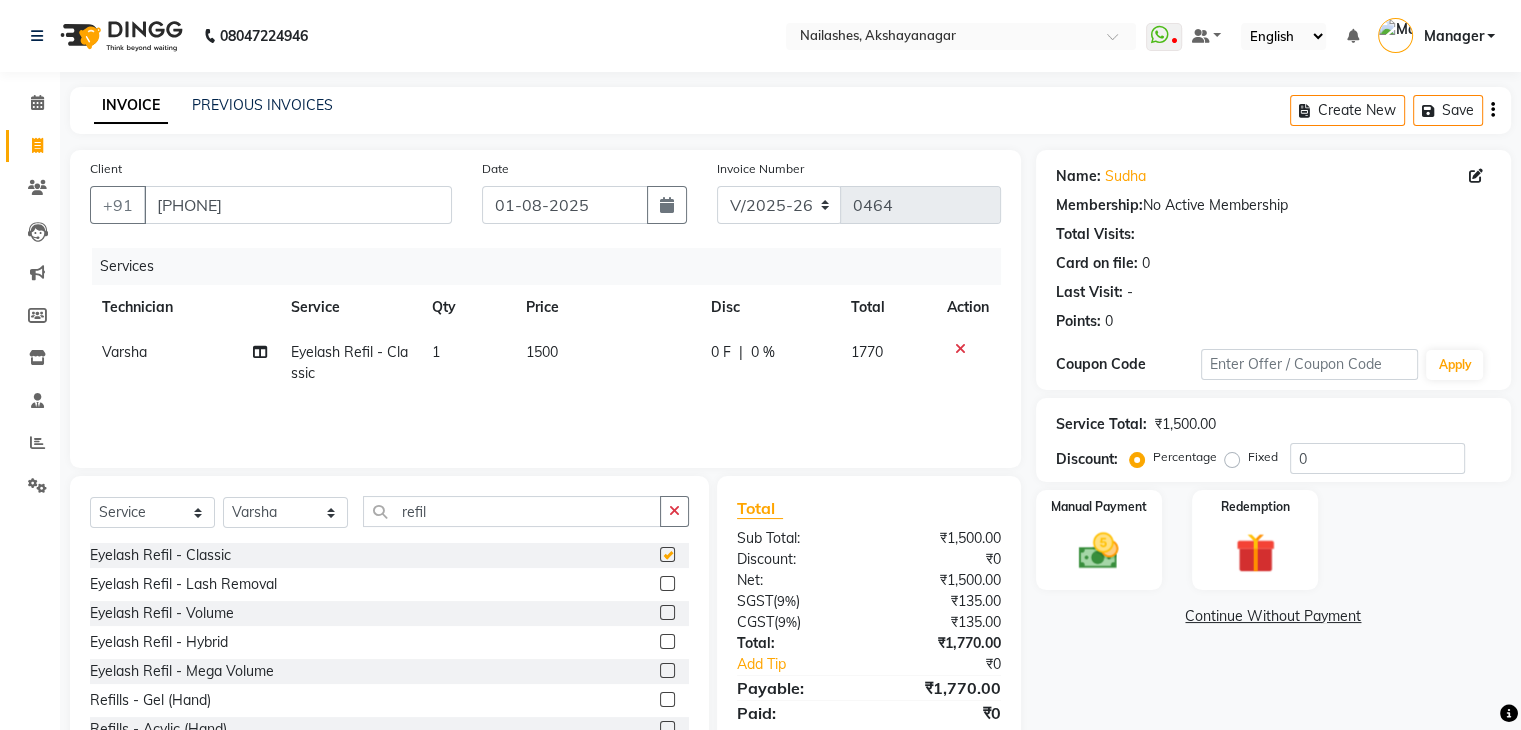 checkbox on "false" 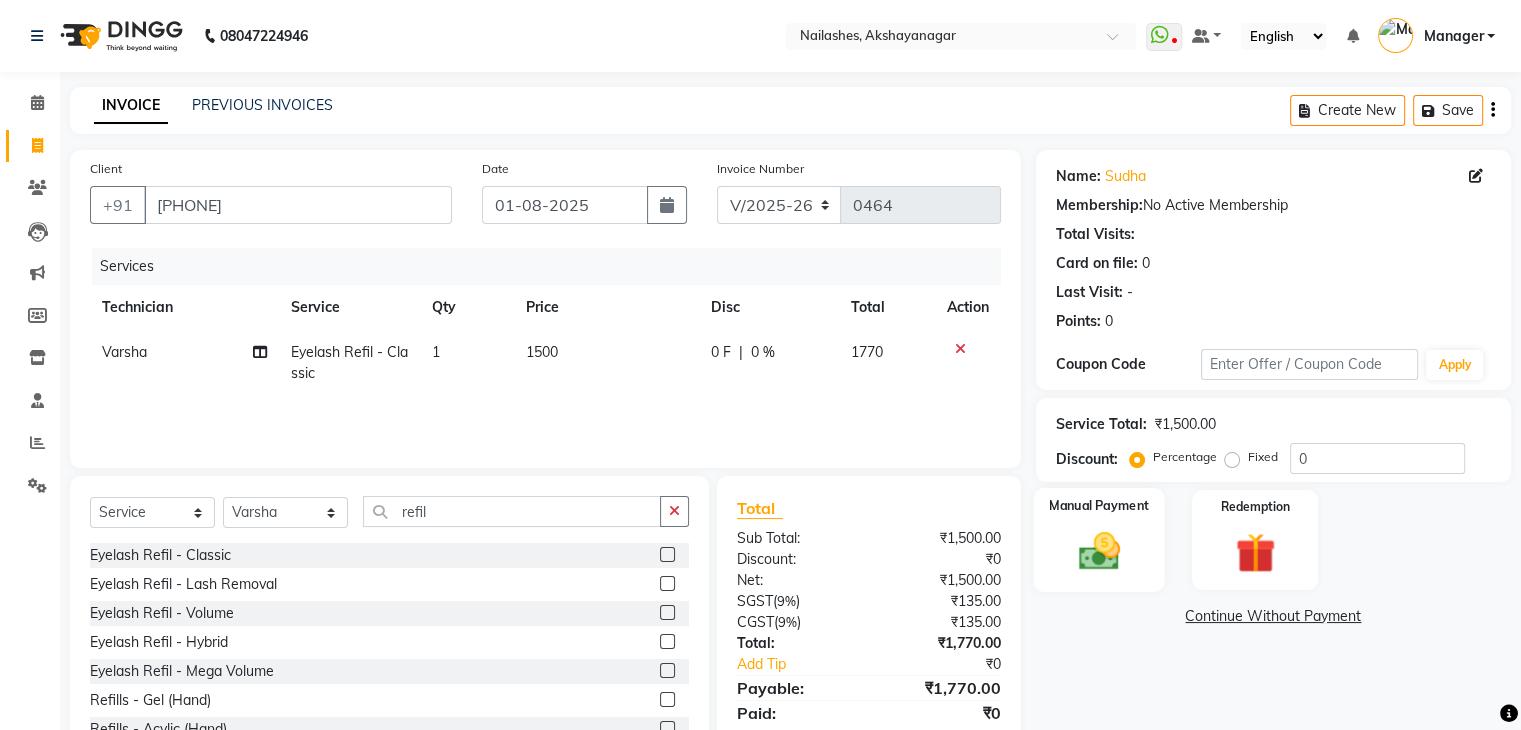 click on "Manual Payment" 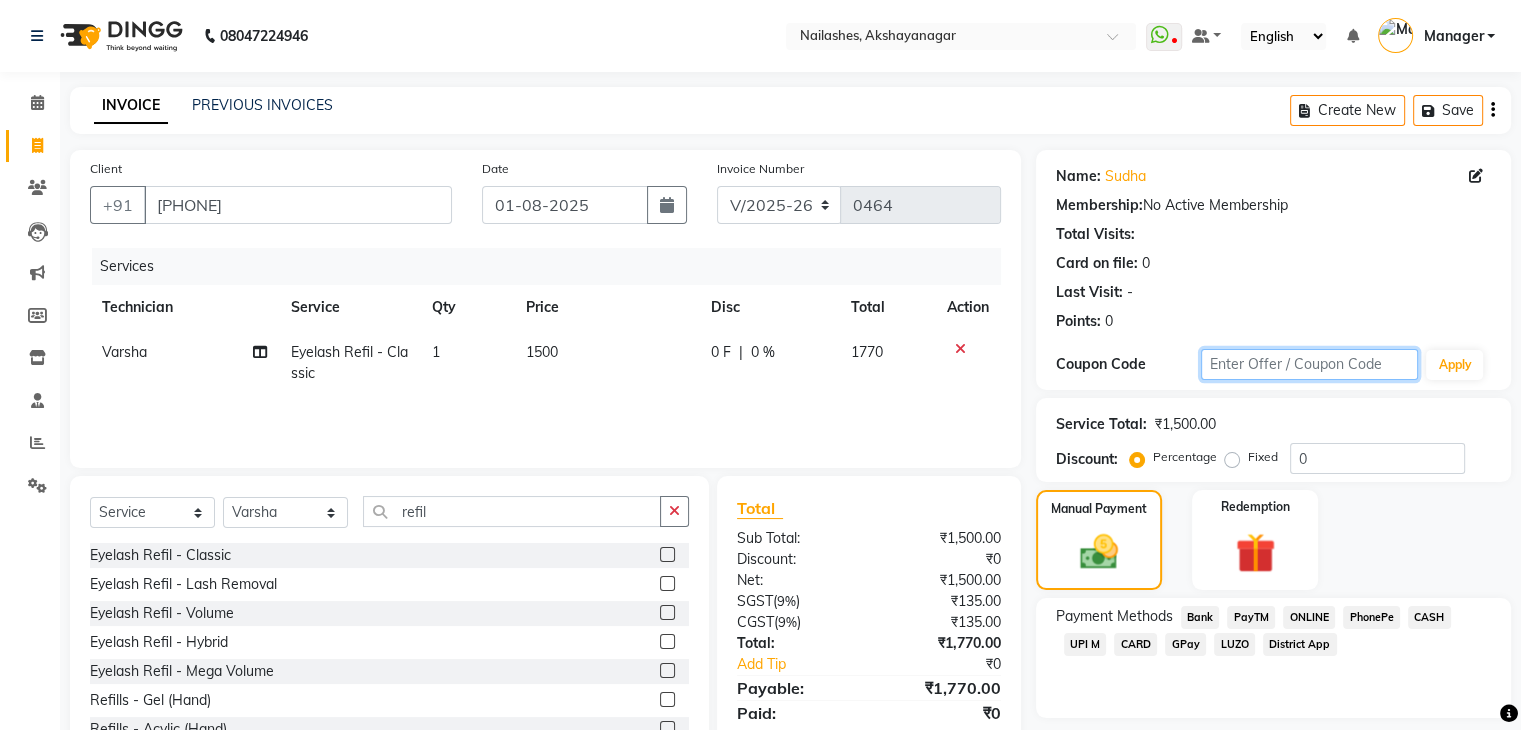 click 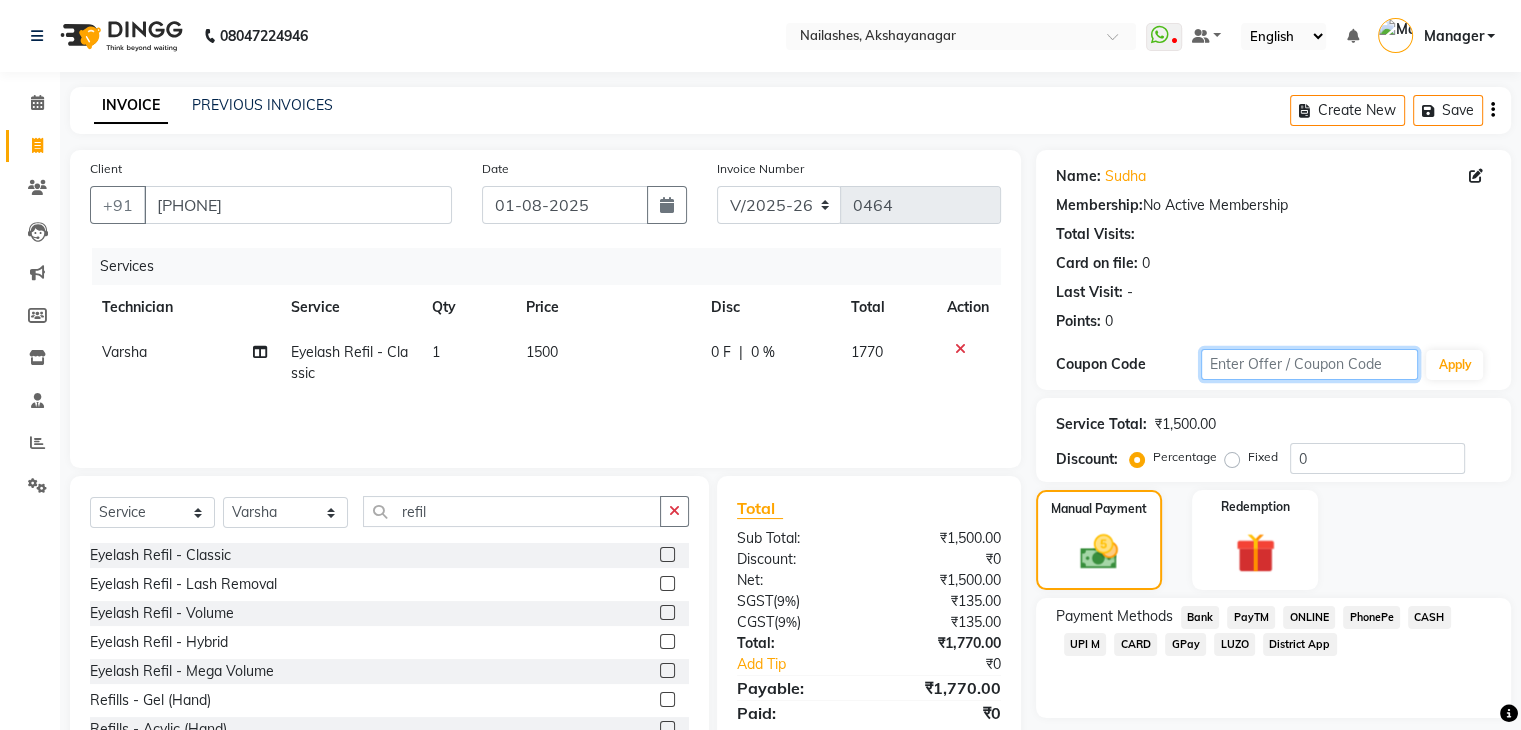 click 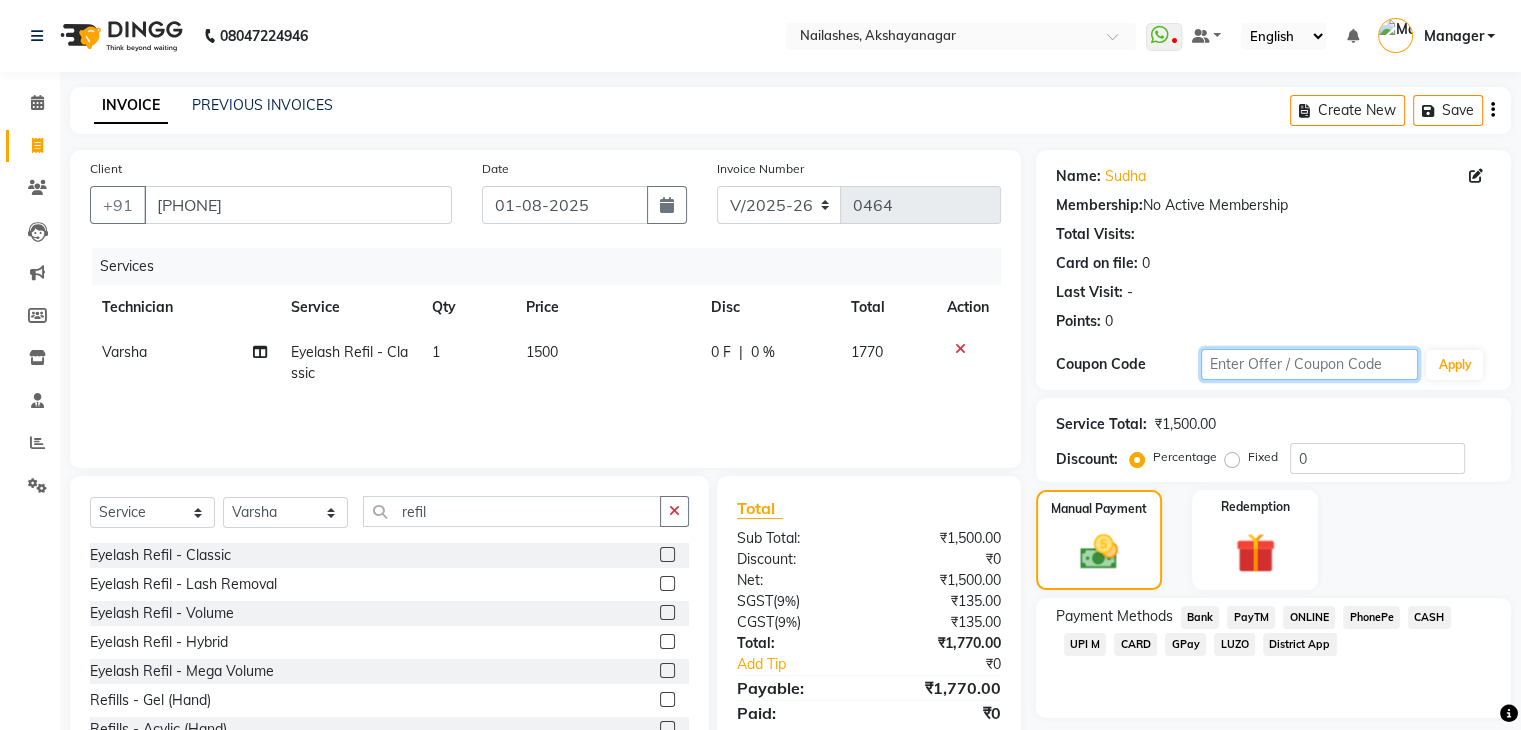 type on "5" 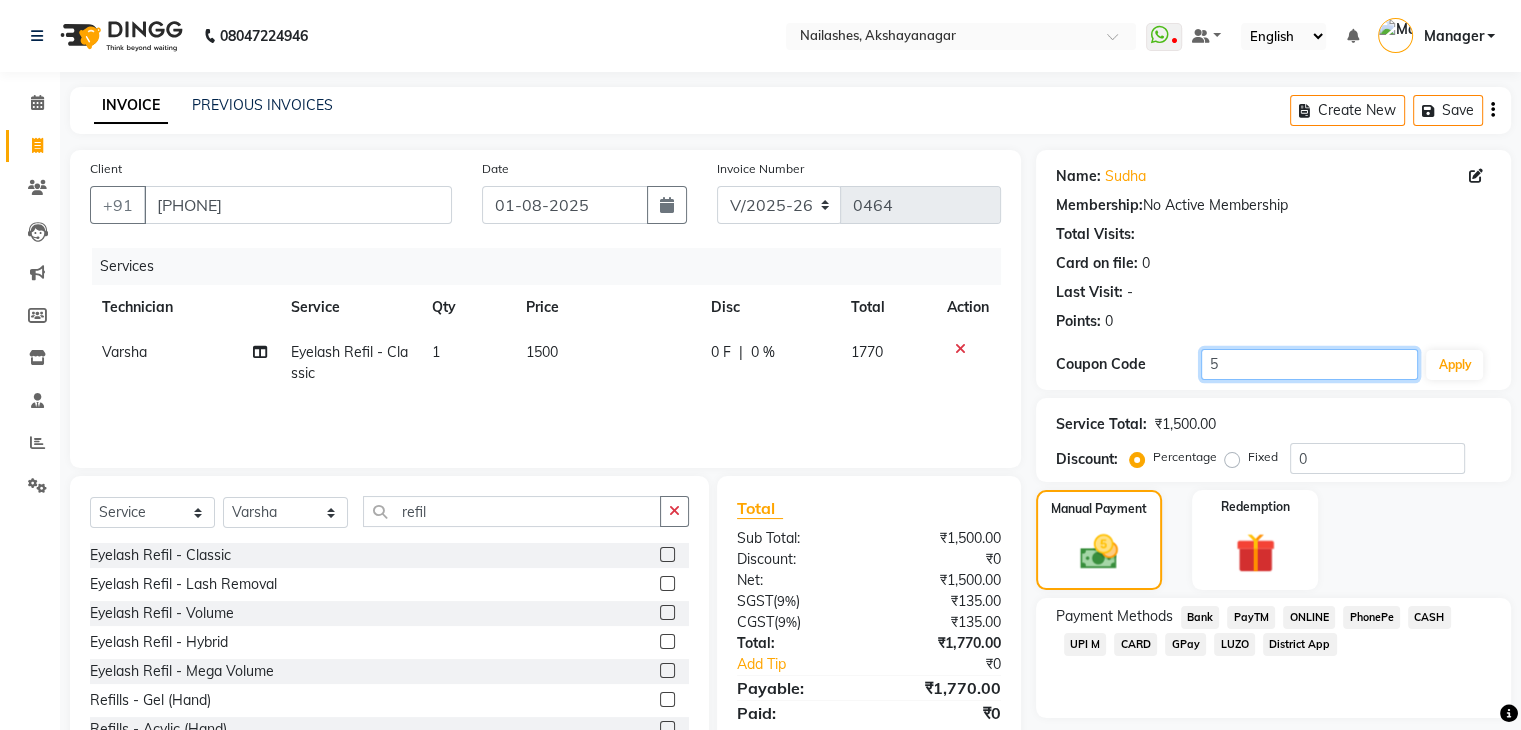 click on "5" 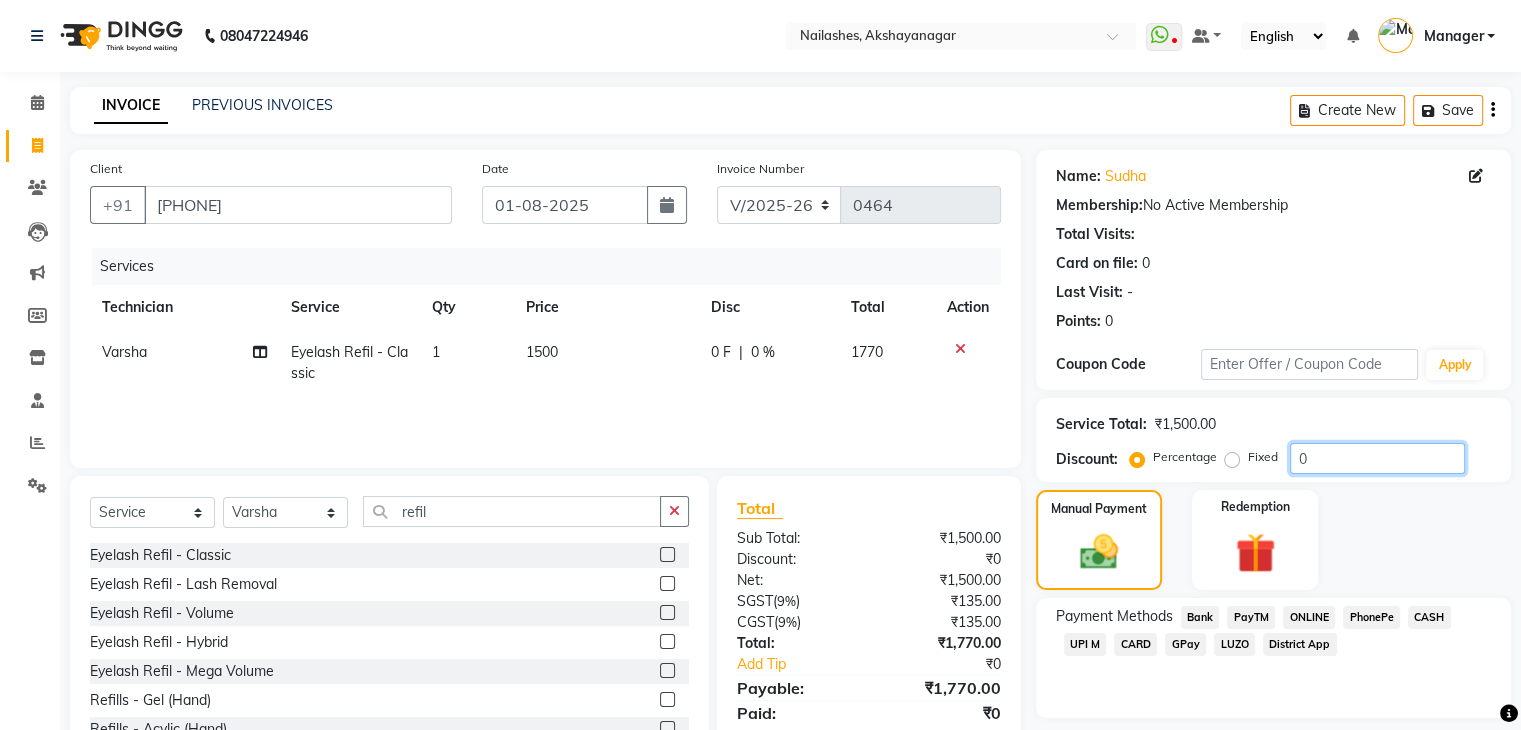 click on "0" 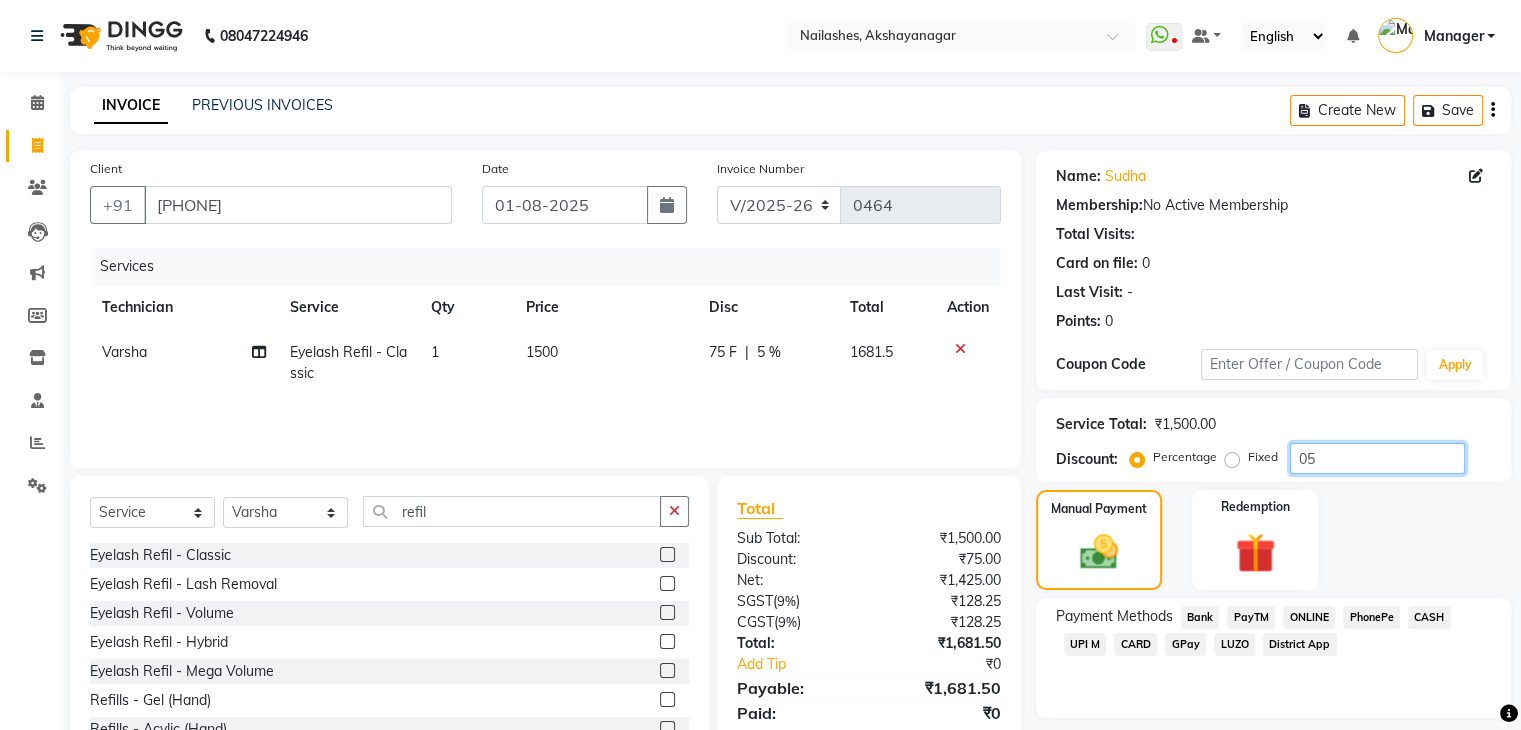 type on "05" 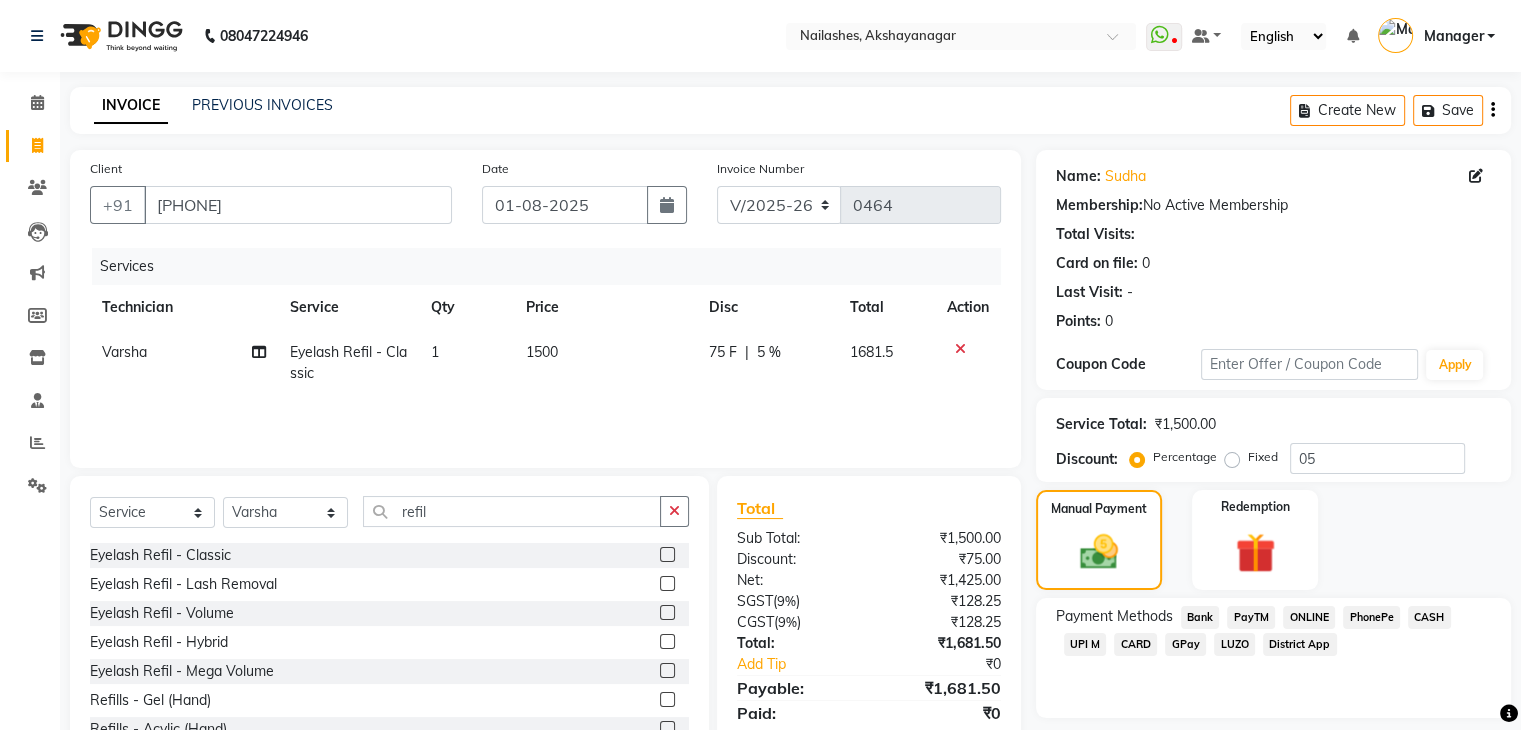 click on "Manual Payment Redemption" 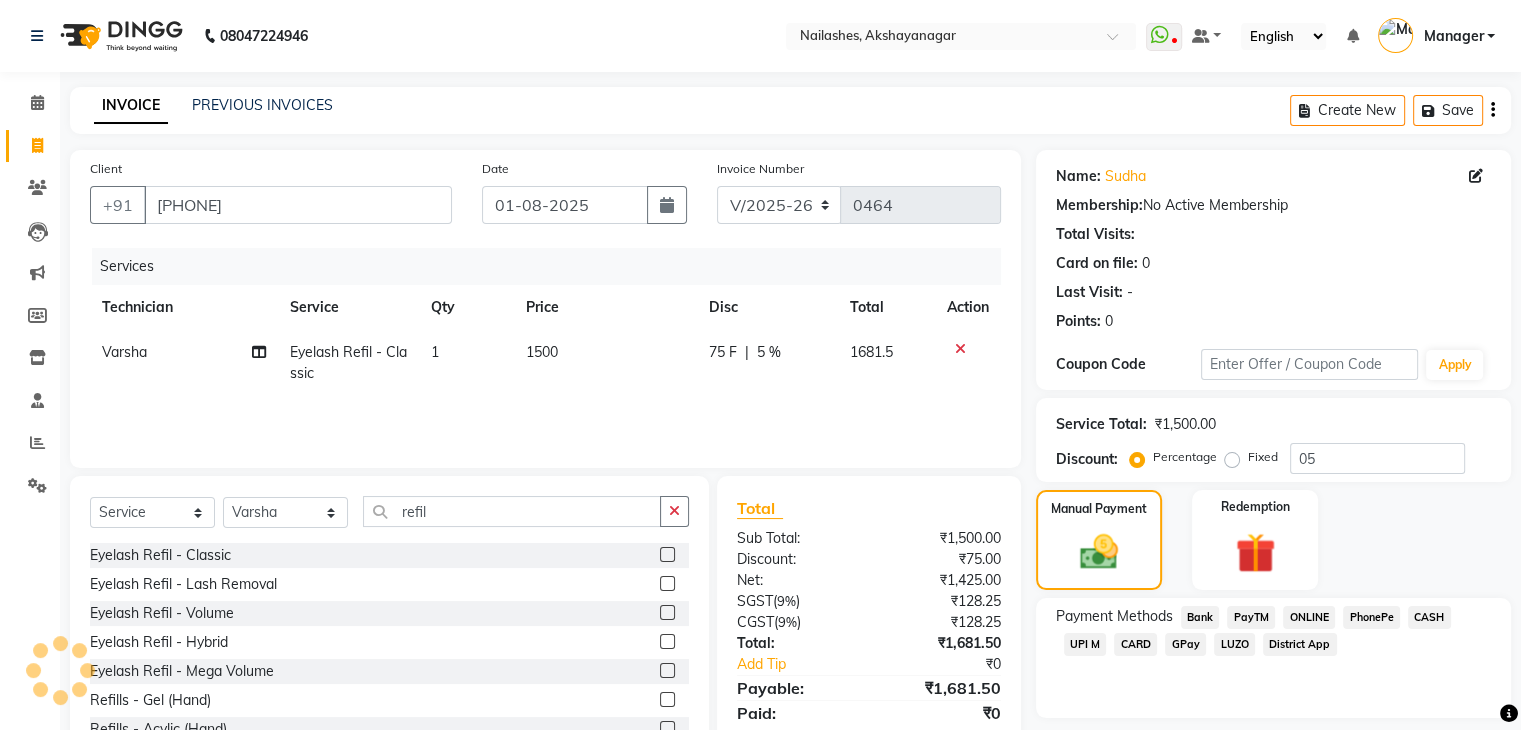 click on "UPI M" 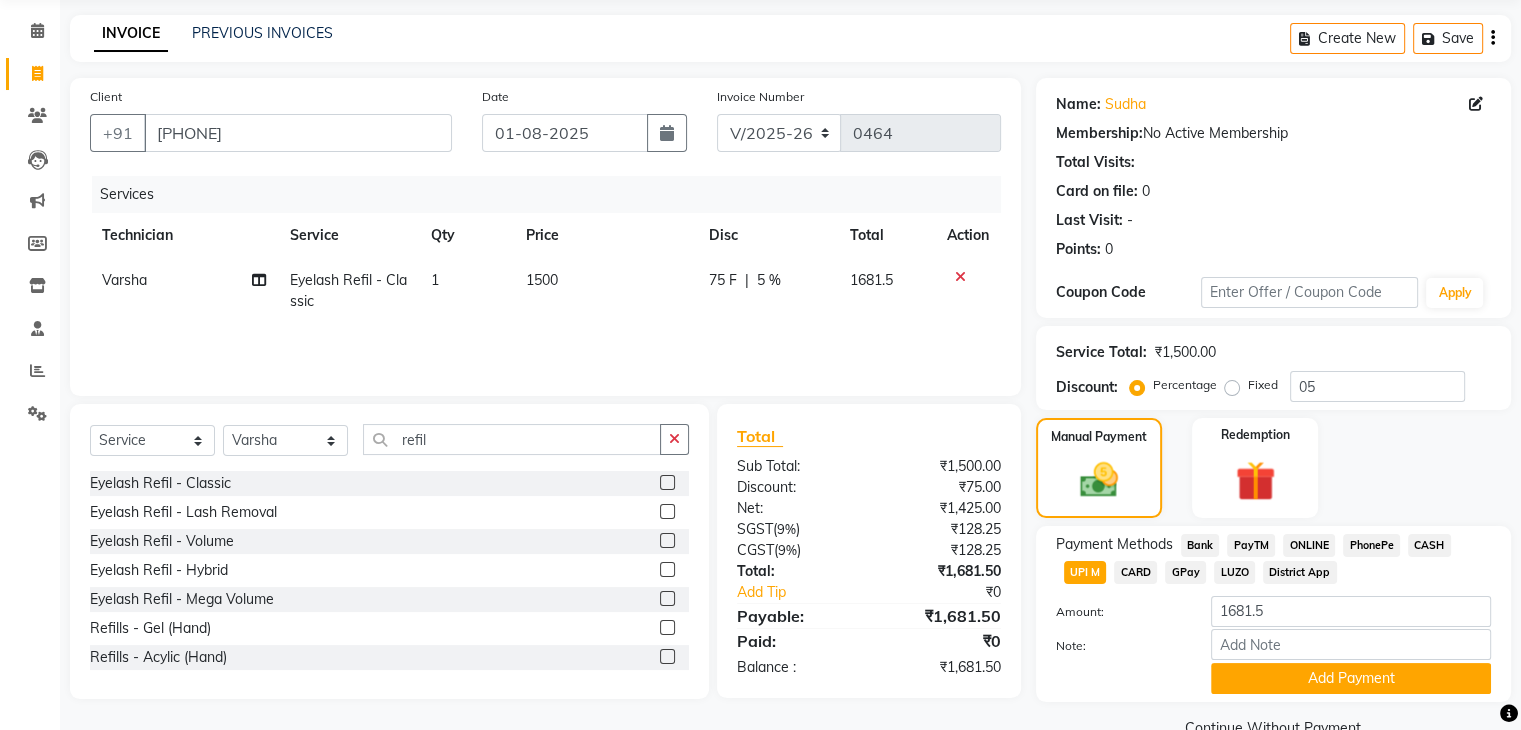 scroll, scrollTop: 117, scrollLeft: 0, axis: vertical 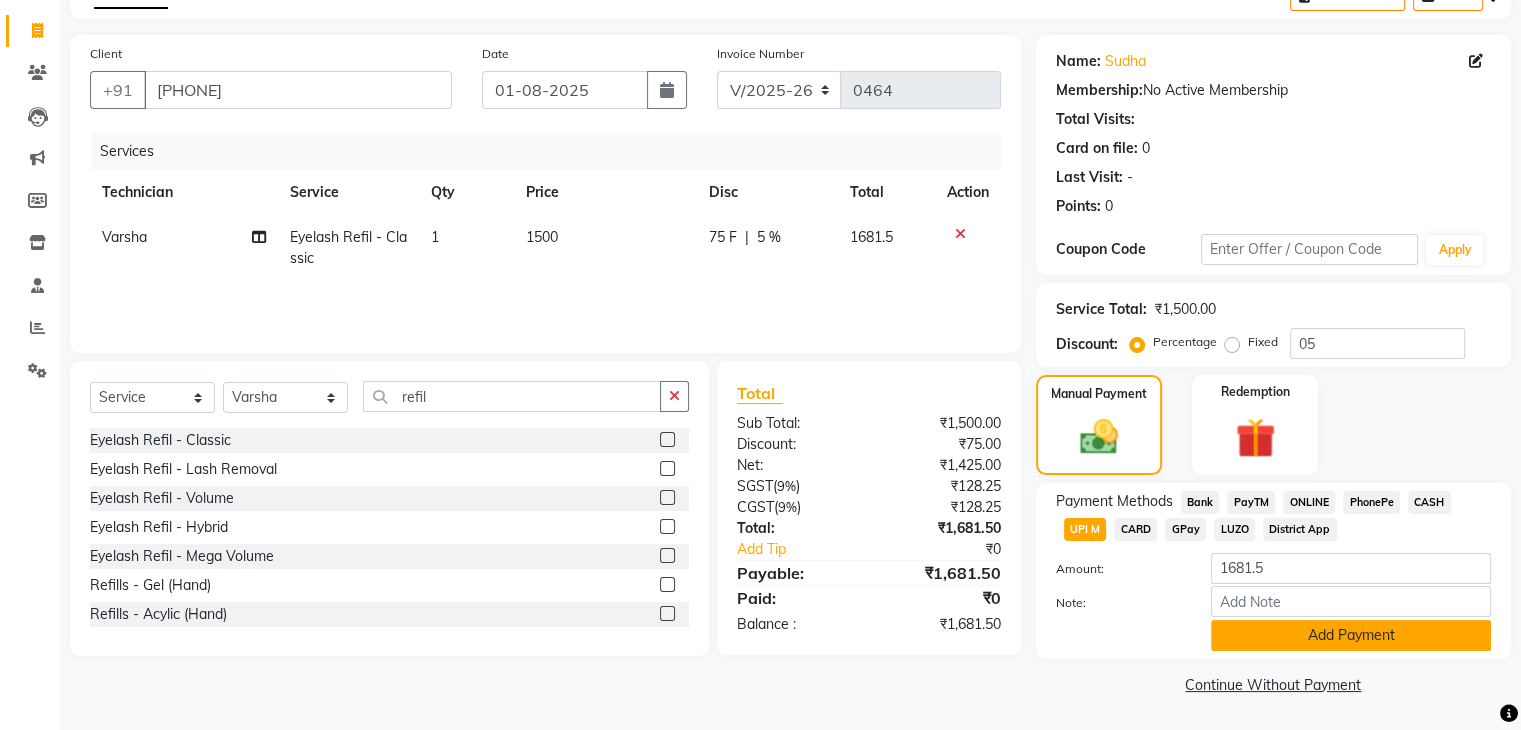 click on "Add Payment" 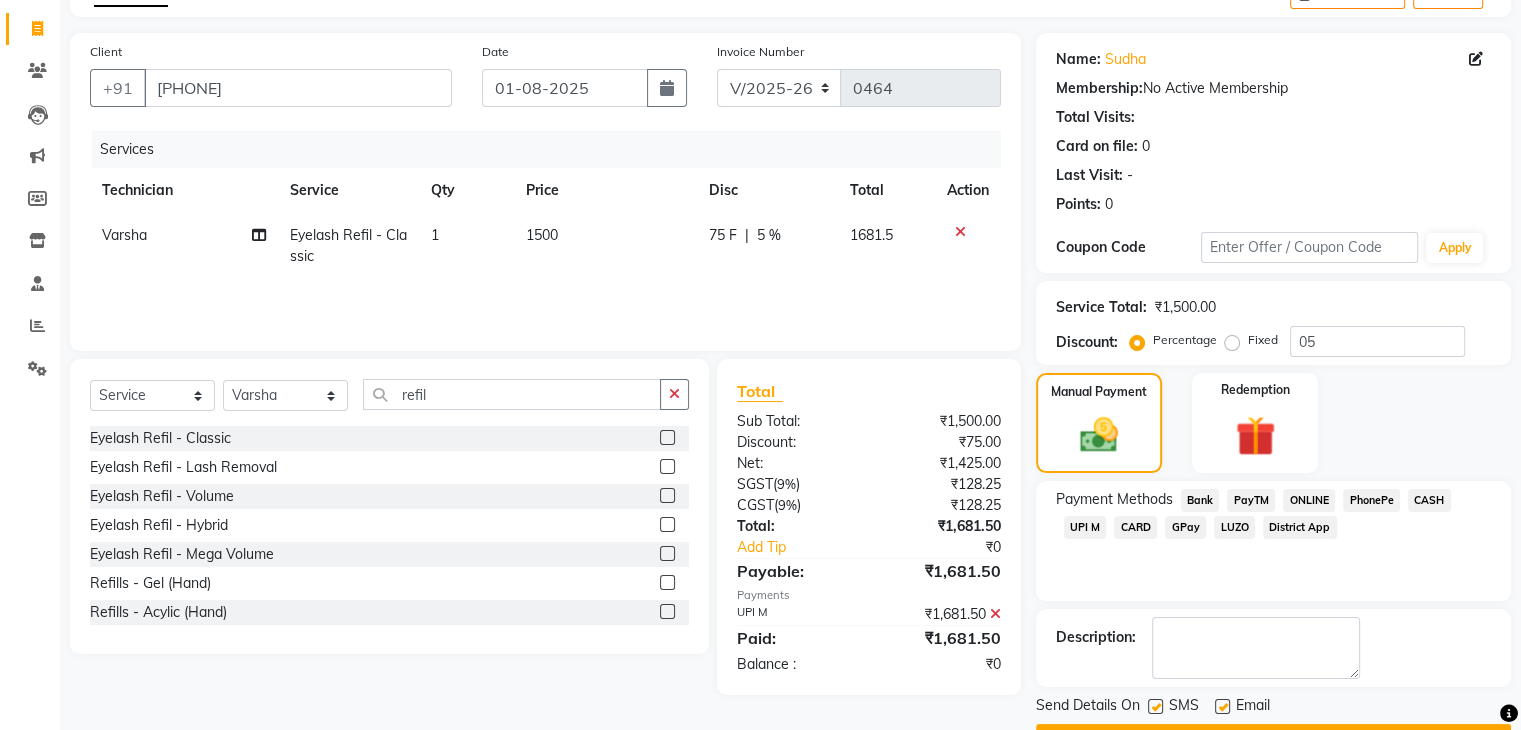 scroll, scrollTop: 171, scrollLeft: 0, axis: vertical 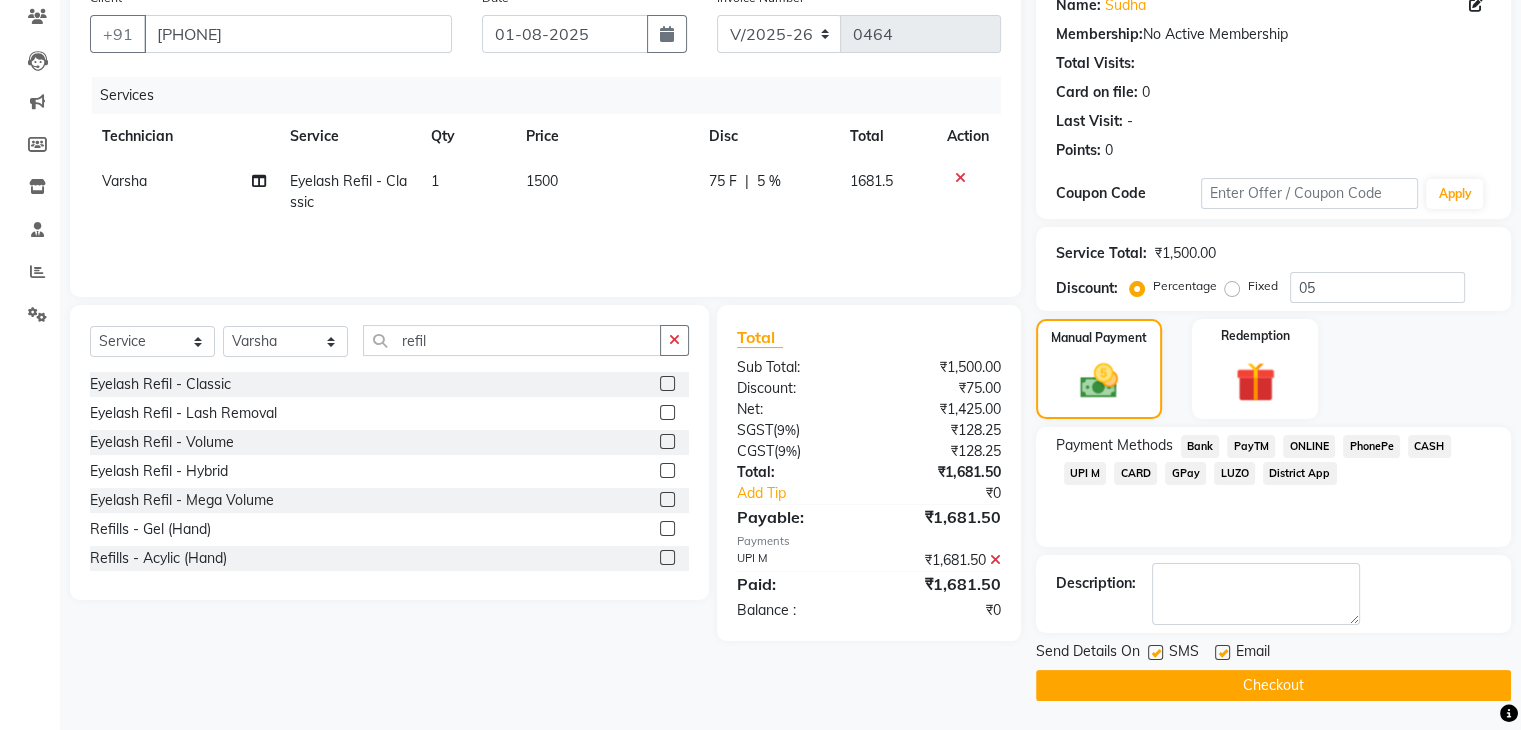 click on "Checkout" 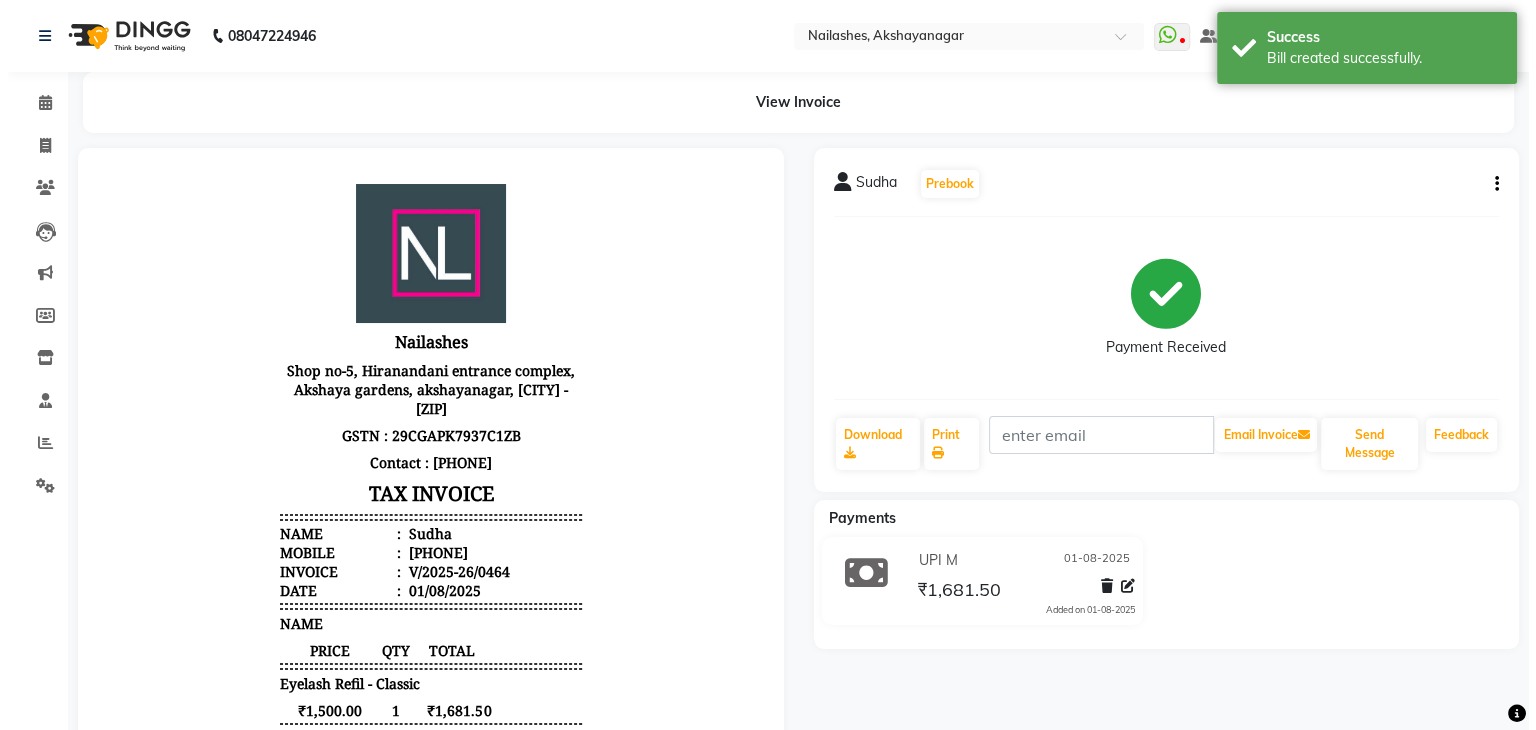scroll, scrollTop: 0, scrollLeft: 0, axis: both 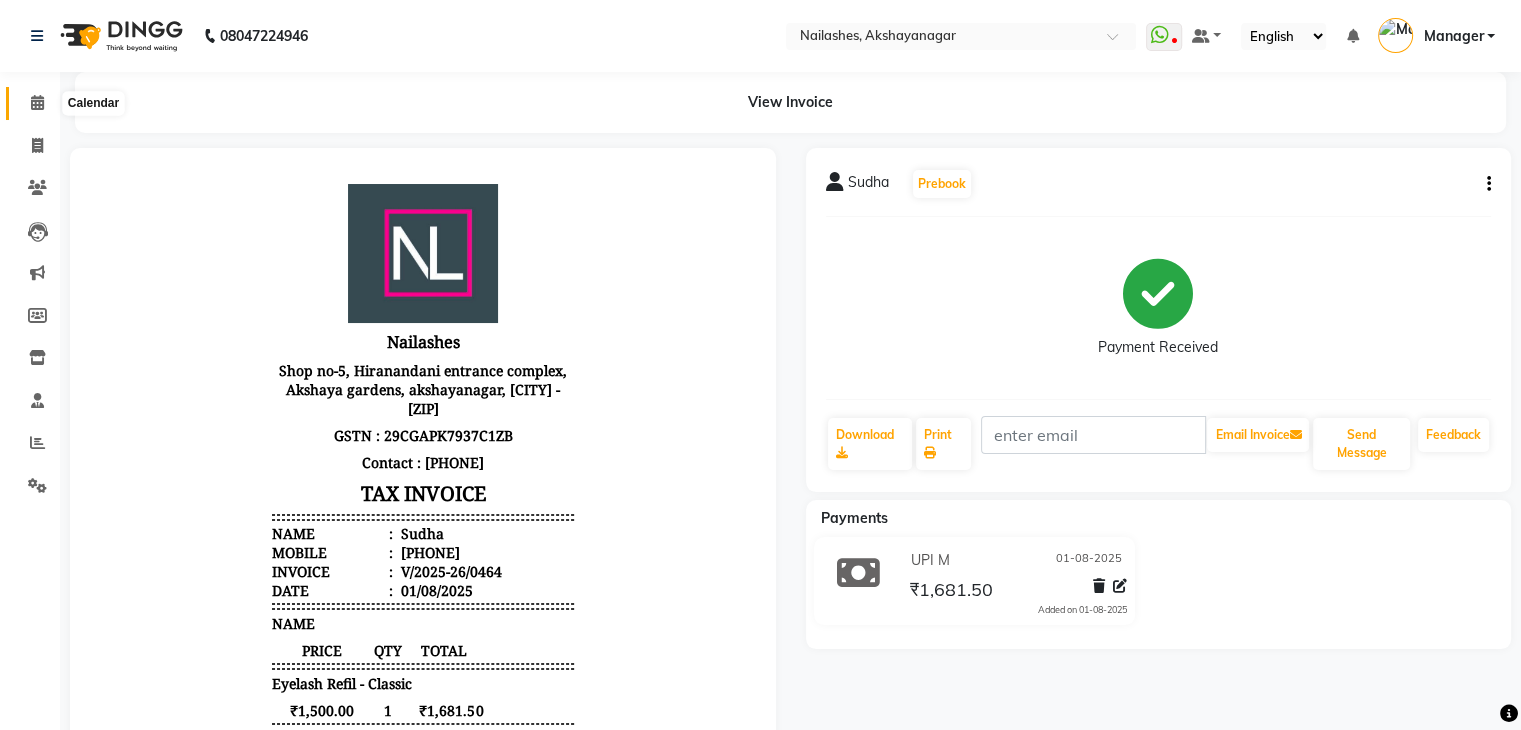 click 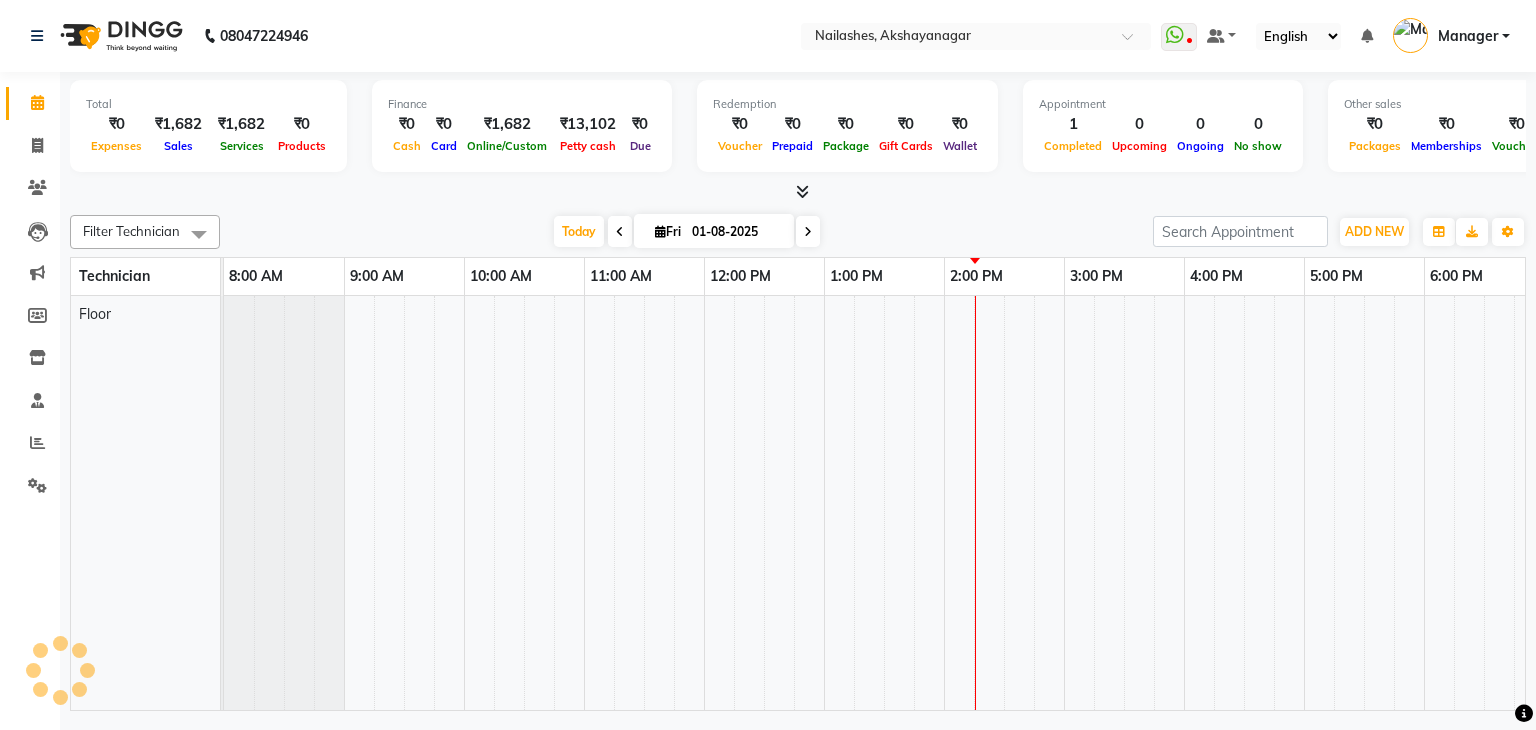 scroll, scrollTop: 0, scrollLeft: 258, axis: horizontal 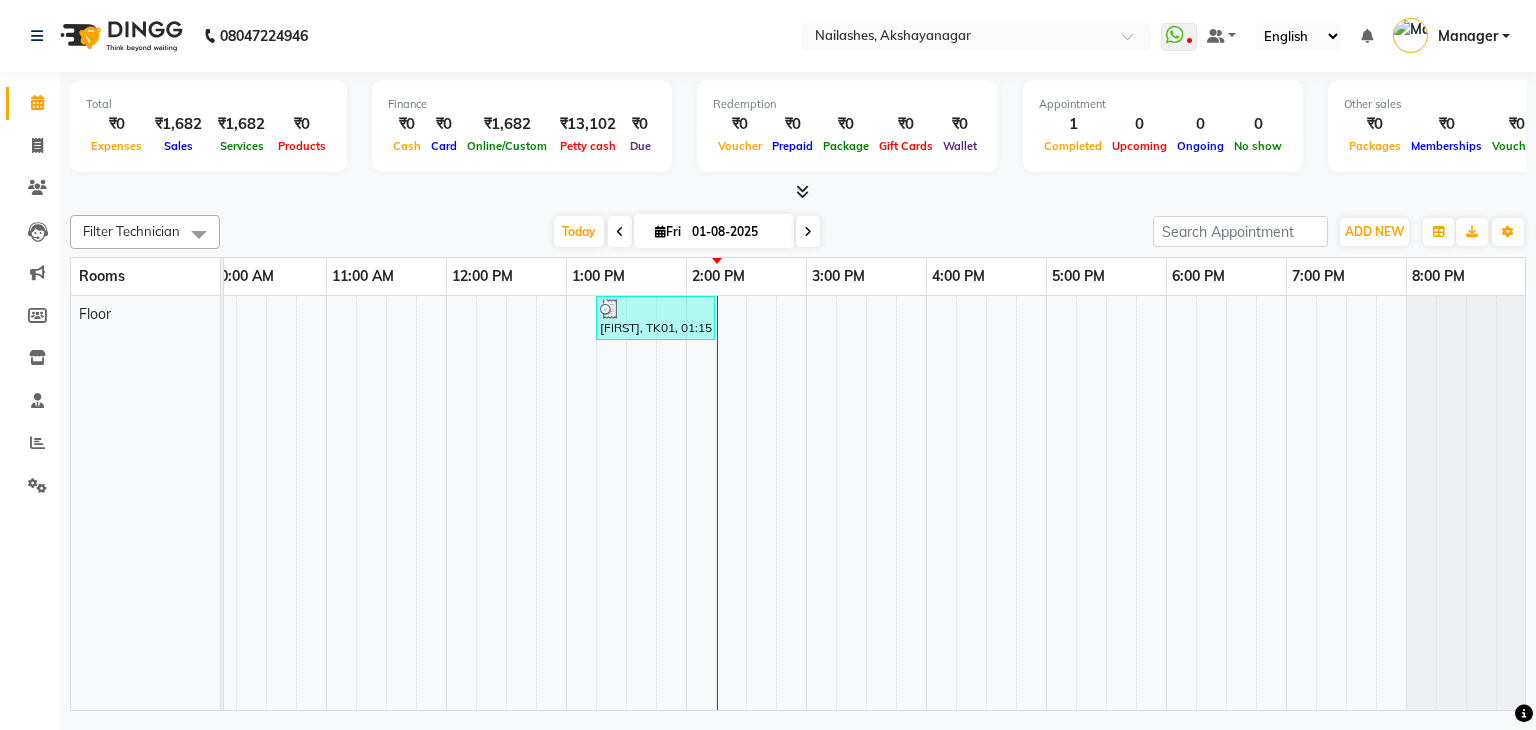 click at bounding box center [371, 503] 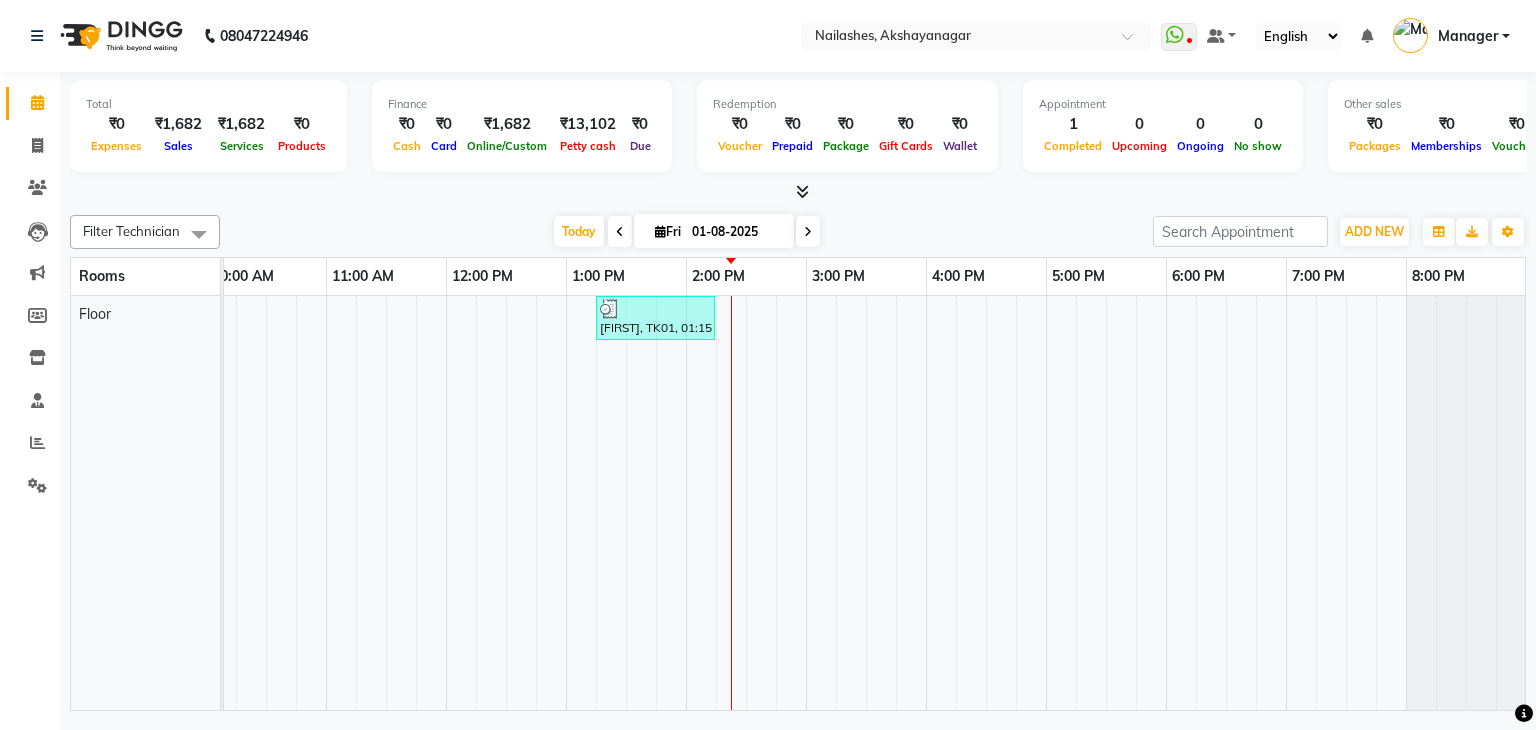click at bounding box center [371, 503] 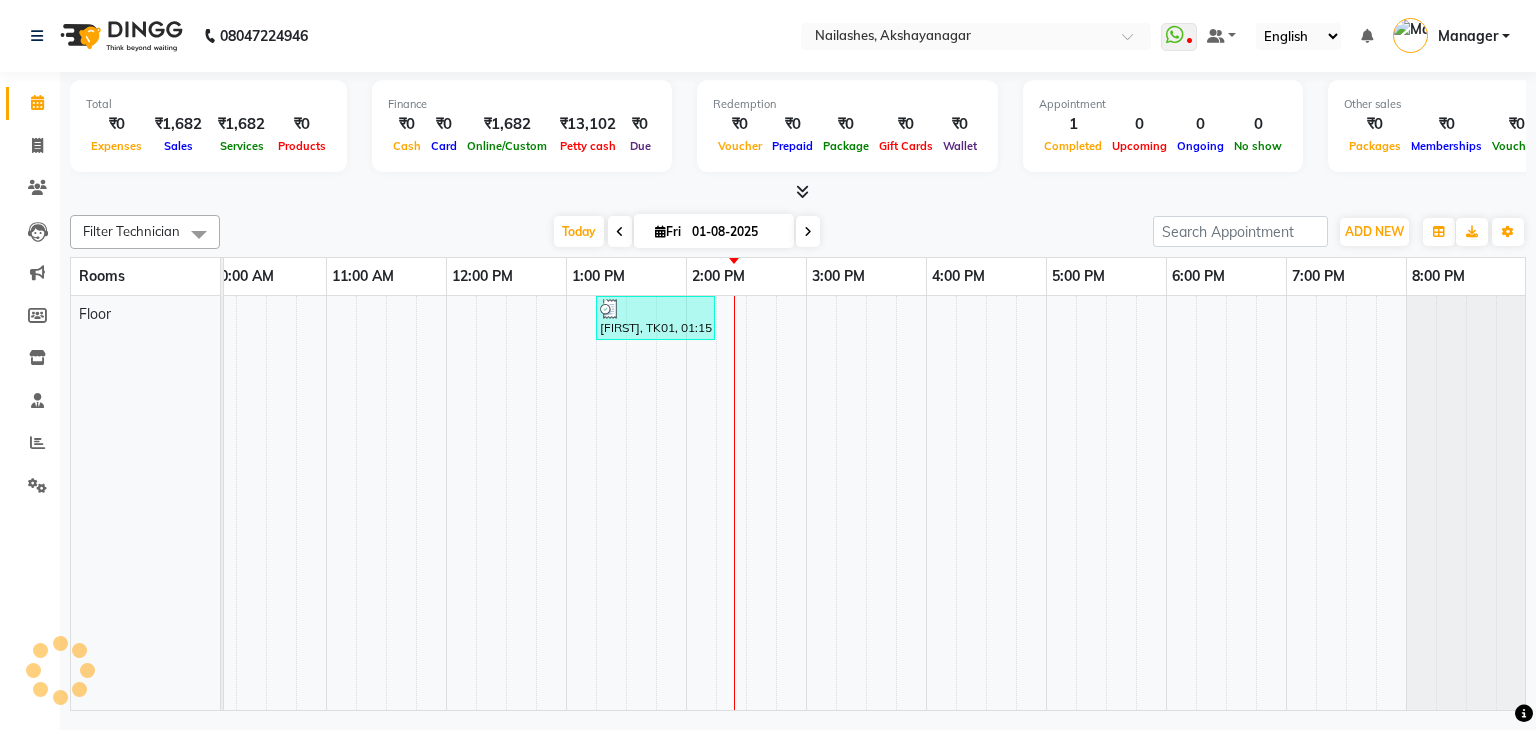 click at bounding box center [641, 503] 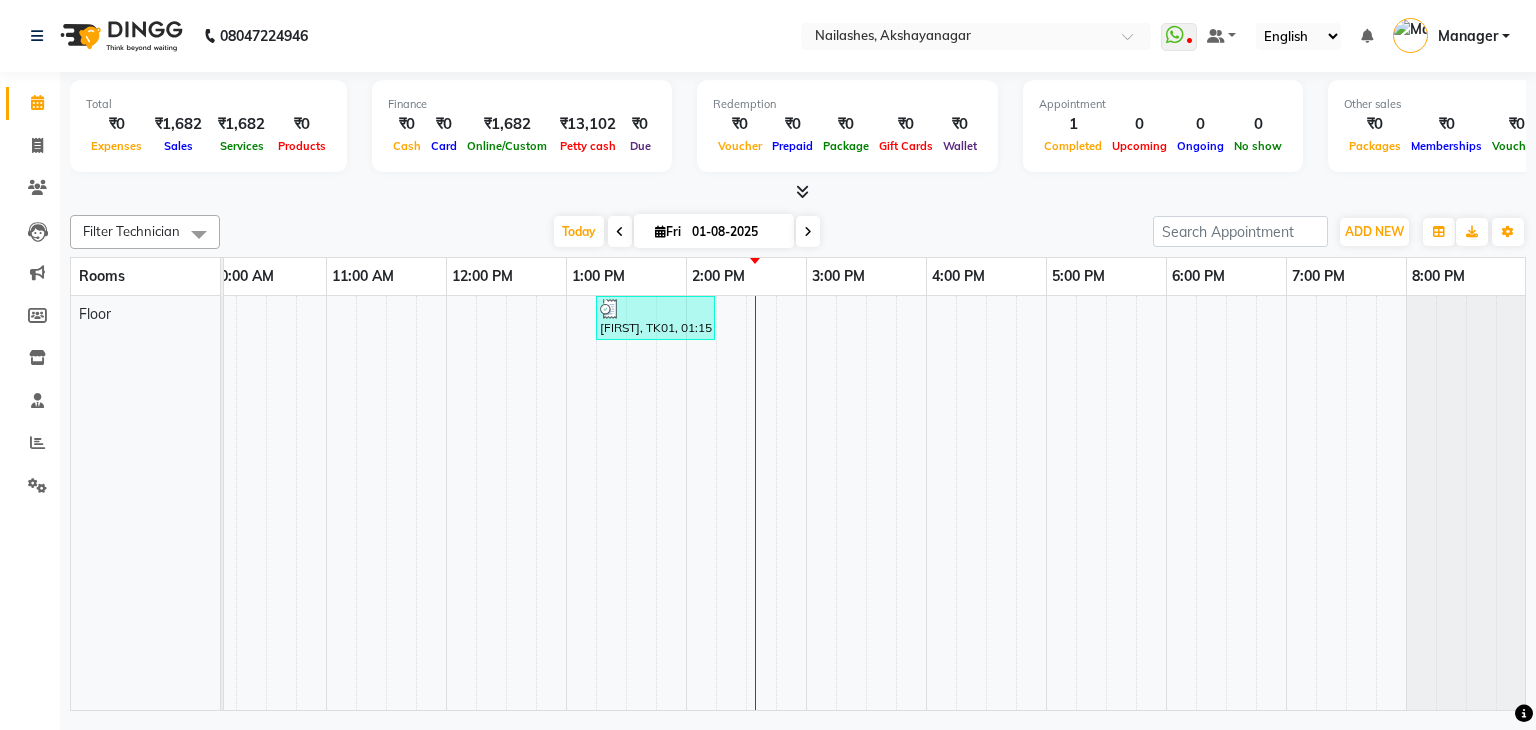 click at bounding box center (641, 503) 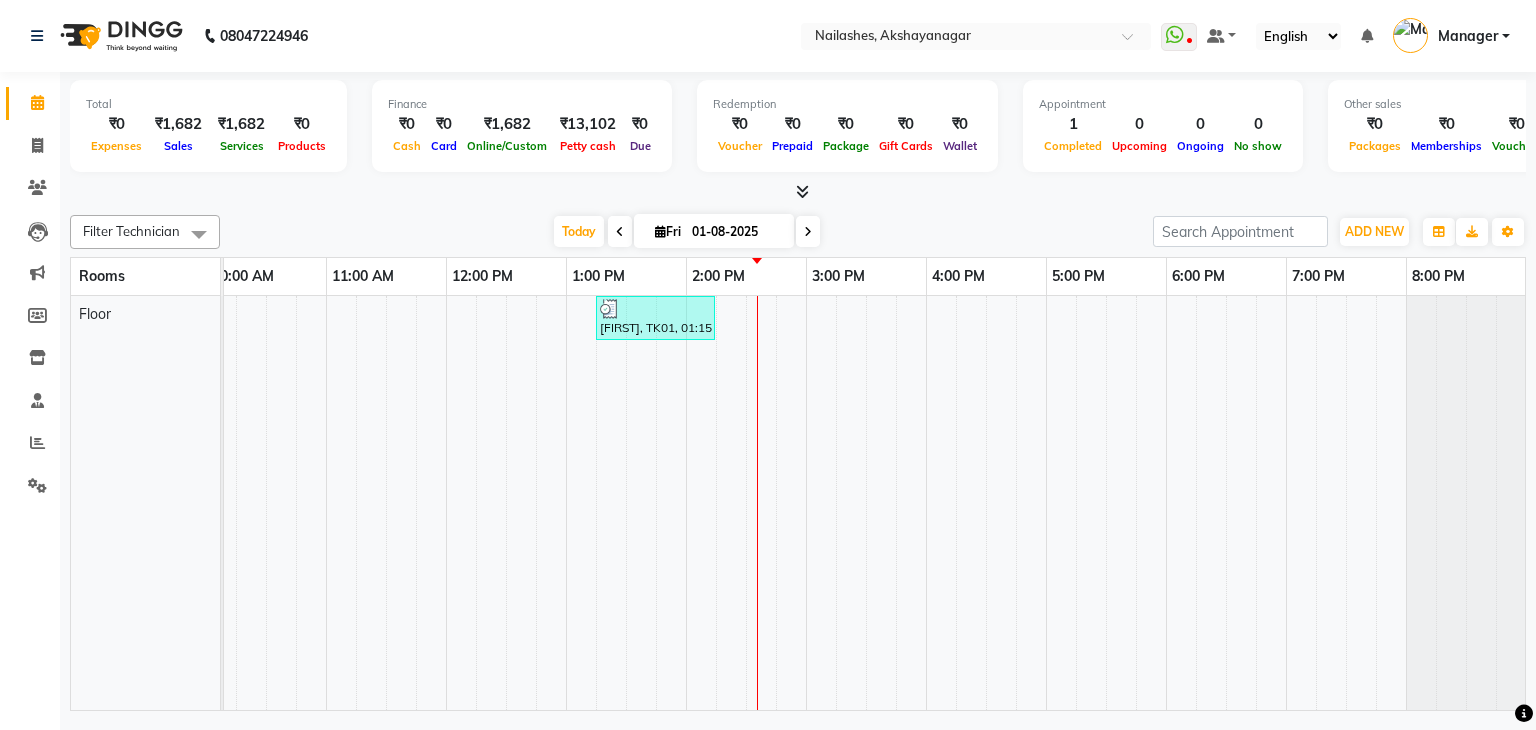 click at bounding box center [641, 503] 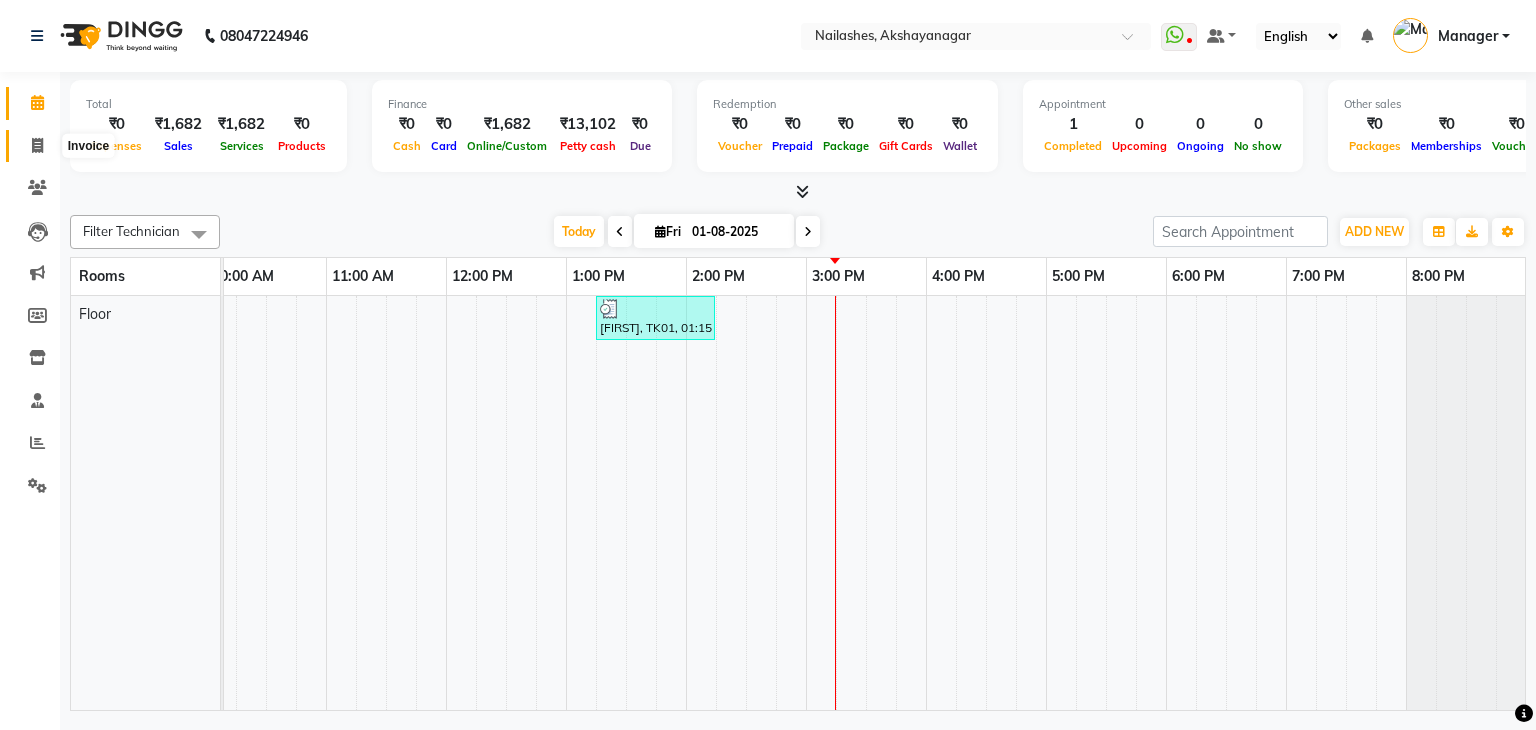click 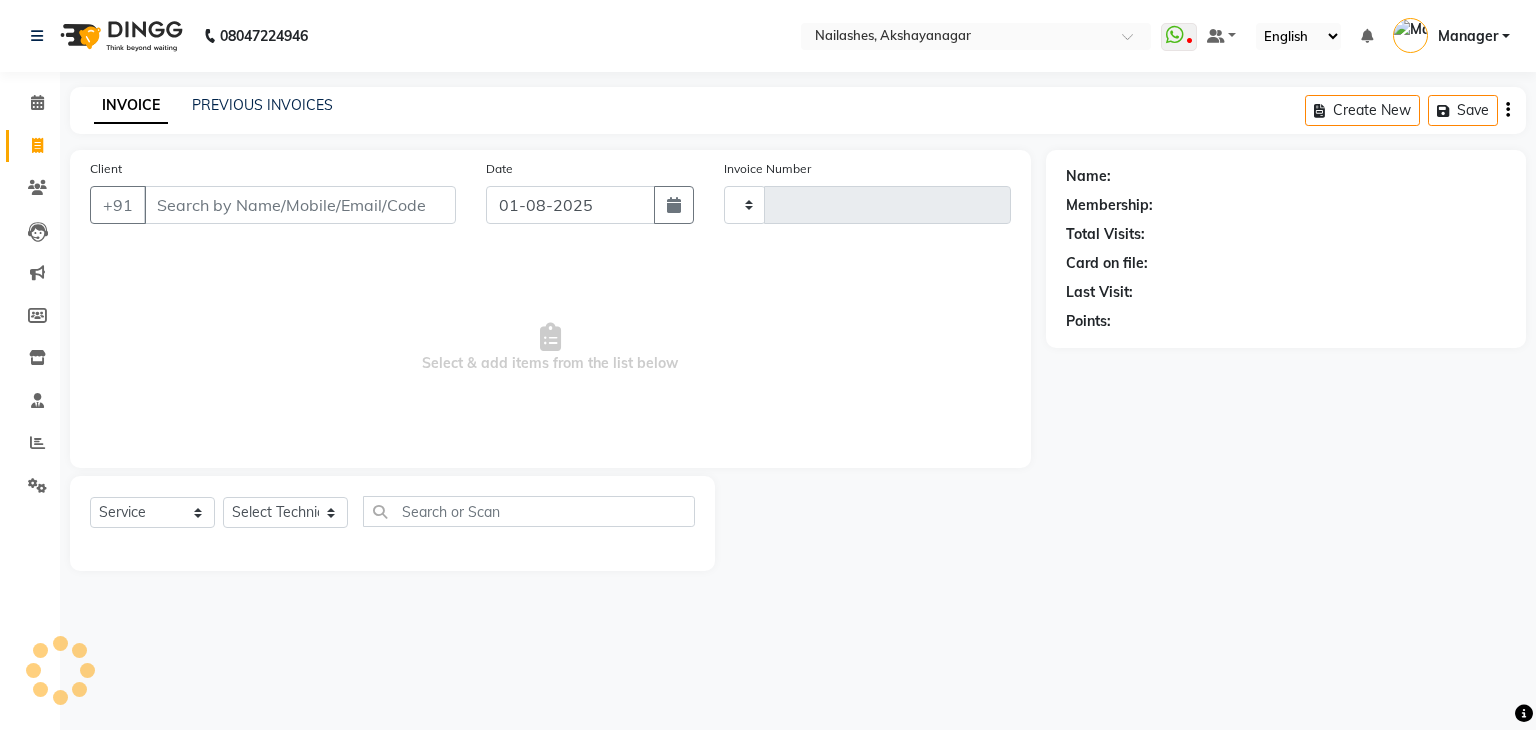 click on "Client" at bounding box center (300, 205) 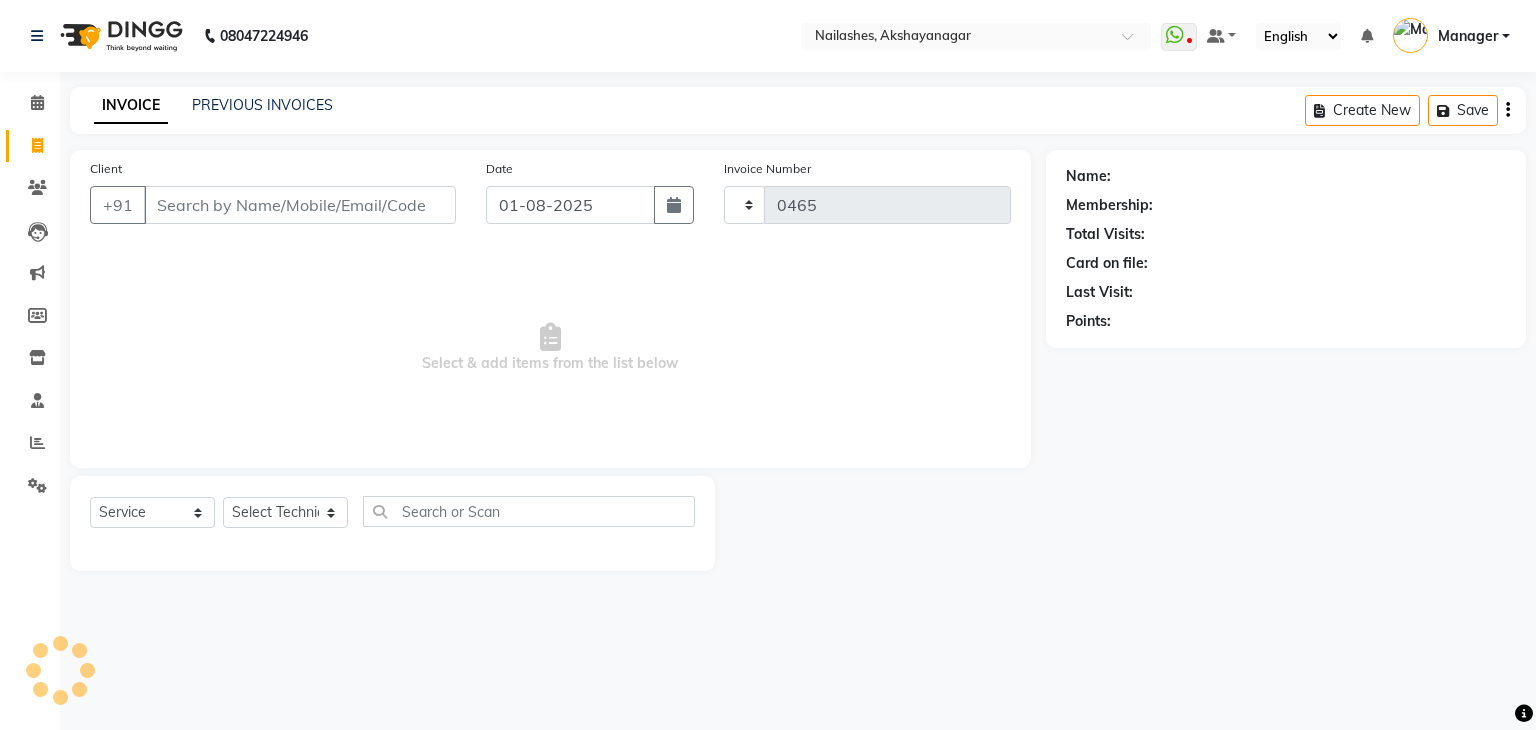 select on "7395" 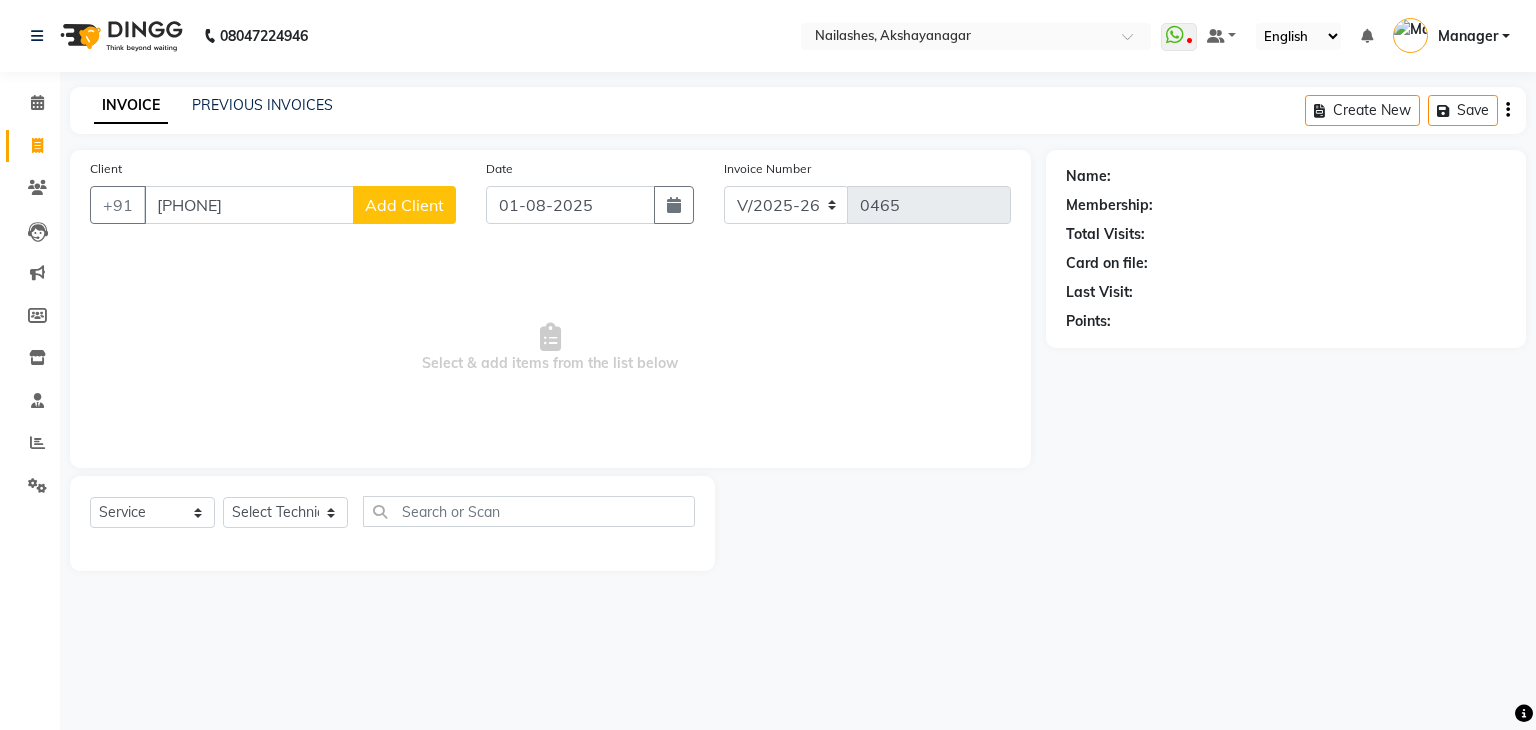 type on "[PHONE]" 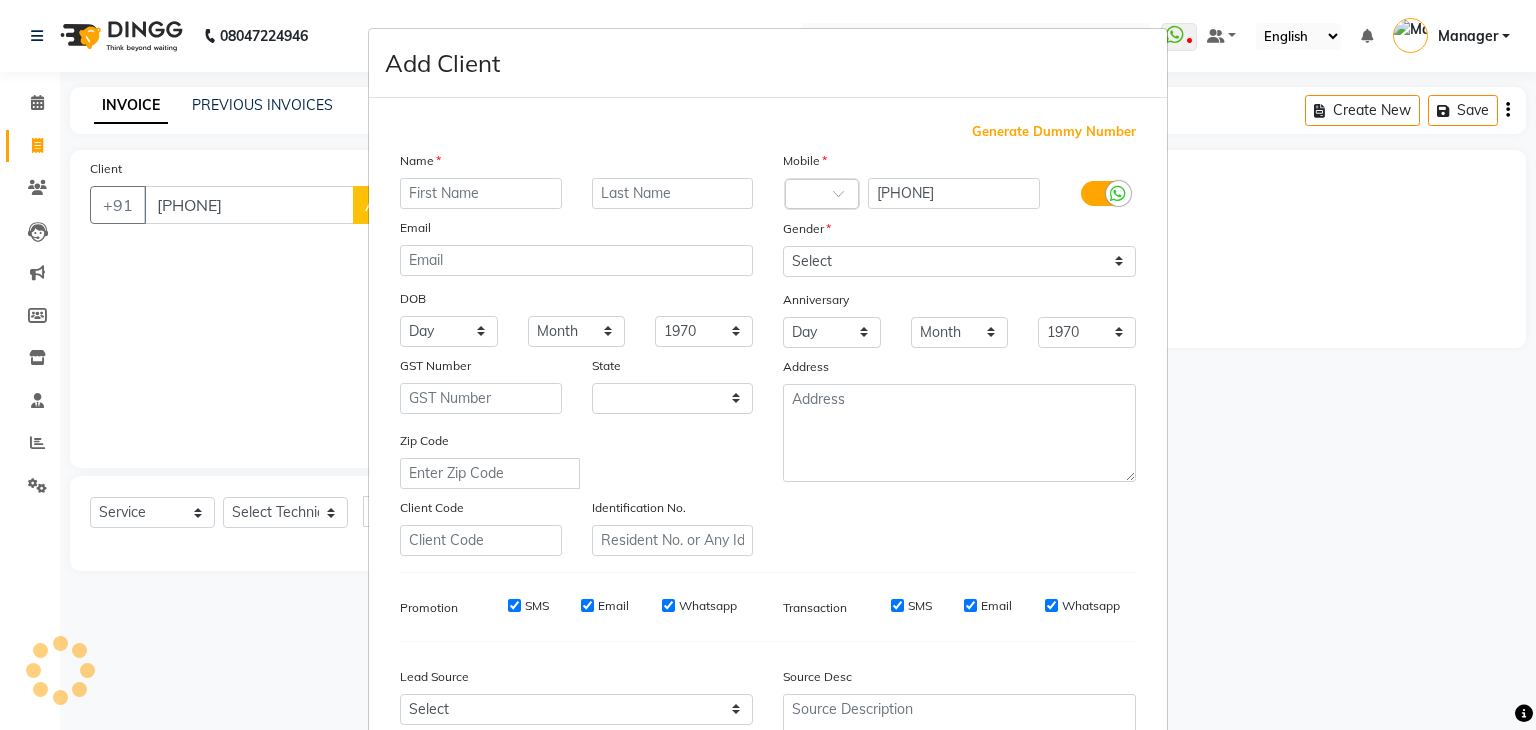 select on "21" 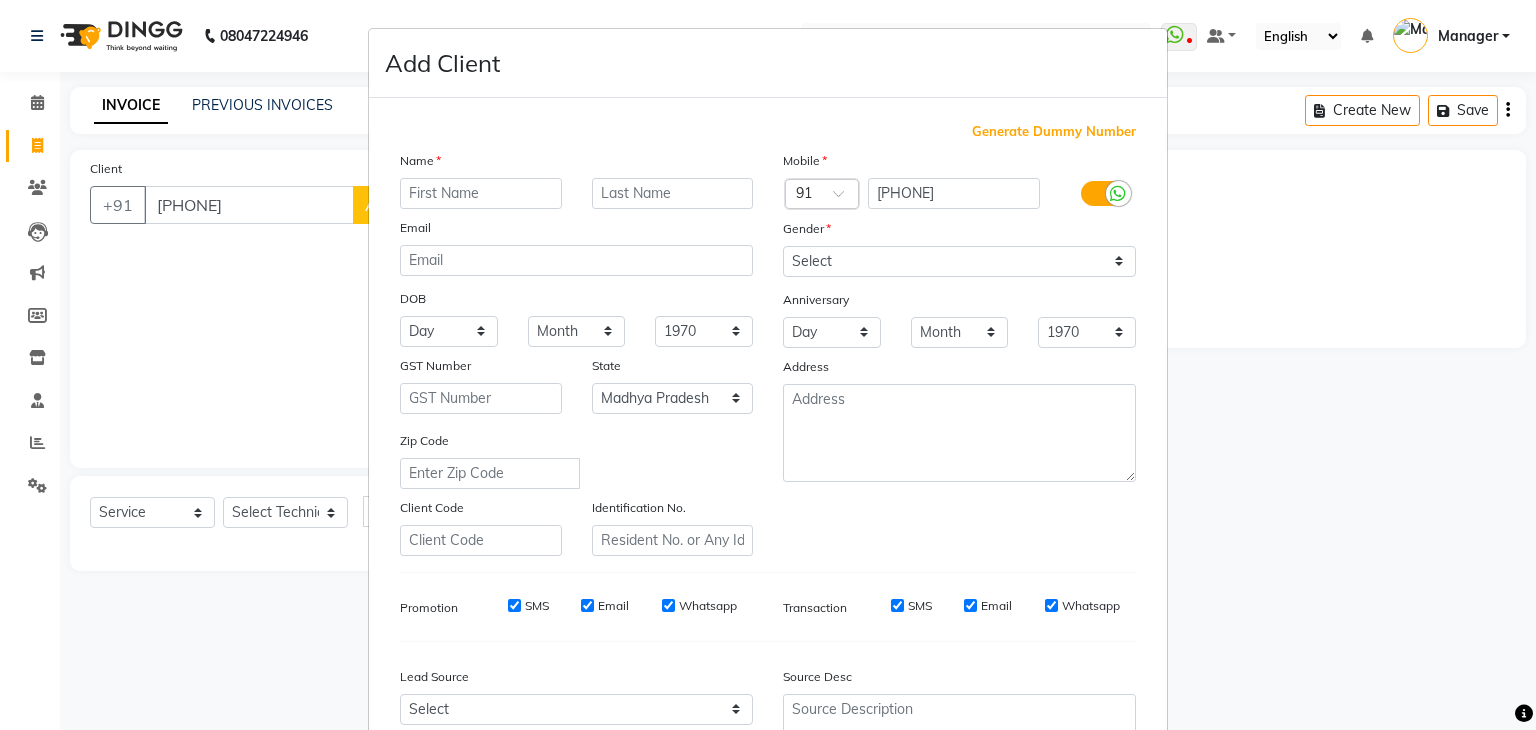 click at bounding box center [481, 193] 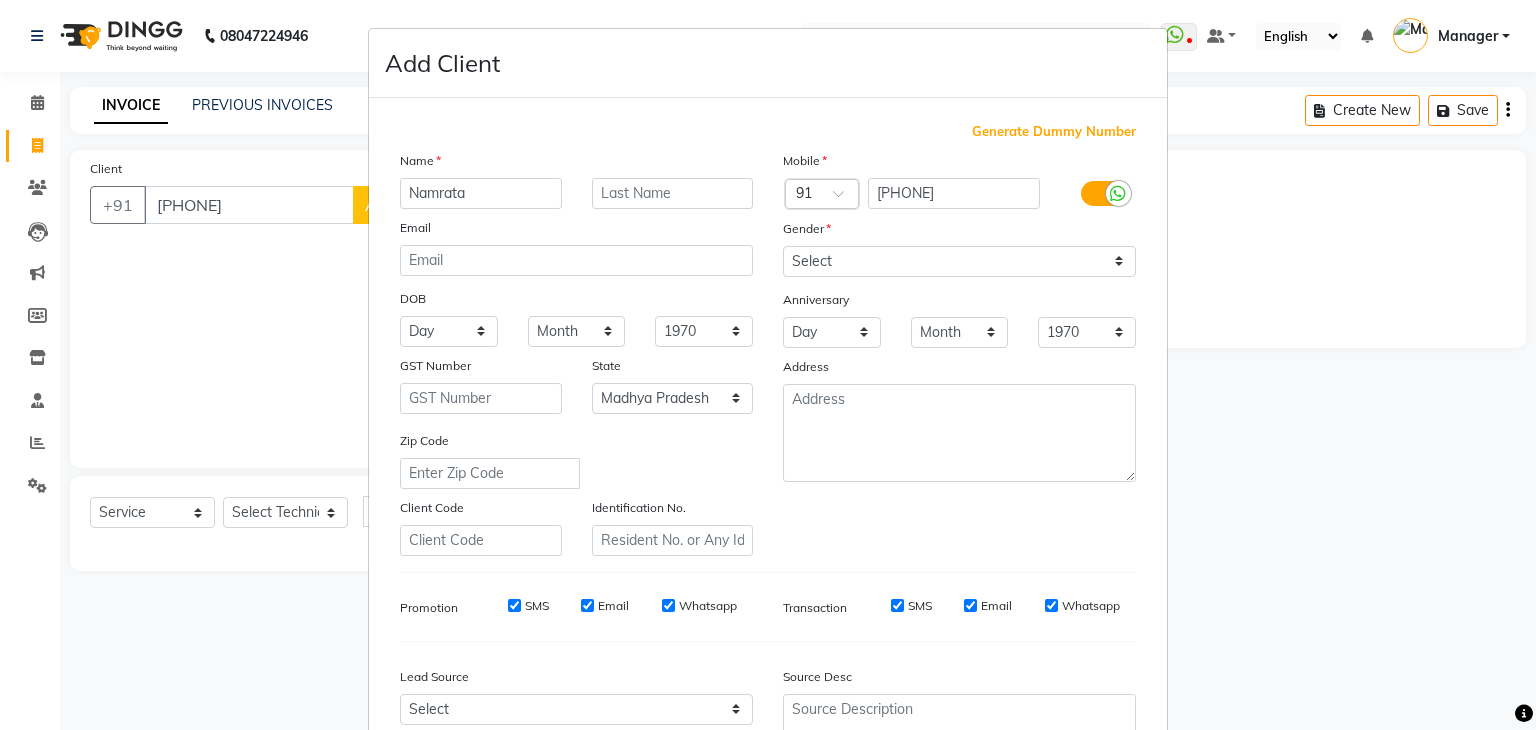 type on "Namrata" 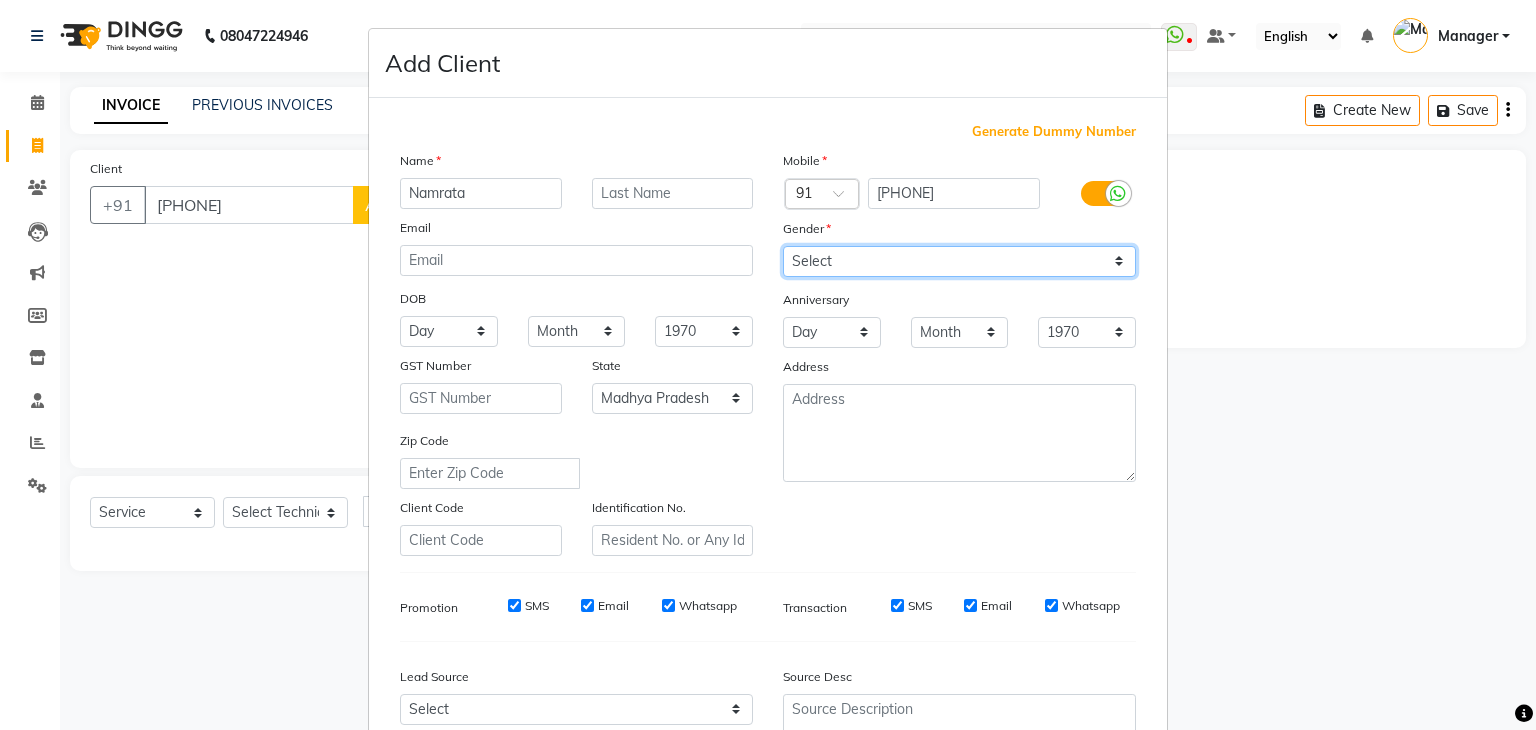 click on "Select Male Female Other Prefer Not To Say" at bounding box center [959, 261] 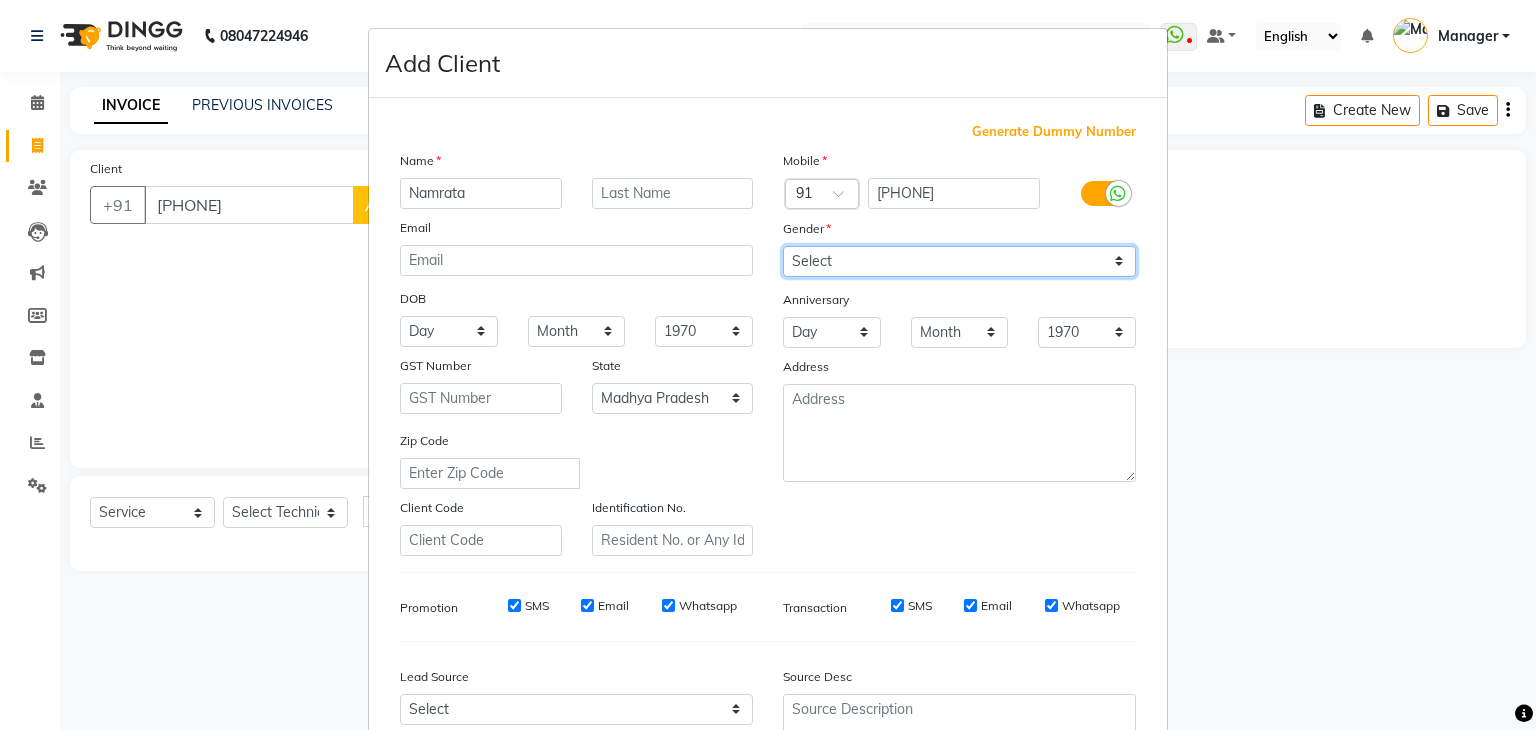 select on "female" 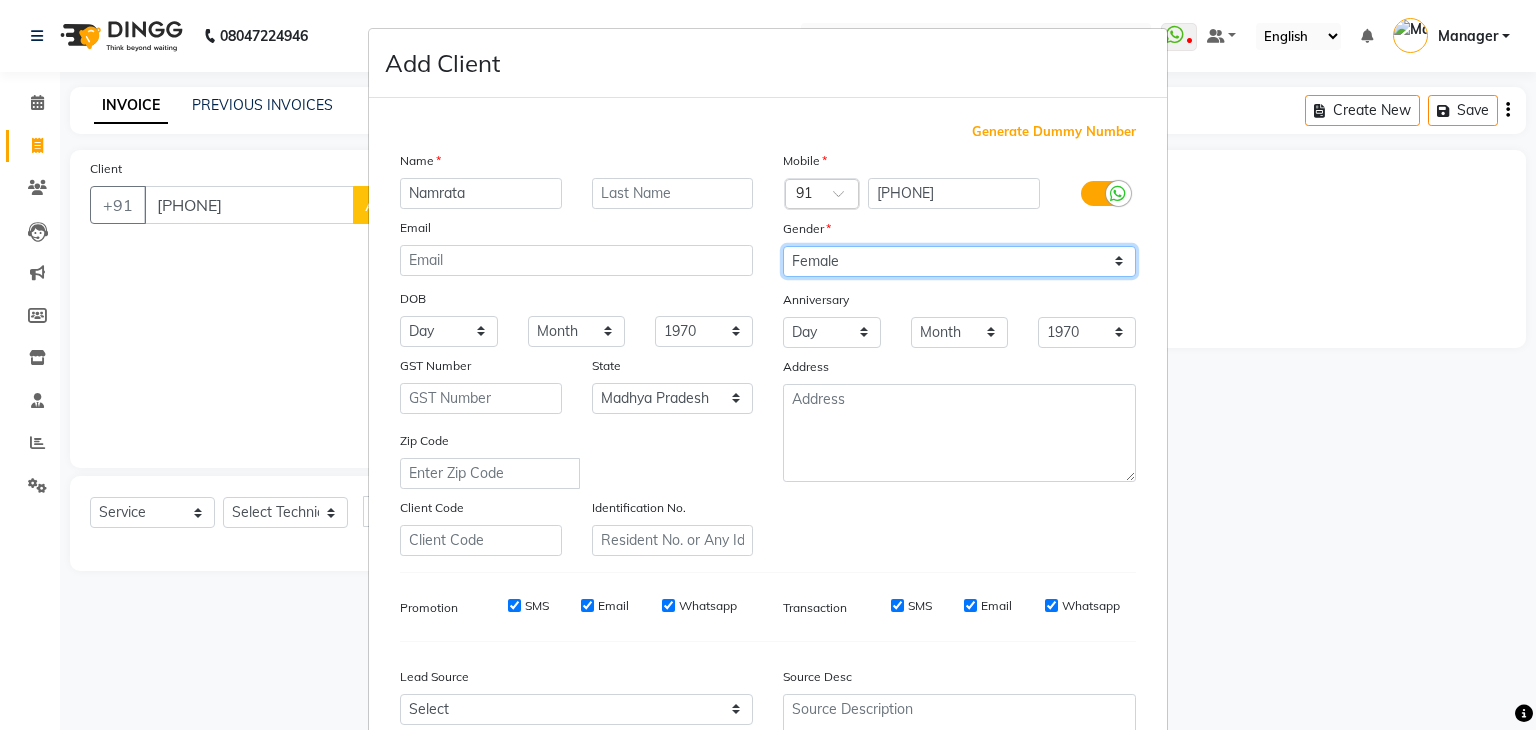 click on "Select Male Female Other Prefer Not To Say" at bounding box center (959, 261) 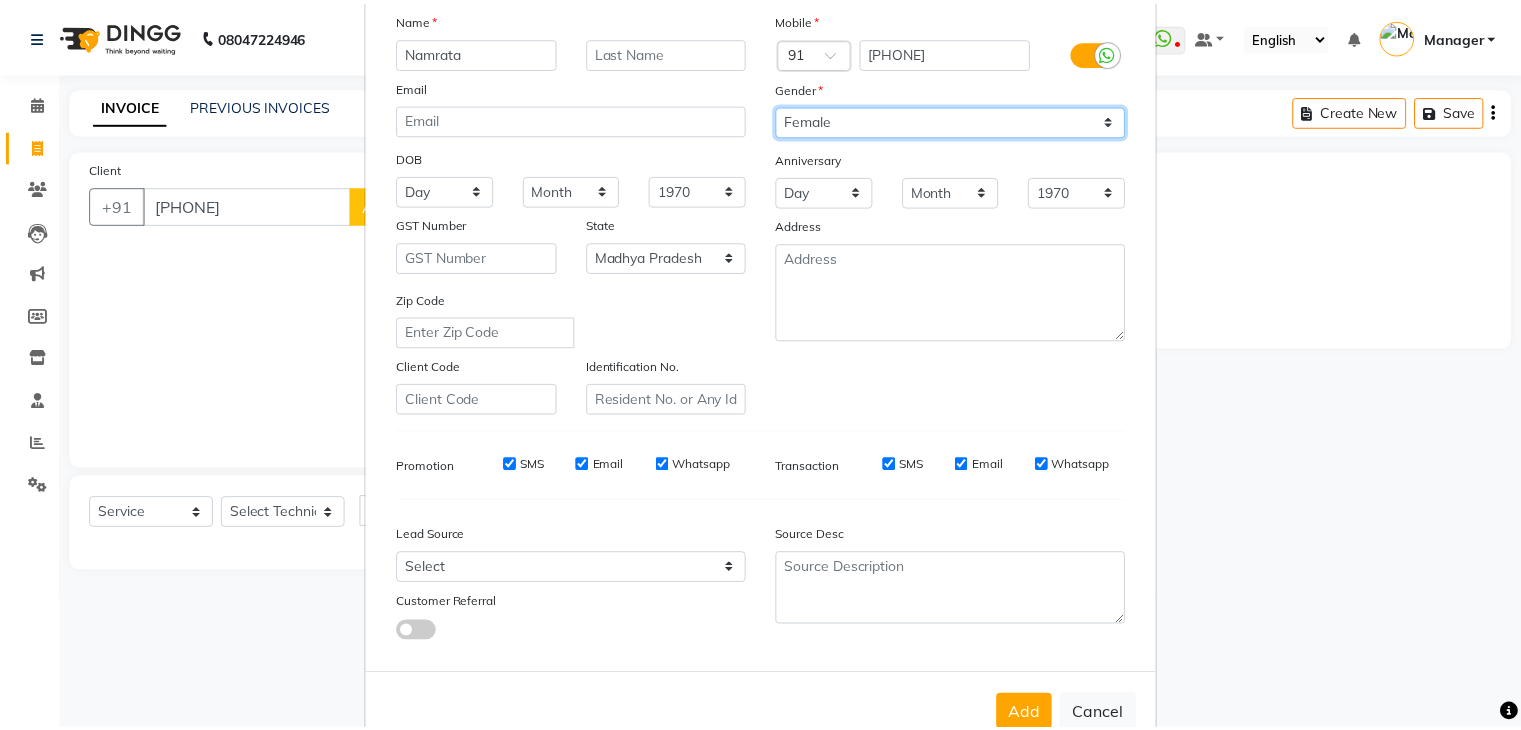 scroll, scrollTop: 203, scrollLeft: 0, axis: vertical 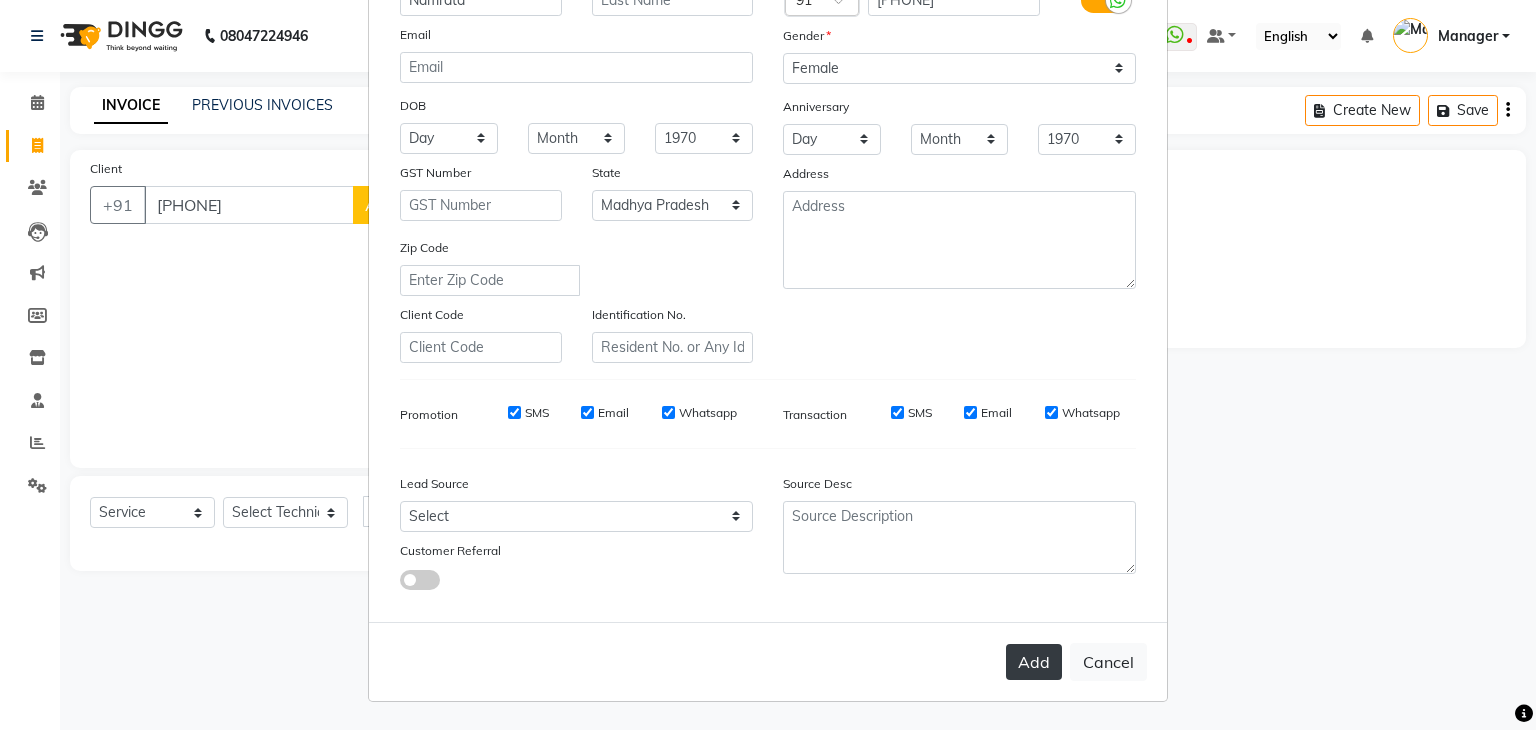 click on "Add" at bounding box center (1034, 662) 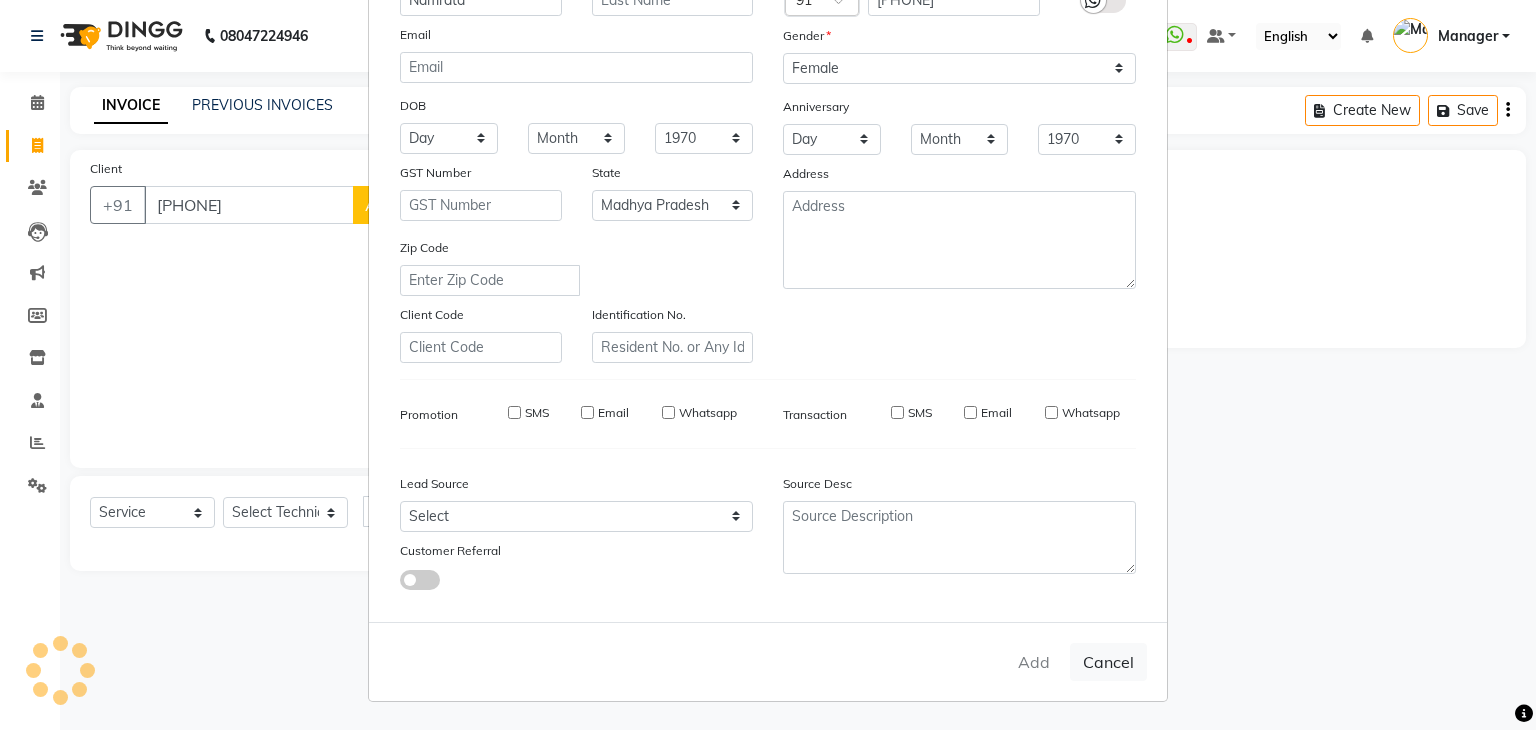 type 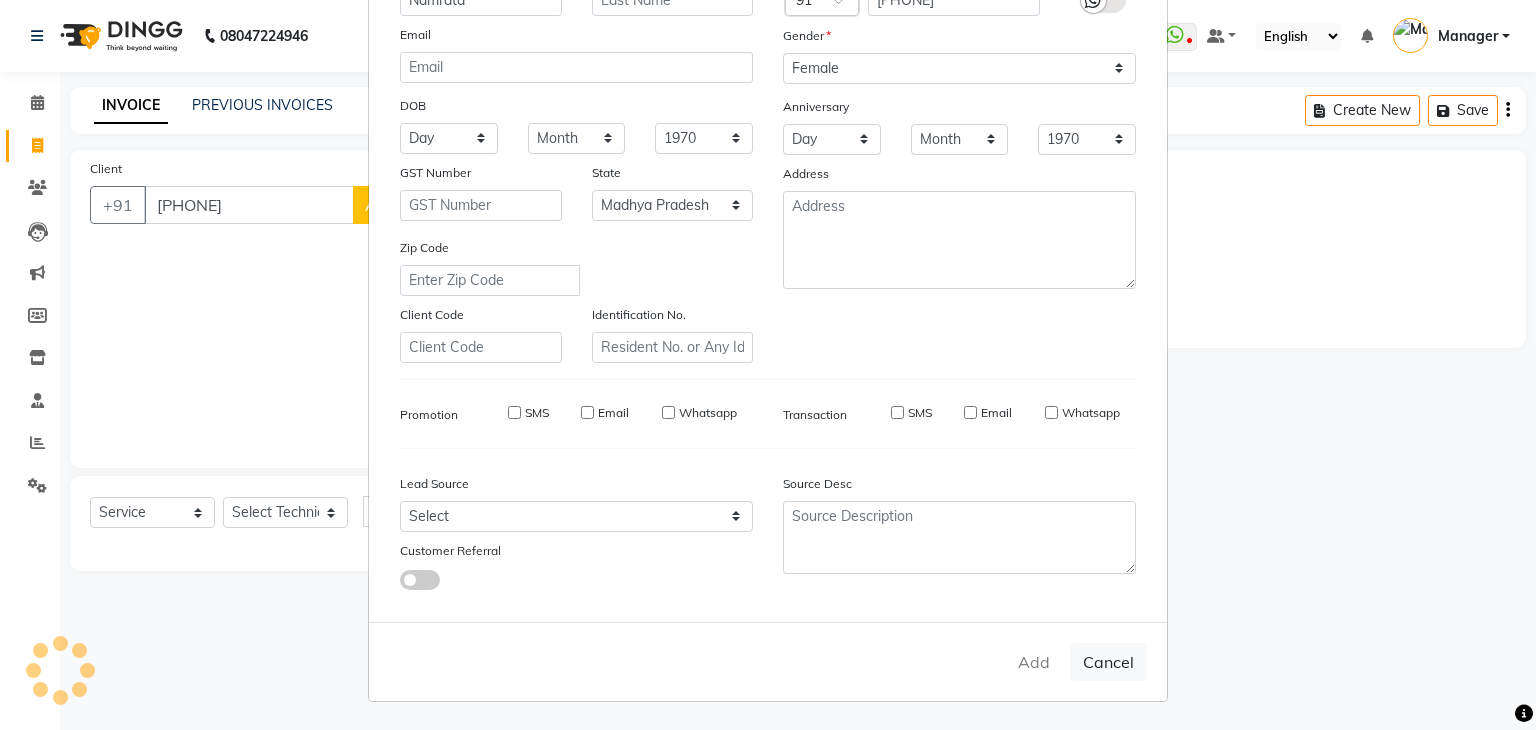 select 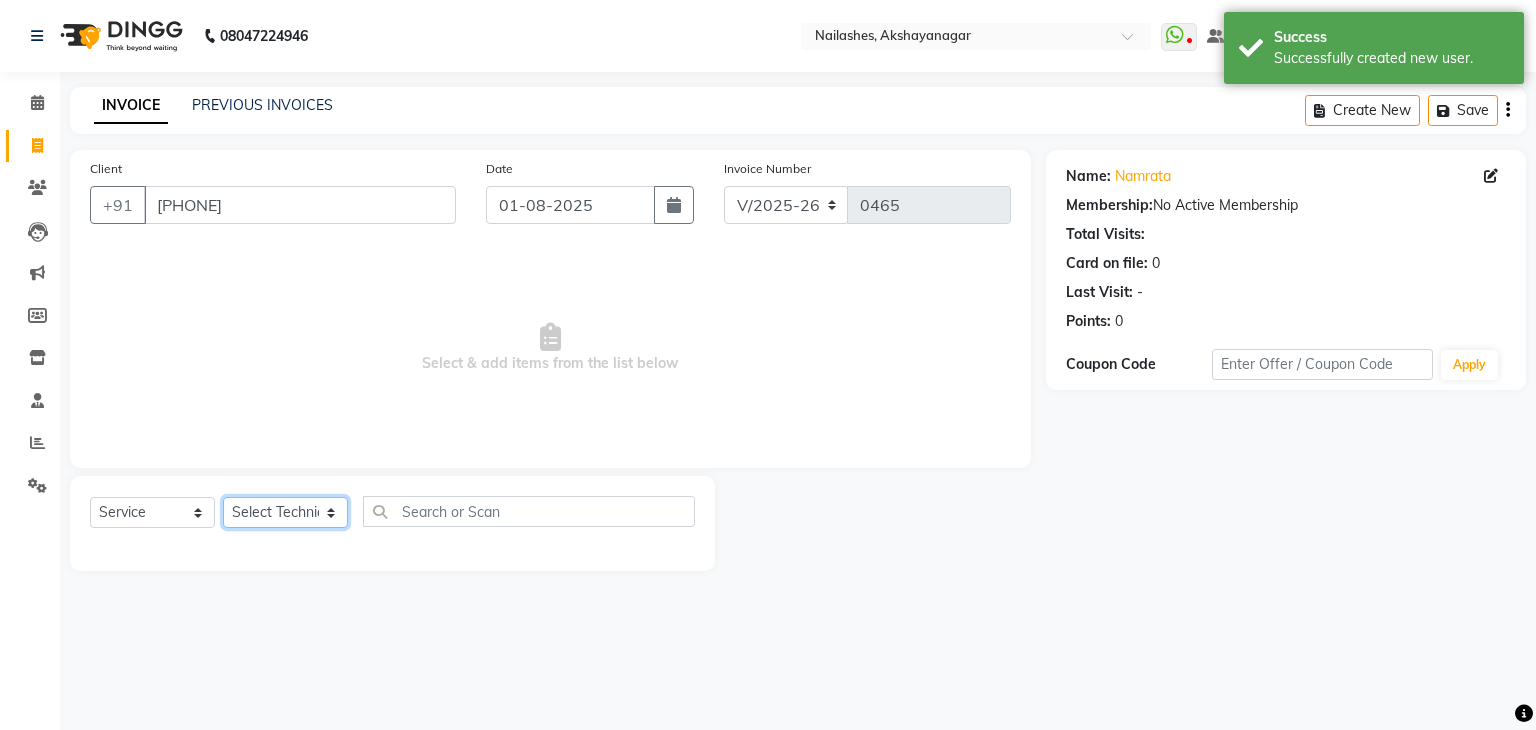 click on "Select Technician [FIRST] [LAST] Manager [FIRST]" 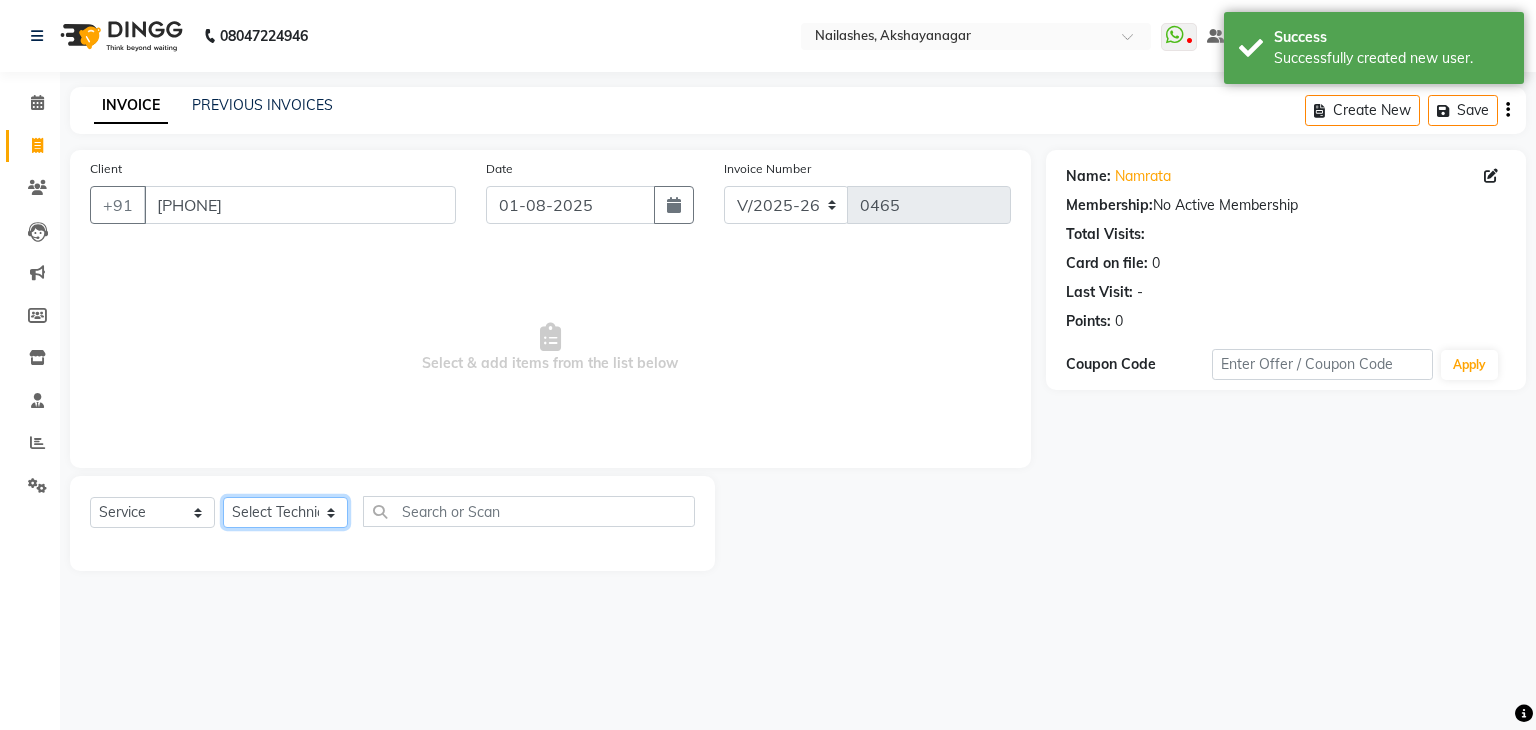 select on "86675" 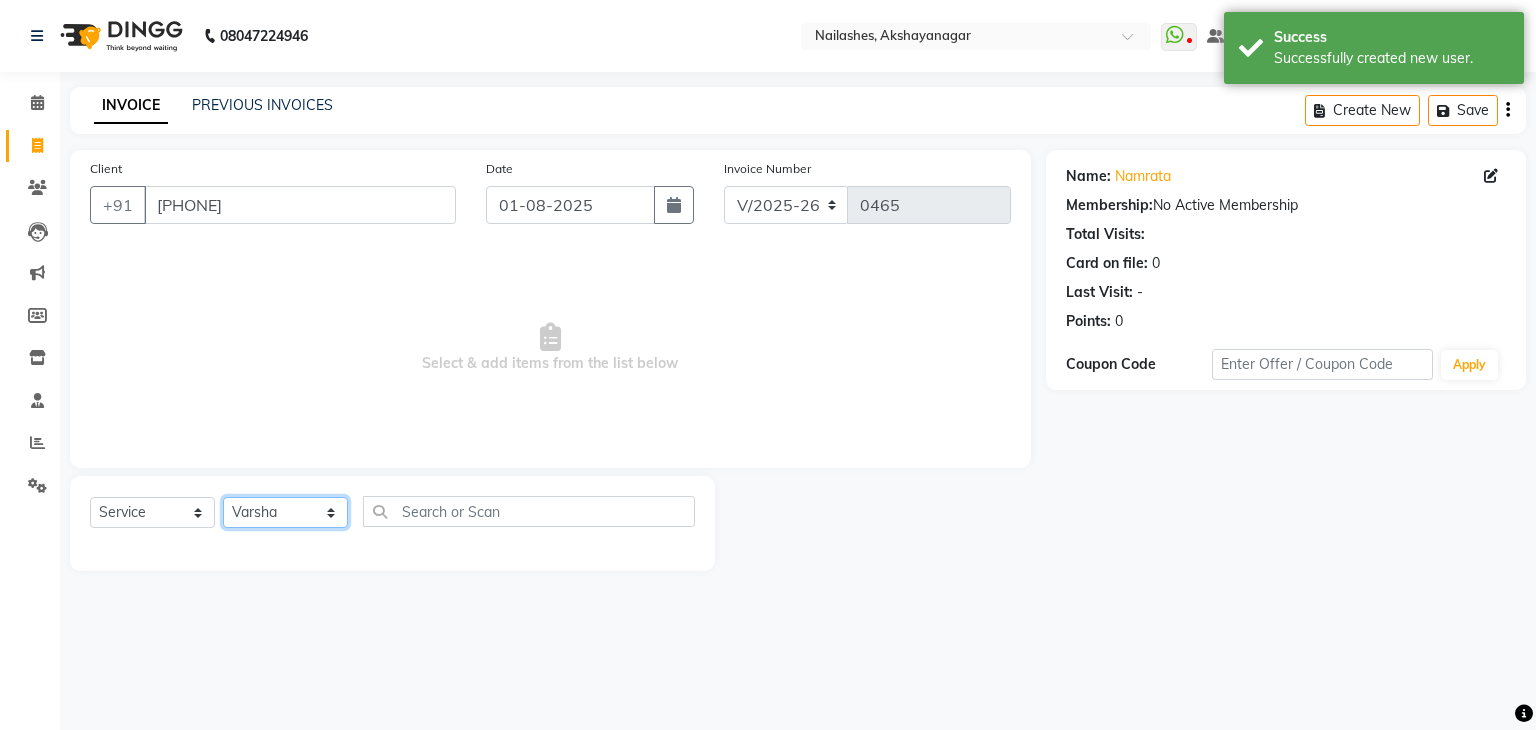 click on "Select Technician [FIRST] [LAST] Manager [FIRST]" 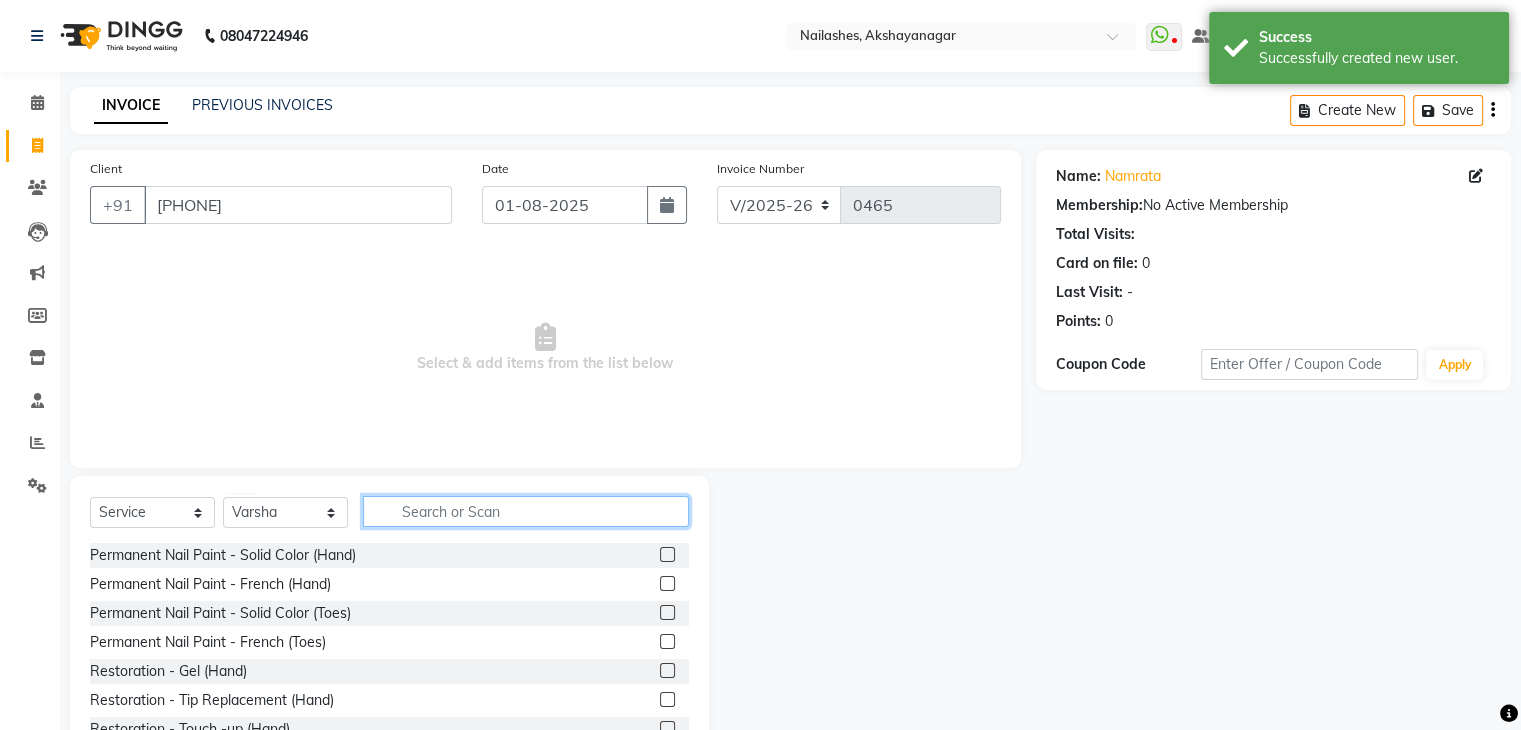 click 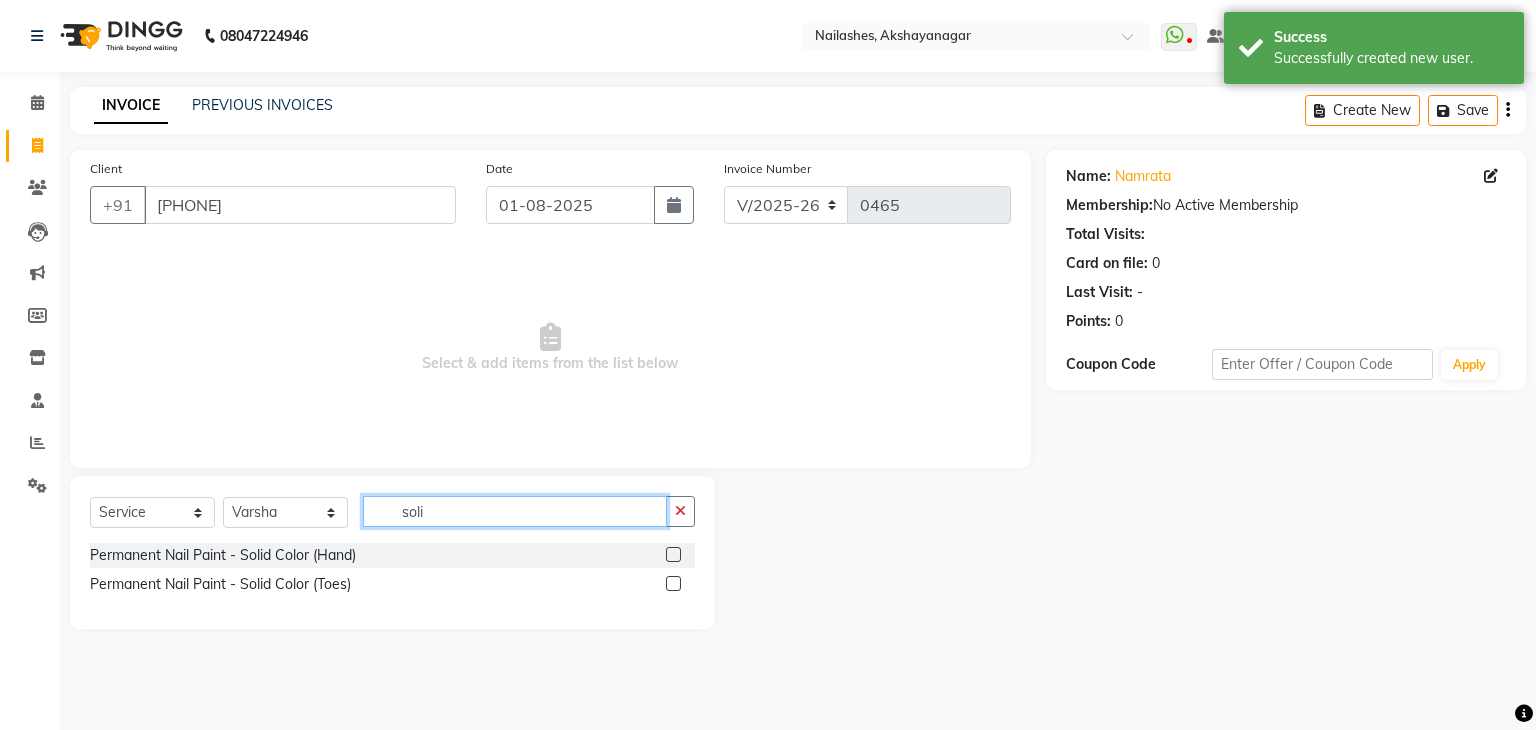 type on "soli" 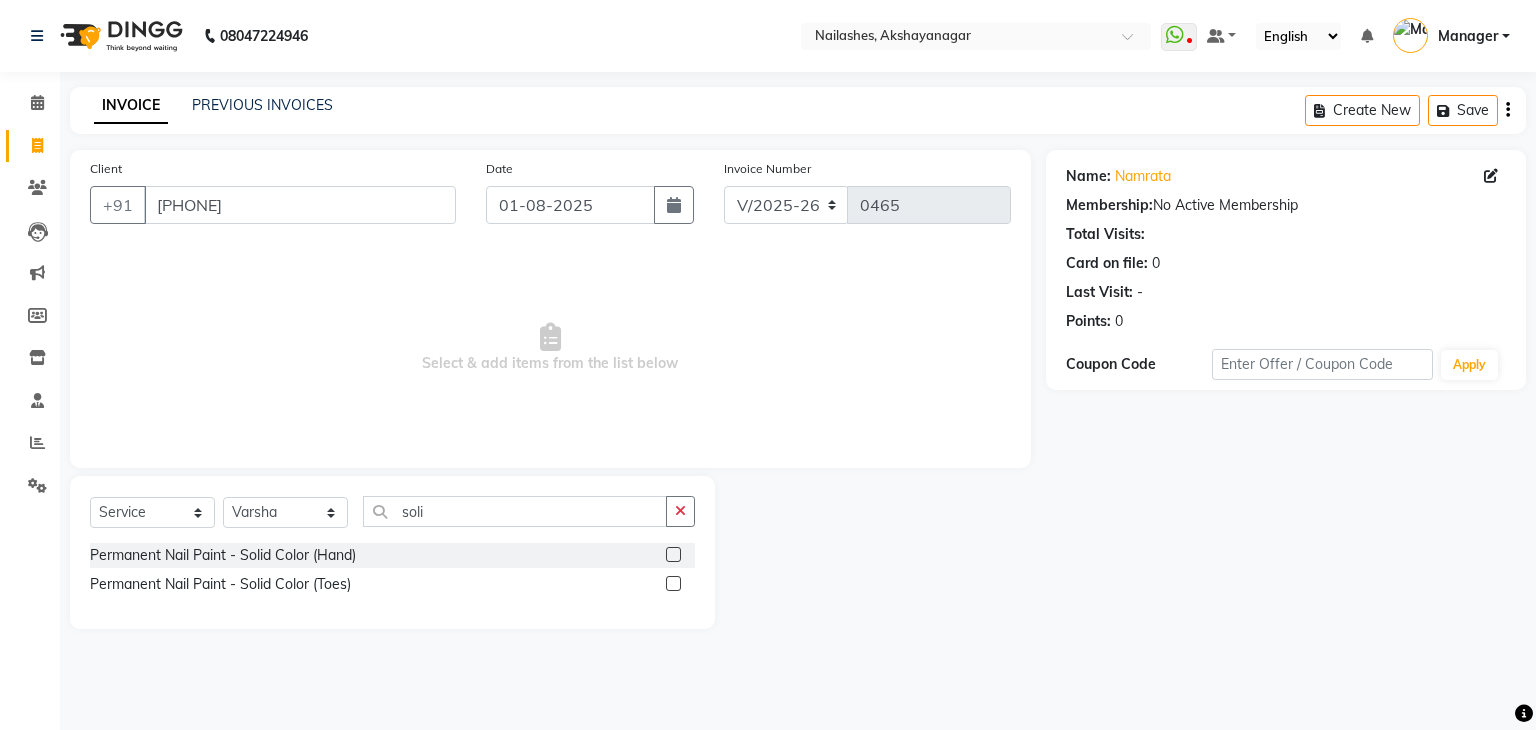 click 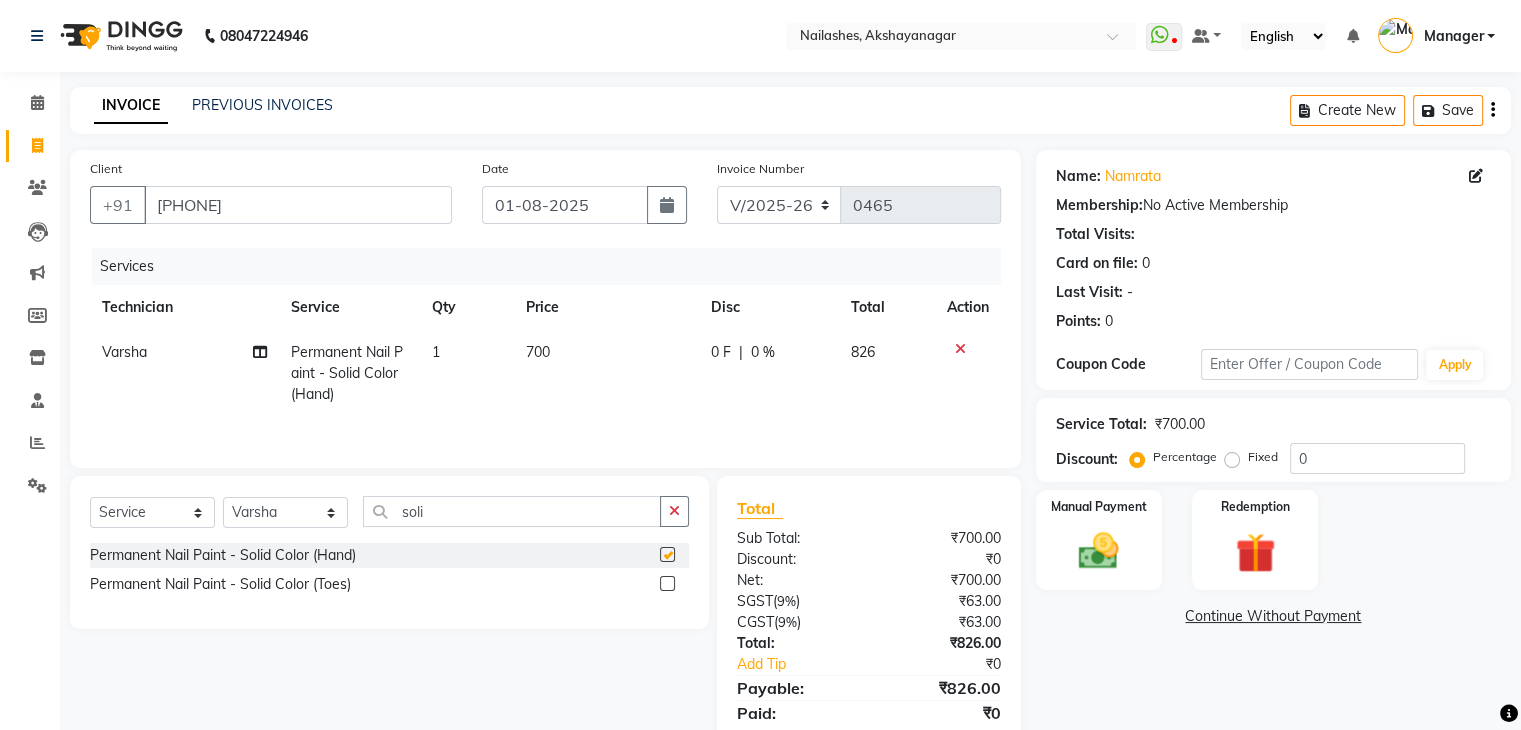 checkbox on "false" 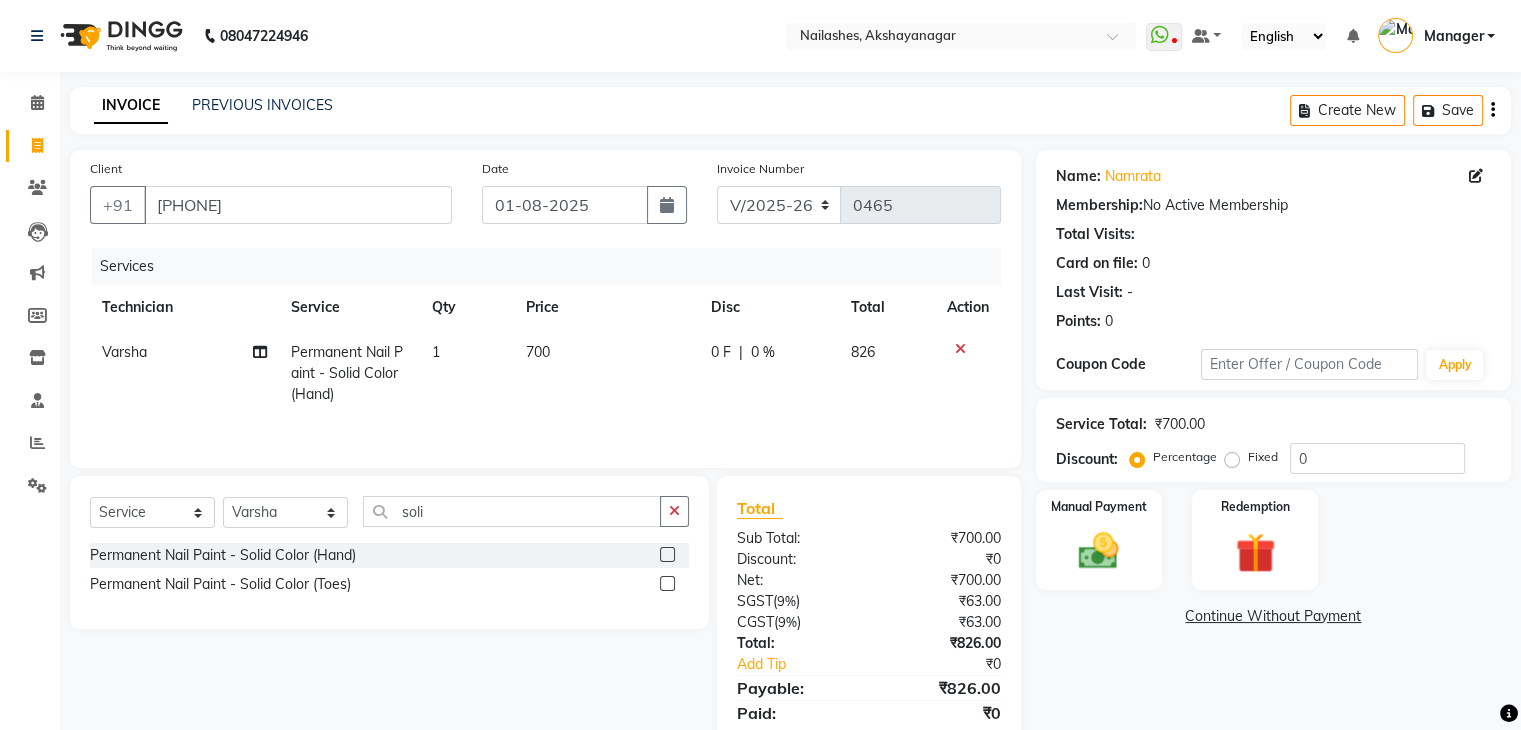 click 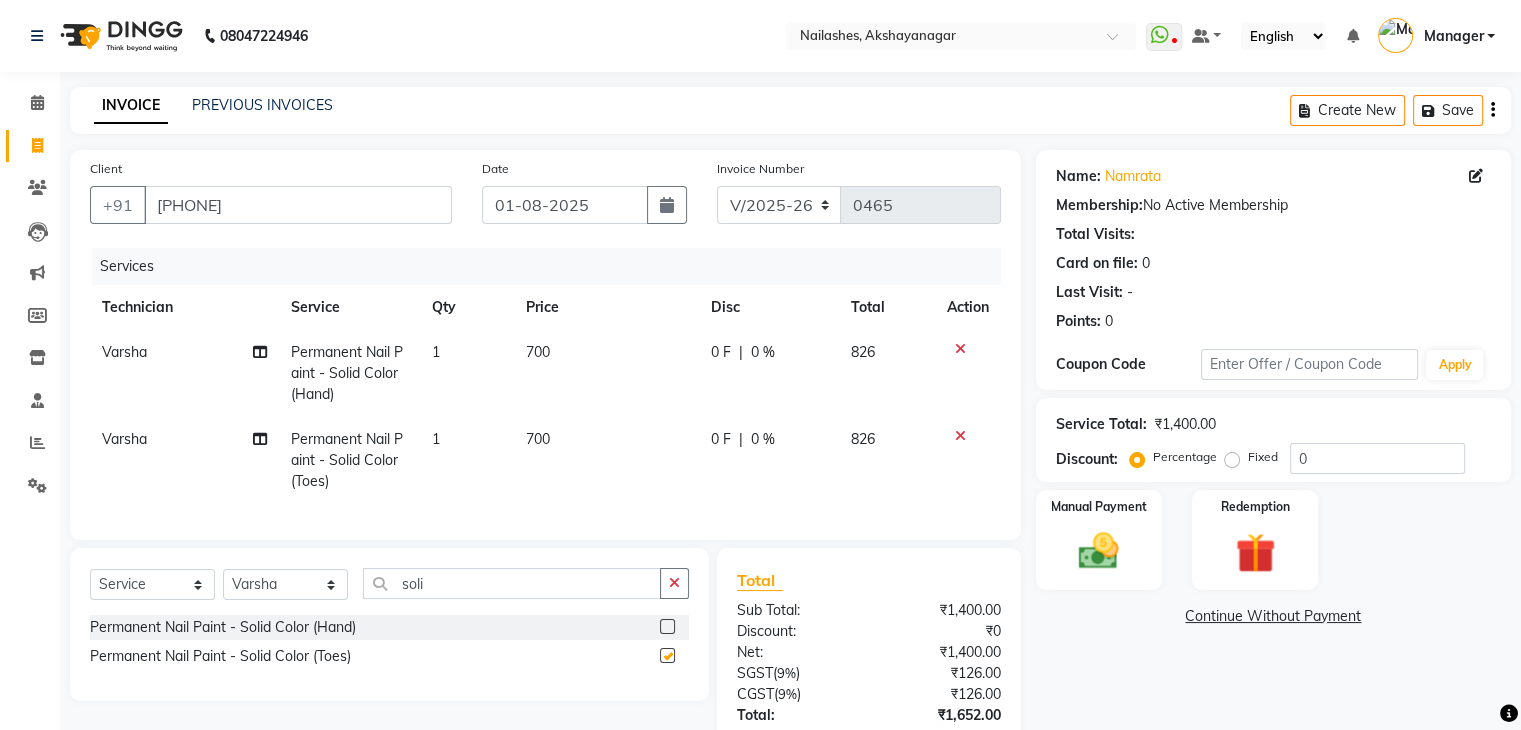 checkbox on "false" 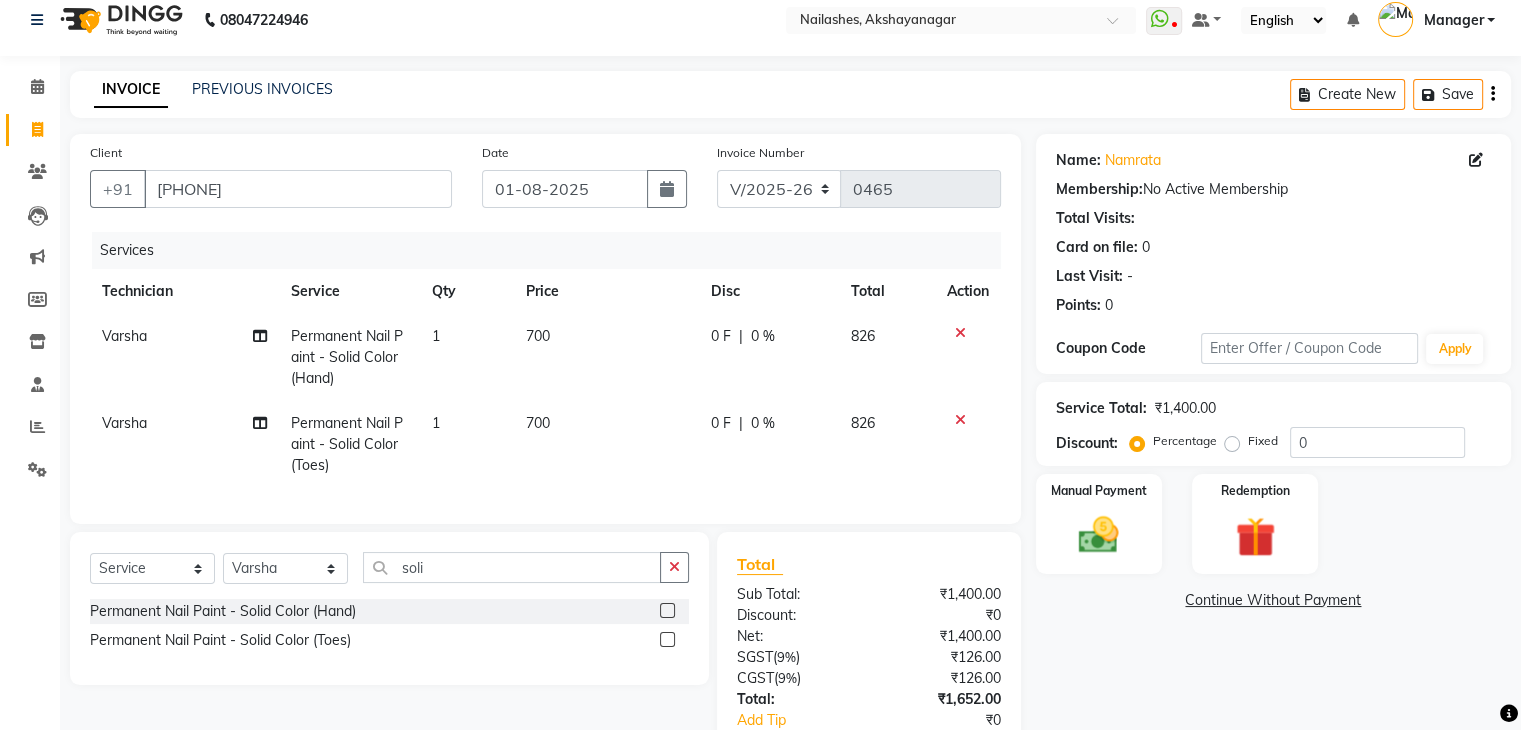 scroll, scrollTop: 0, scrollLeft: 0, axis: both 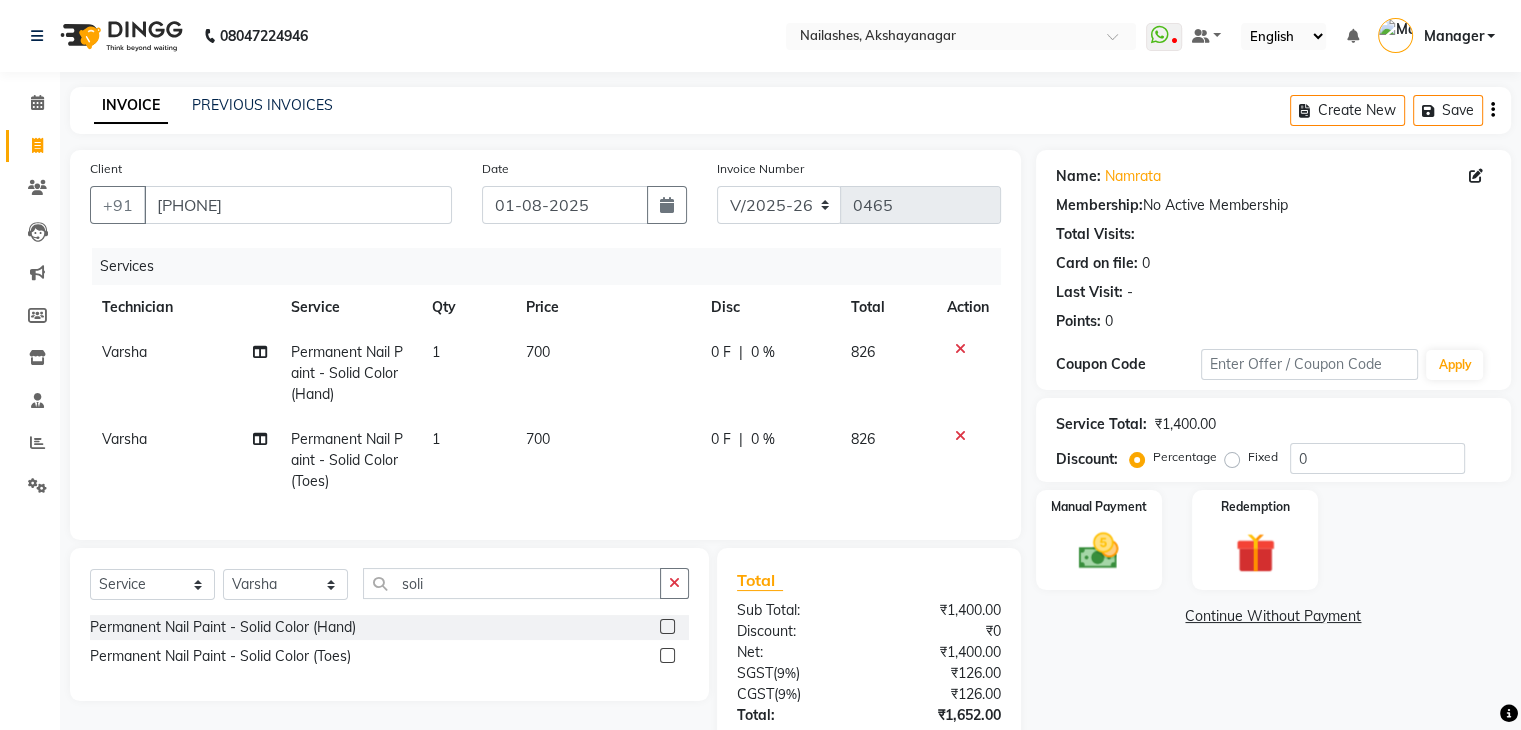 click on "Varsha" 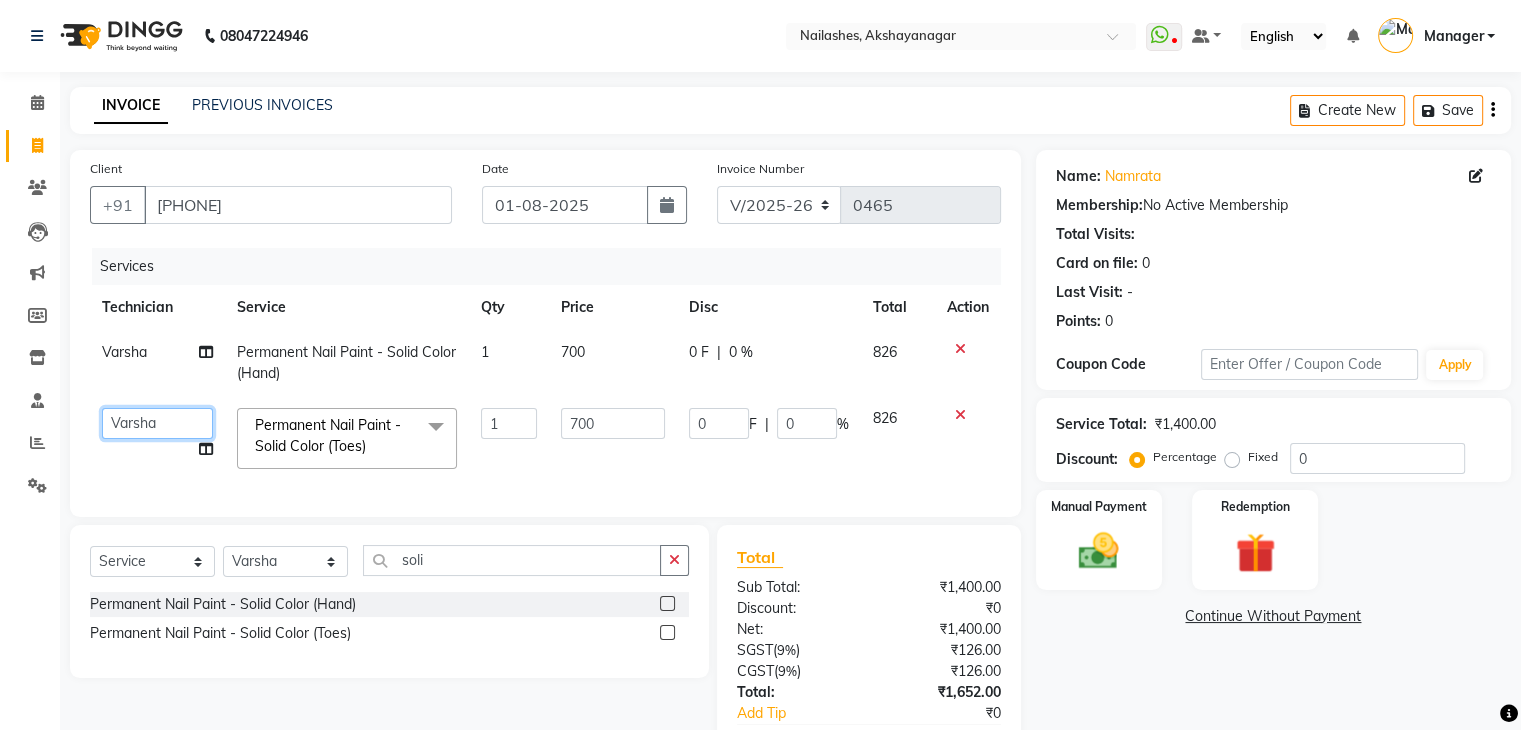 click on "[FIRST] [LAST] Manager [FIRST]" 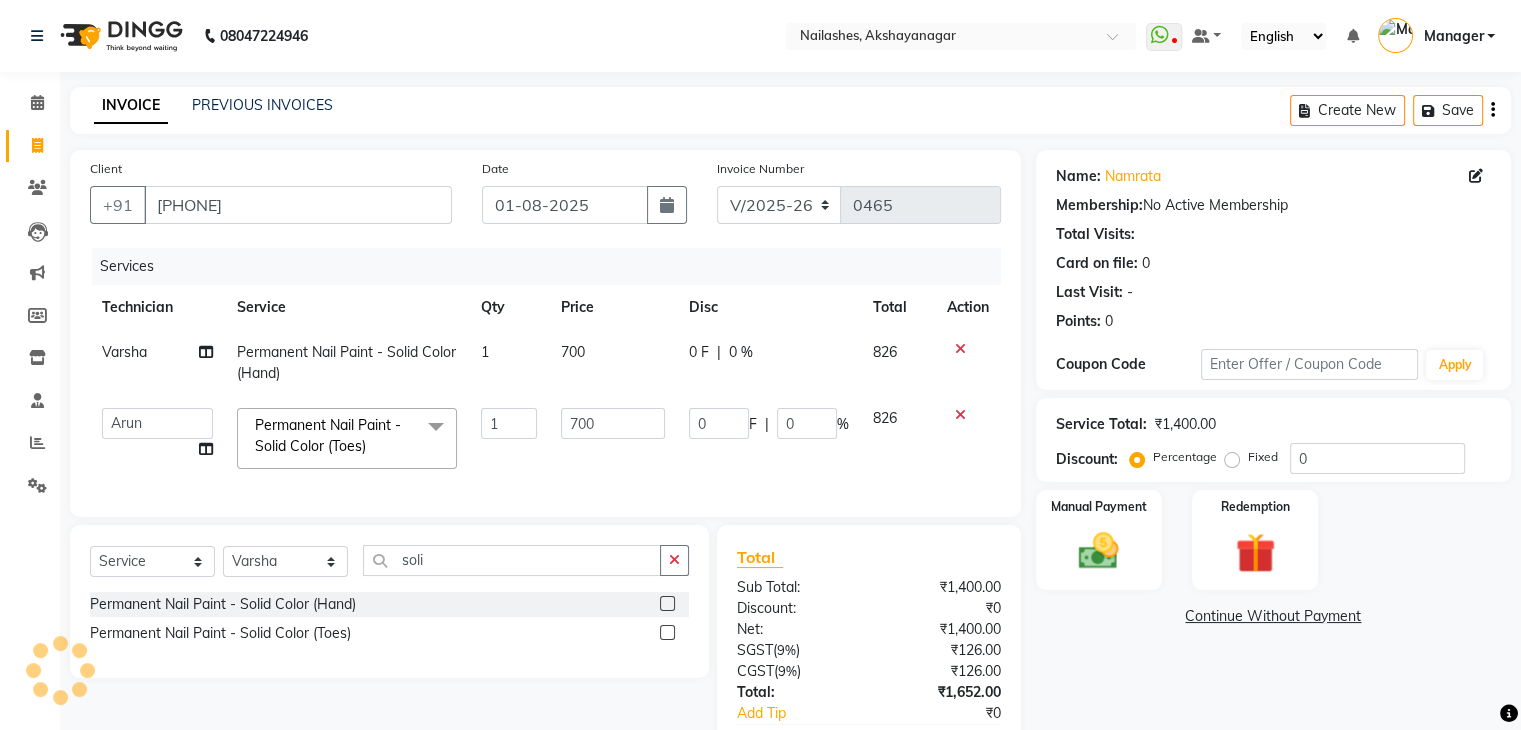 click on "1" 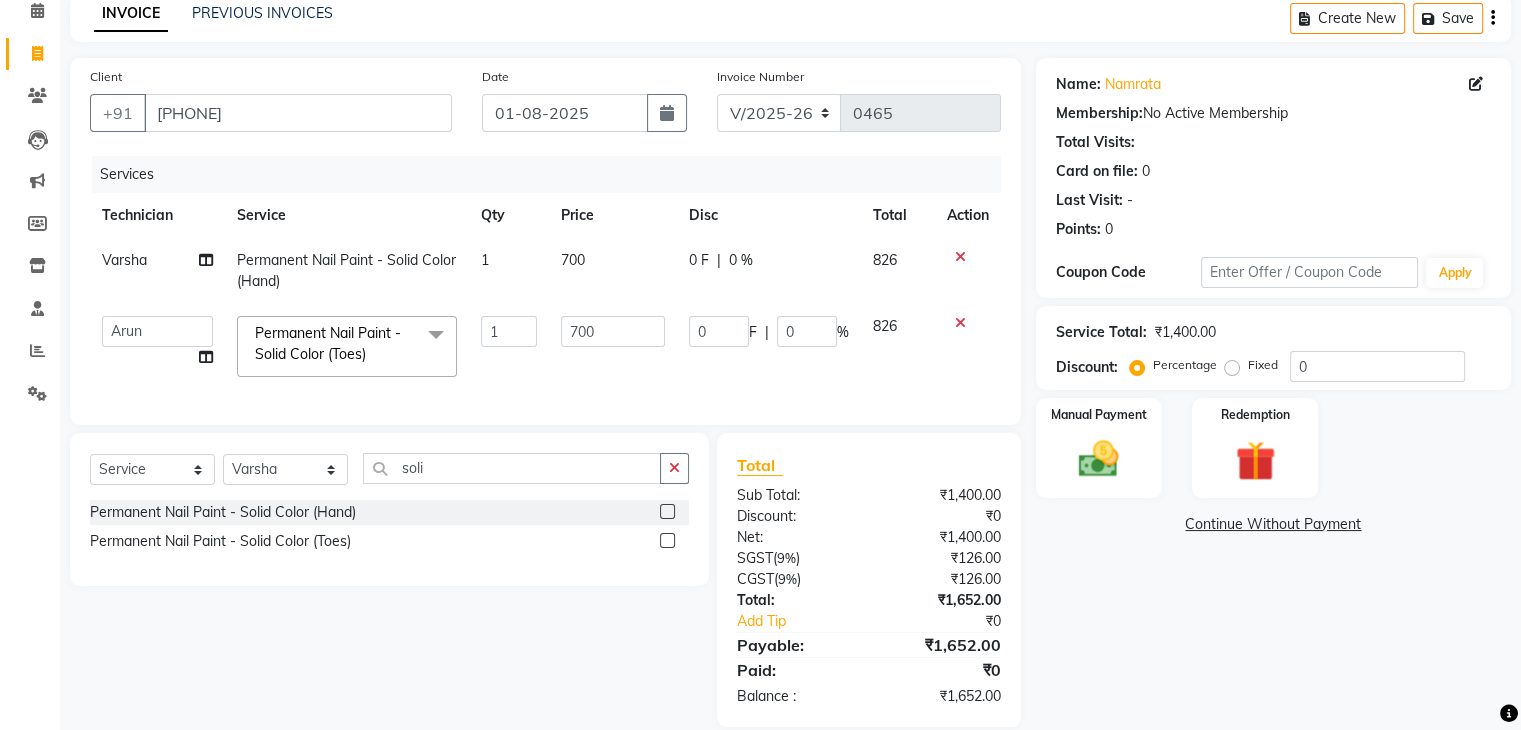 scroll, scrollTop: 134, scrollLeft: 0, axis: vertical 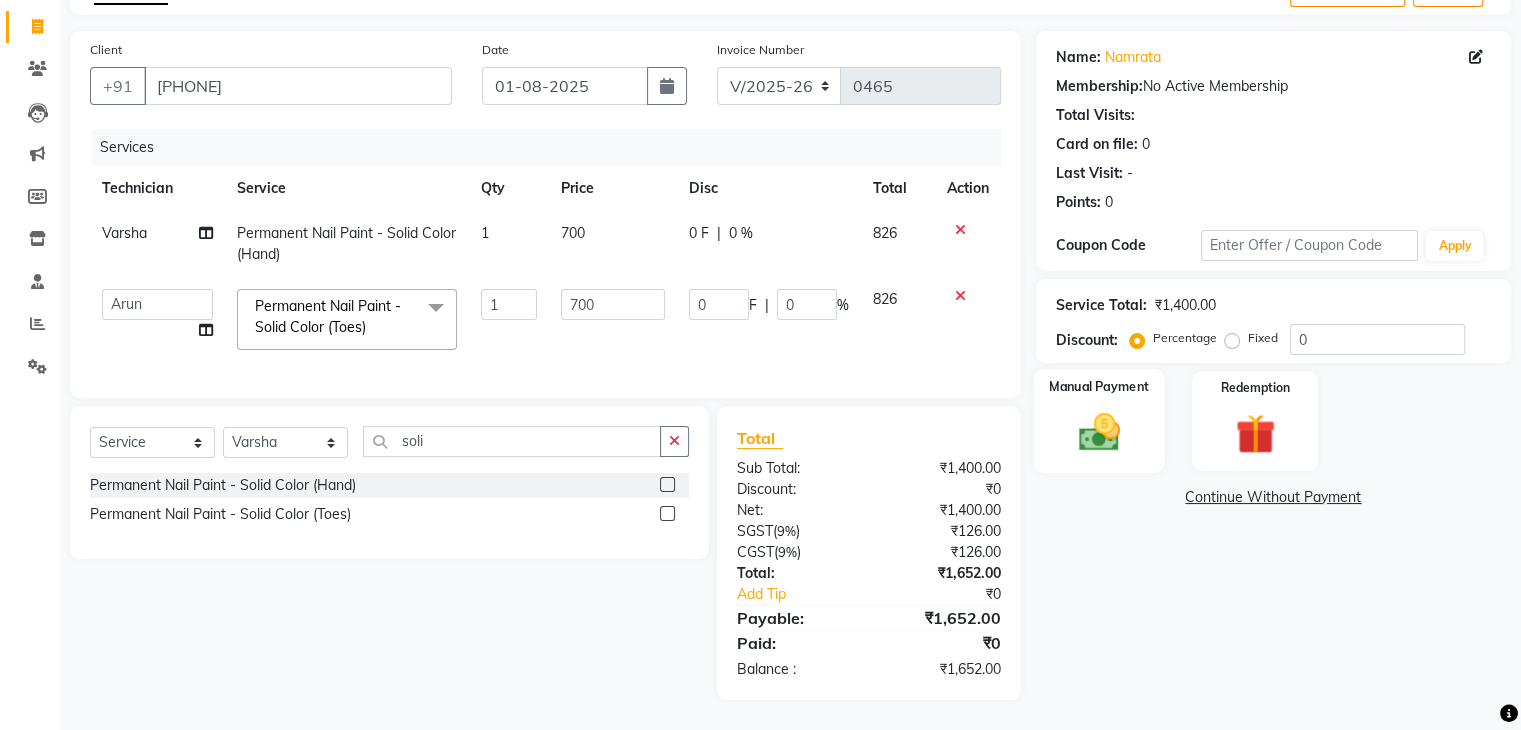 drag, startPoint x: 1080, startPoint y: 667, endPoint x: 1086, endPoint y: 427, distance: 240.07498 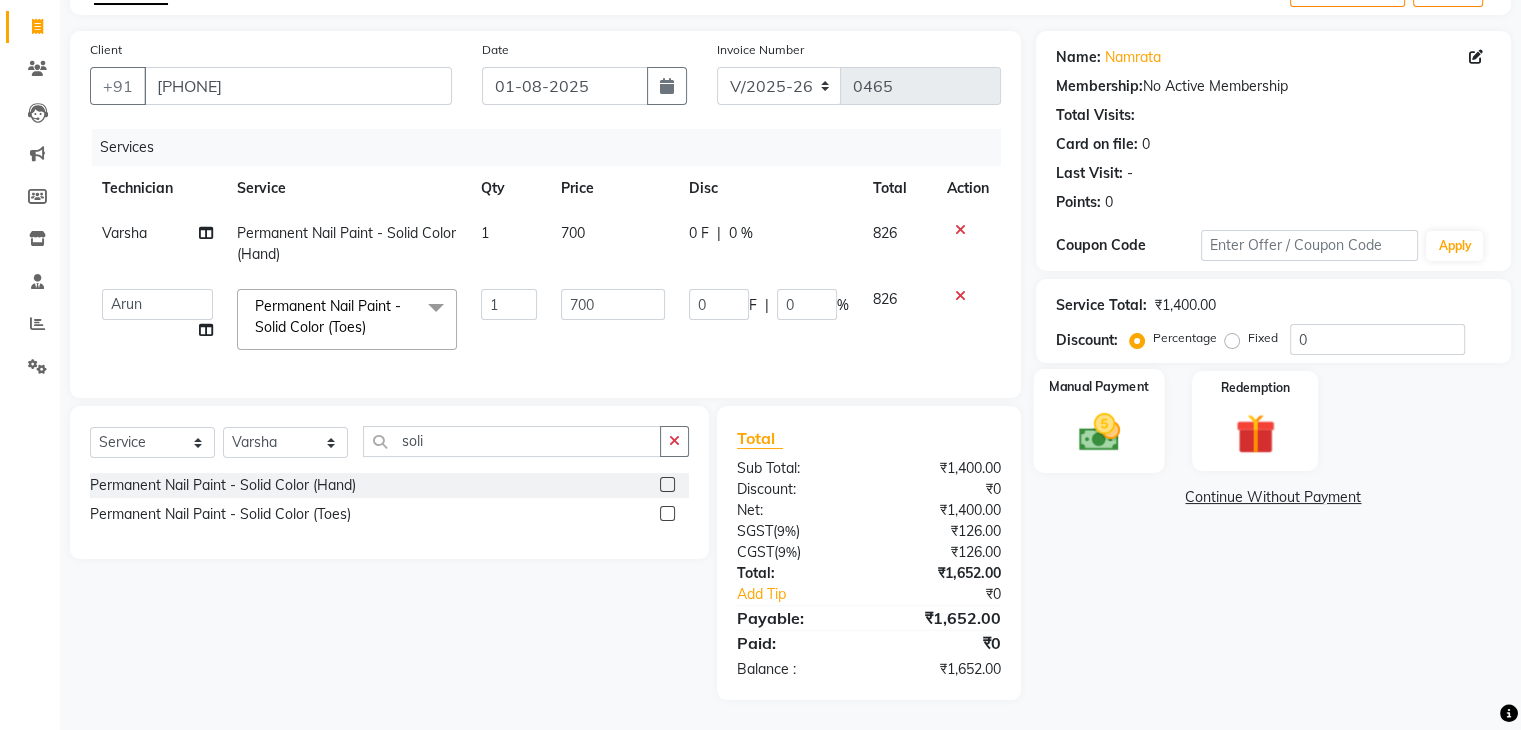 click on "Name: [FIRST] Membership: No Active Membership Total Visits: Card on file: 0 Last Visit: - Points: 0 Coupon Code Apply Service Total: ₹1,400.00 Discount: Percentage Fixed 0 Manual Payment Redemption Continue Without Payment" 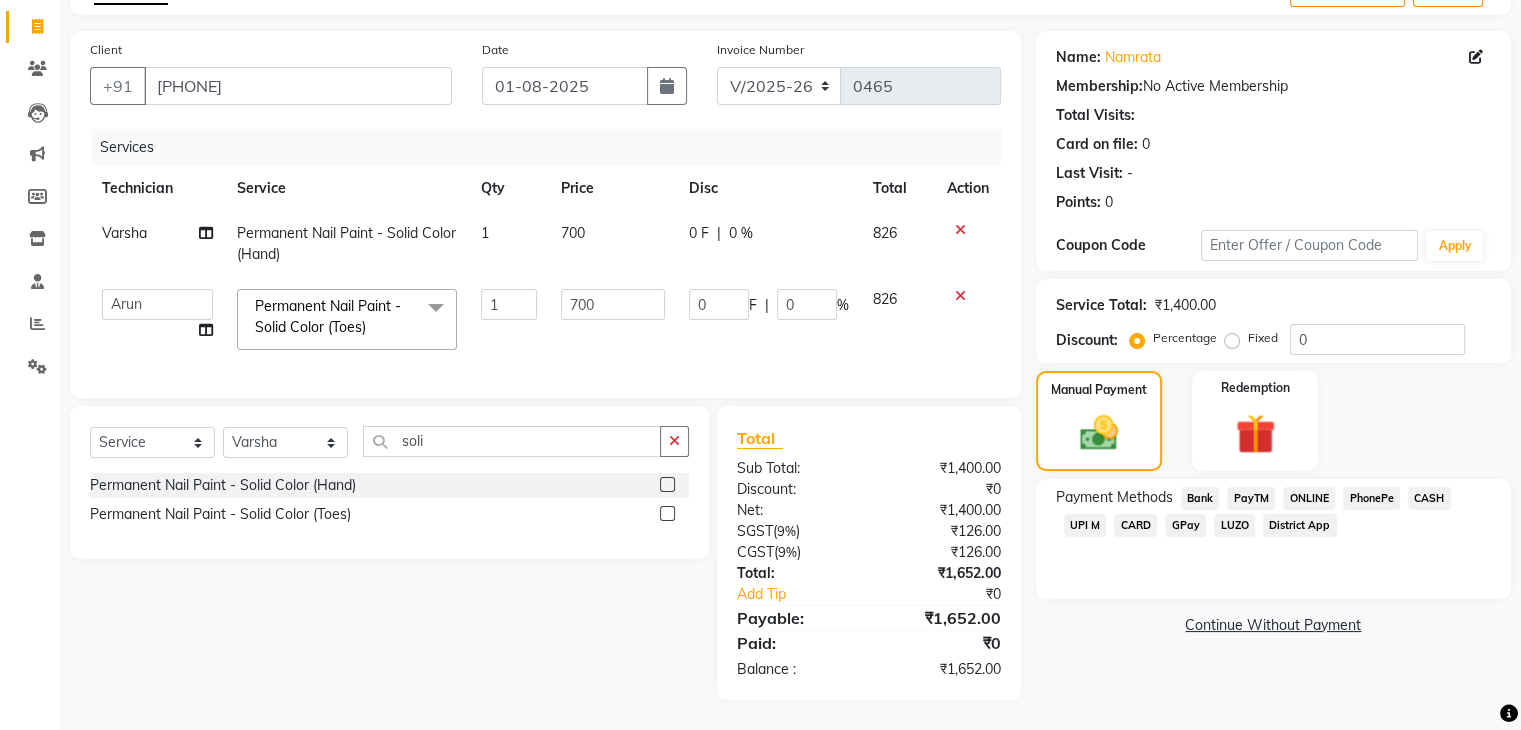 click on "Name: [FIRST] Membership: No Active Membership Total Visits: Card on file: 0 Last Visit: - Points: 0 Coupon Code Apply Service Total: ₹1,400.00 Discount: Percentage Fixed 0 Manual Payment Redemption Payment Methods Bank PayTM ONLINE PhonePe CASH UPI M CARD GPay LUZO District App Continue Without Payment" 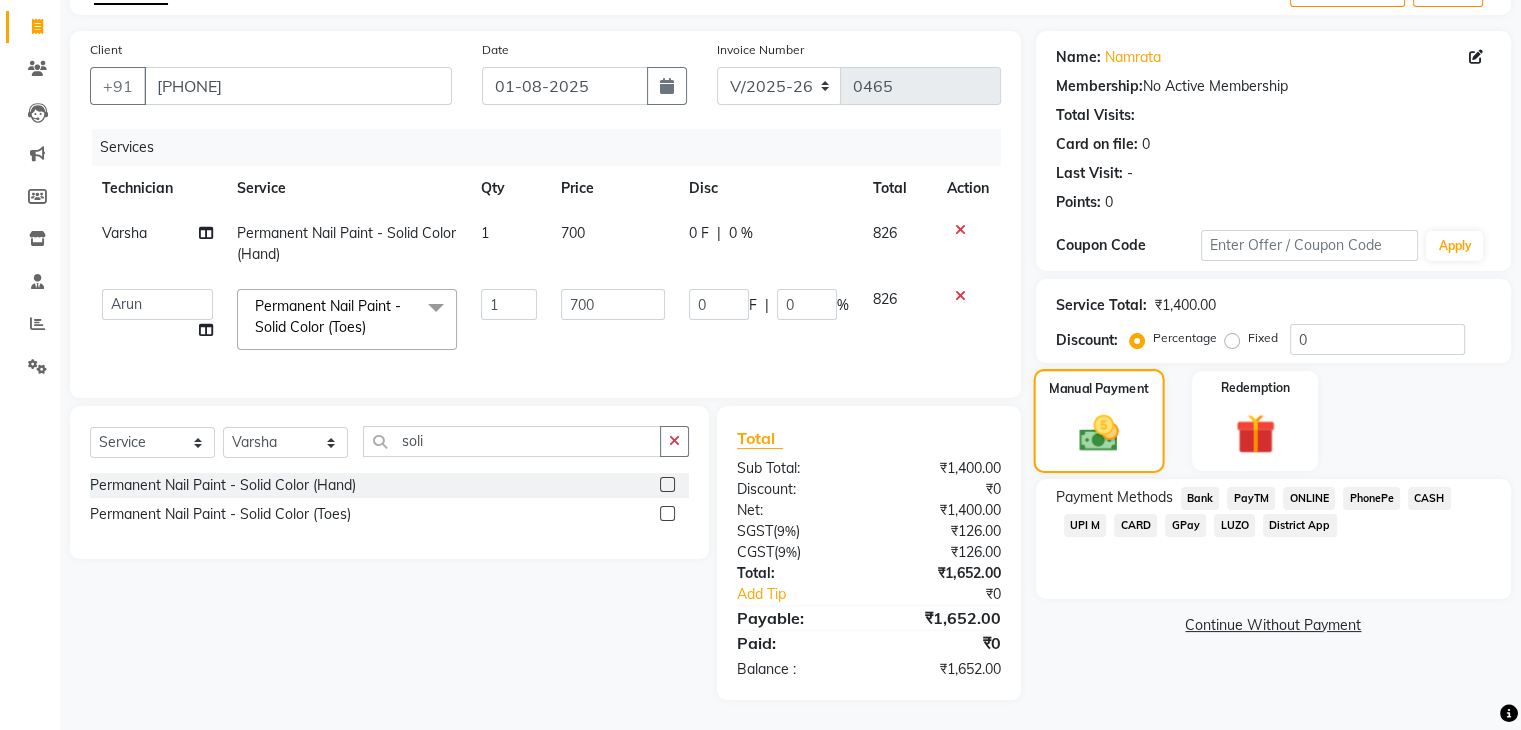 click 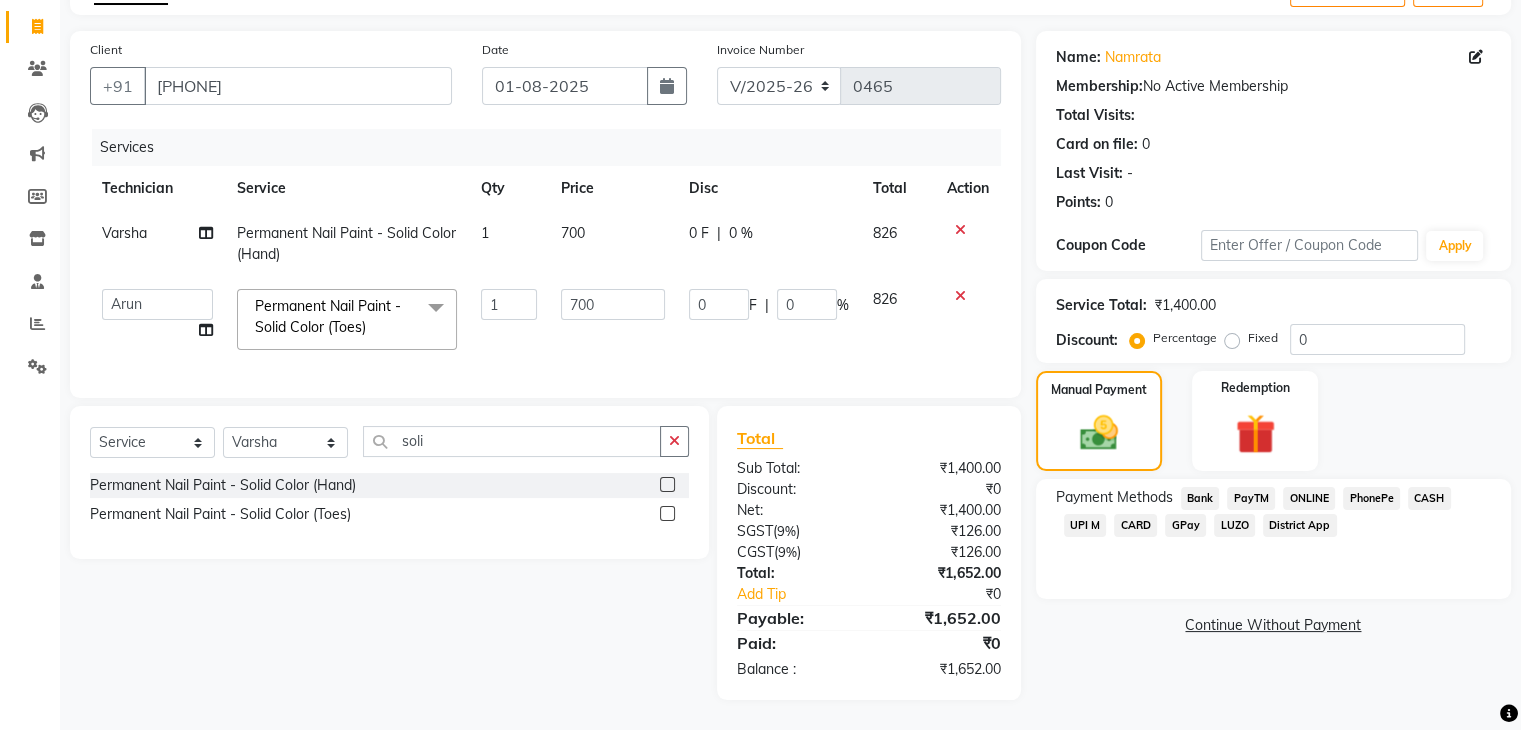 click on "UPI M" 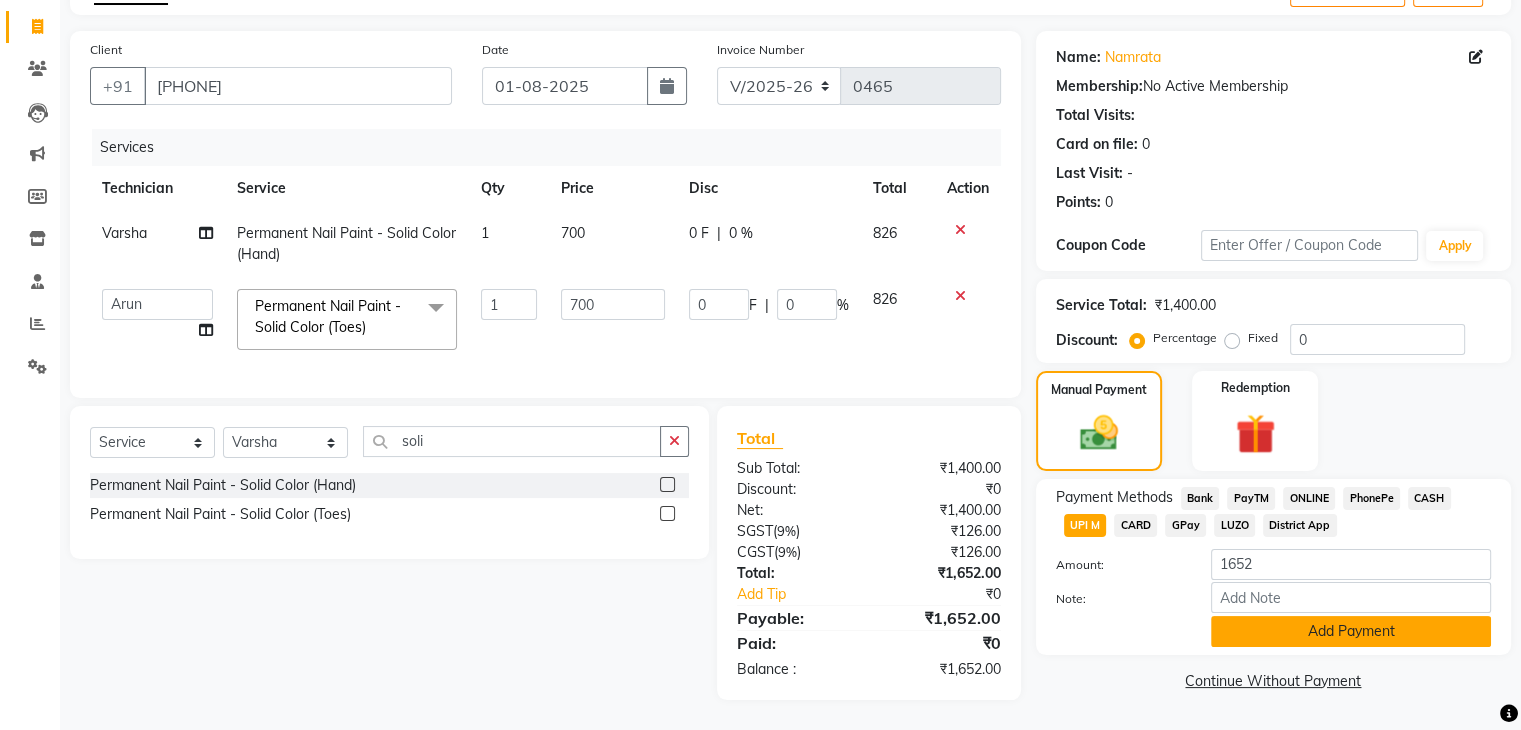 click on "Add Payment" 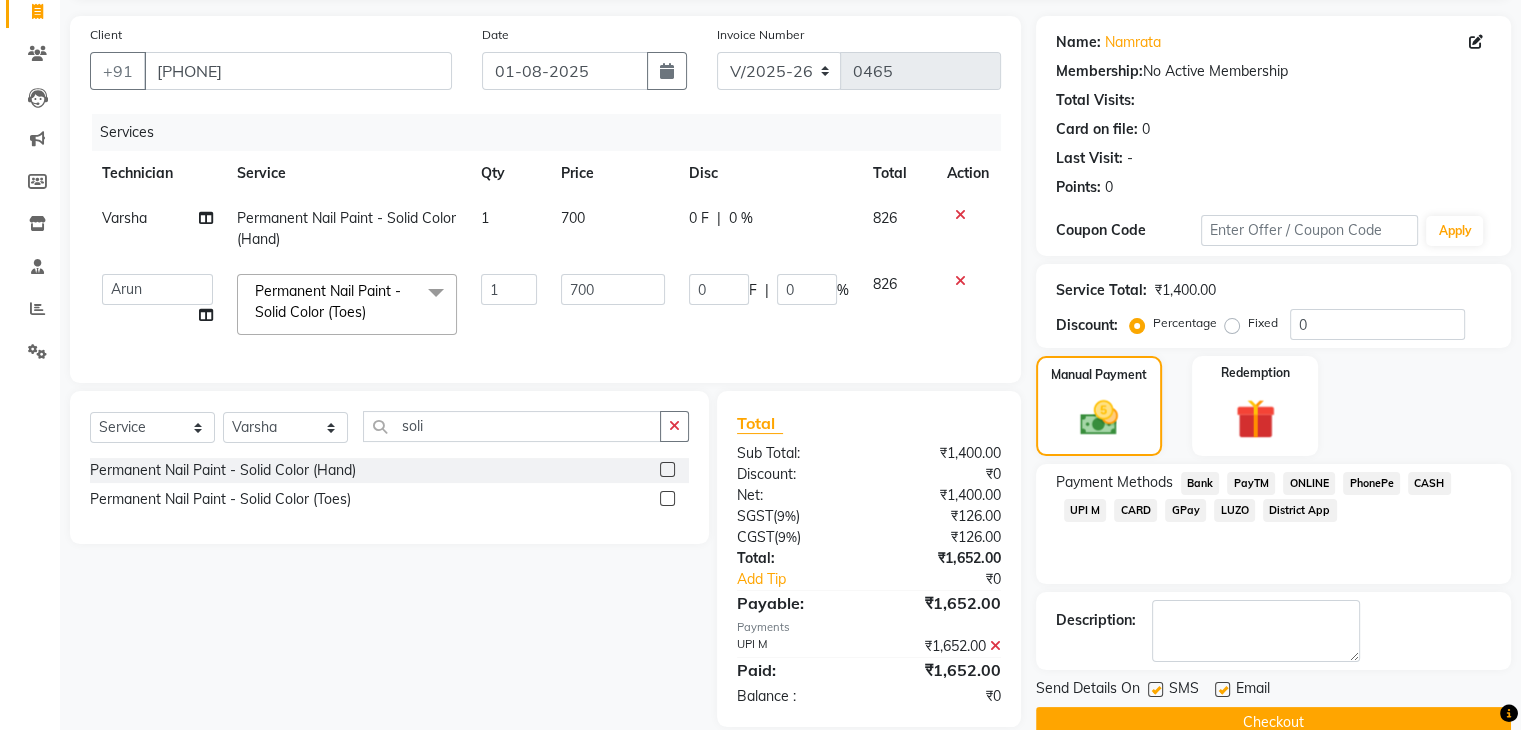click on "Checkout" 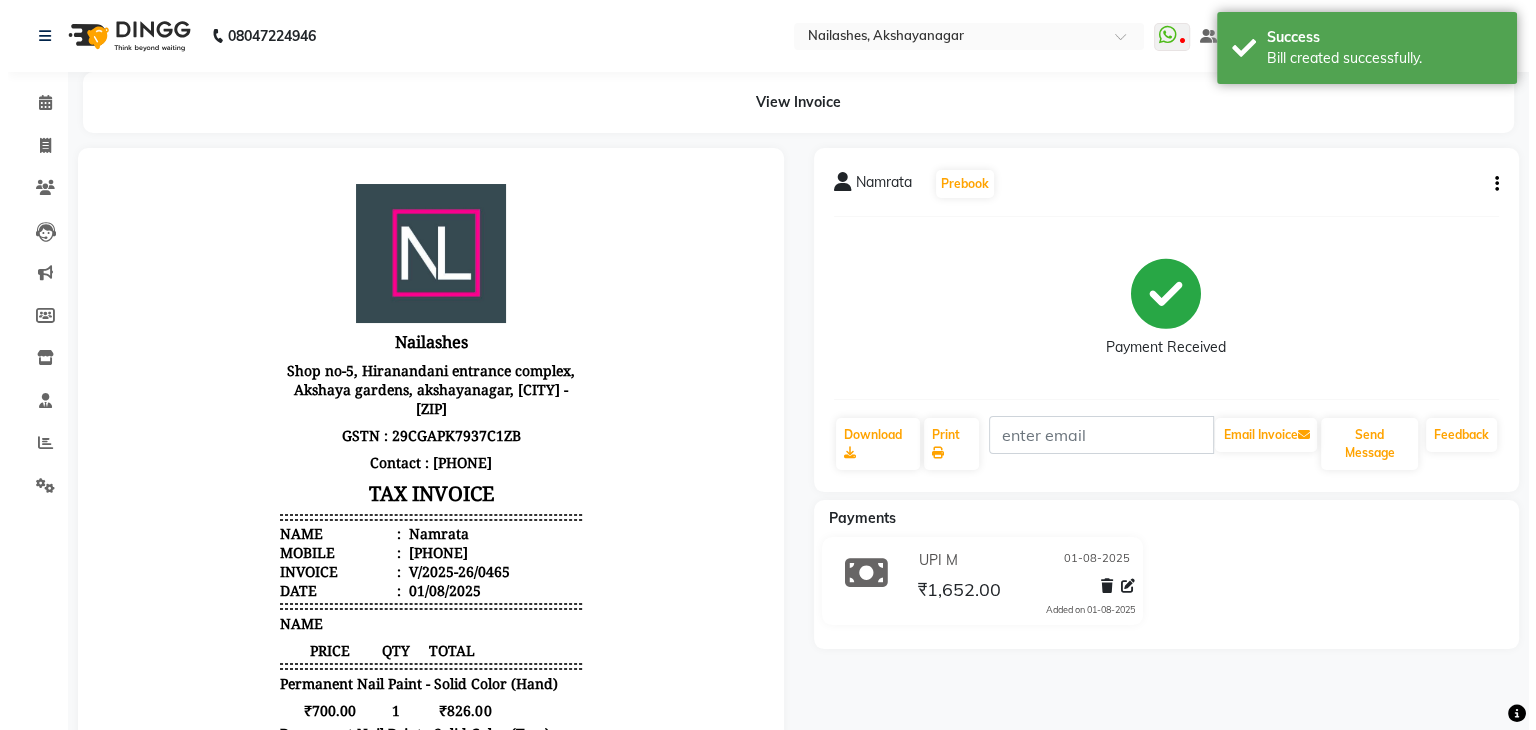 scroll, scrollTop: 0, scrollLeft: 0, axis: both 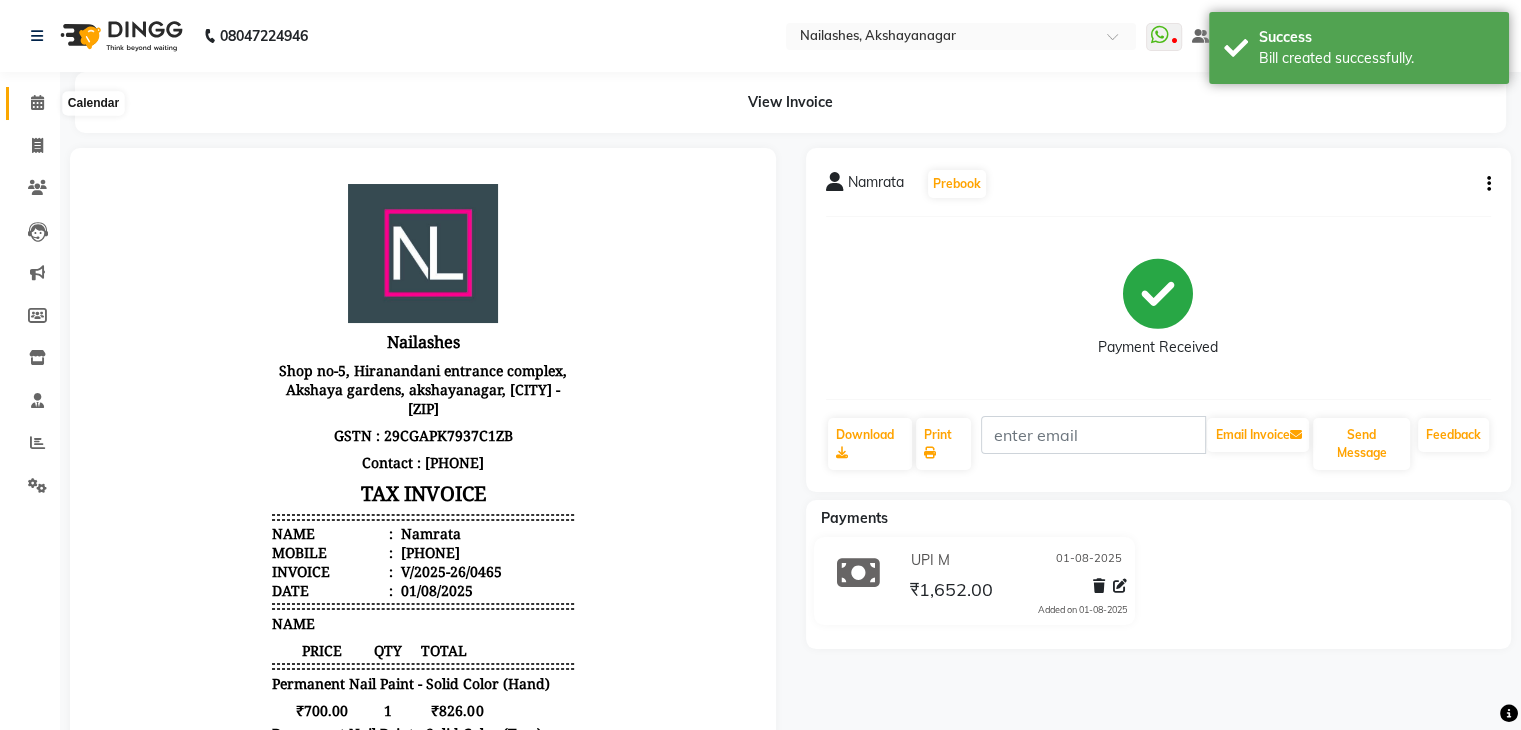 click 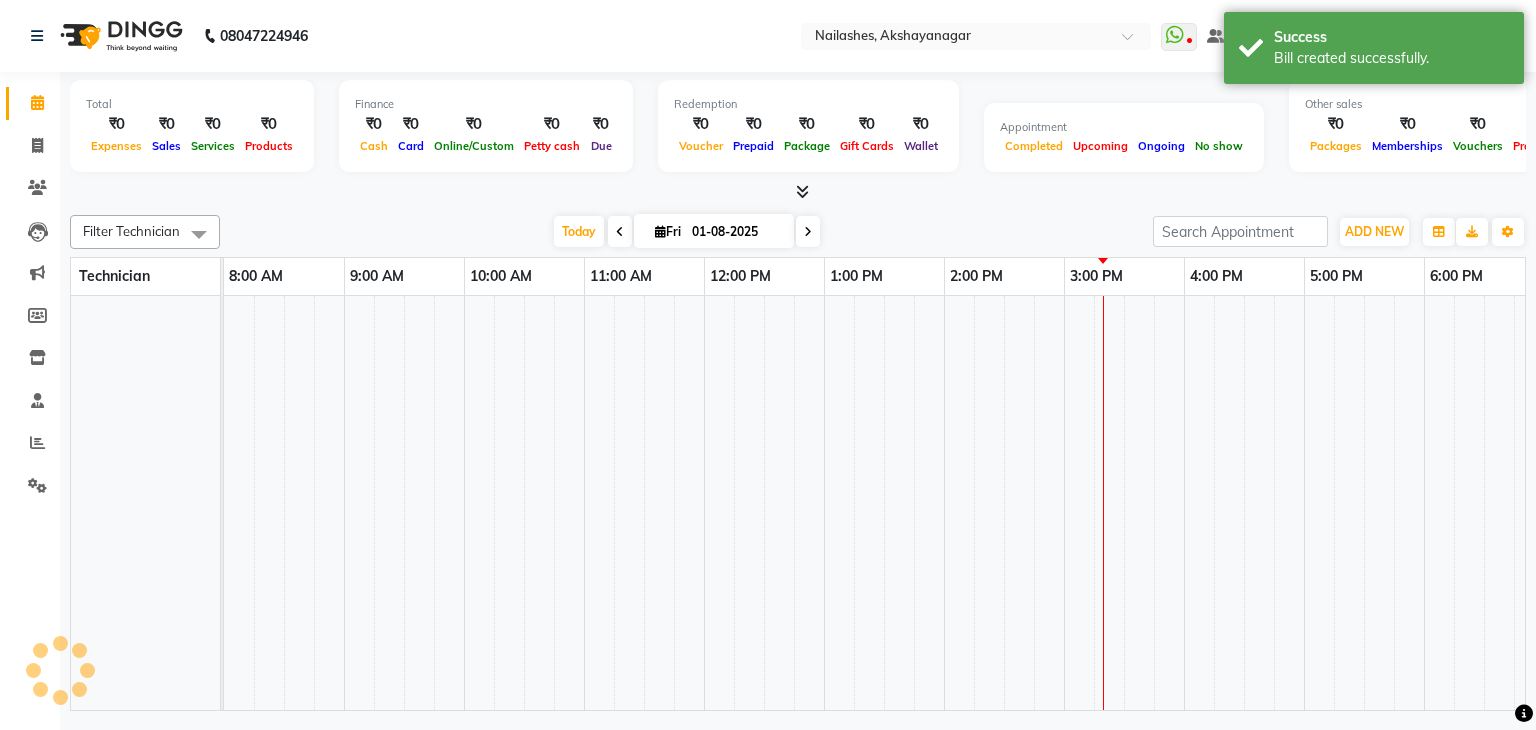 scroll, scrollTop: 0, scrollLeft: 0, axis: both 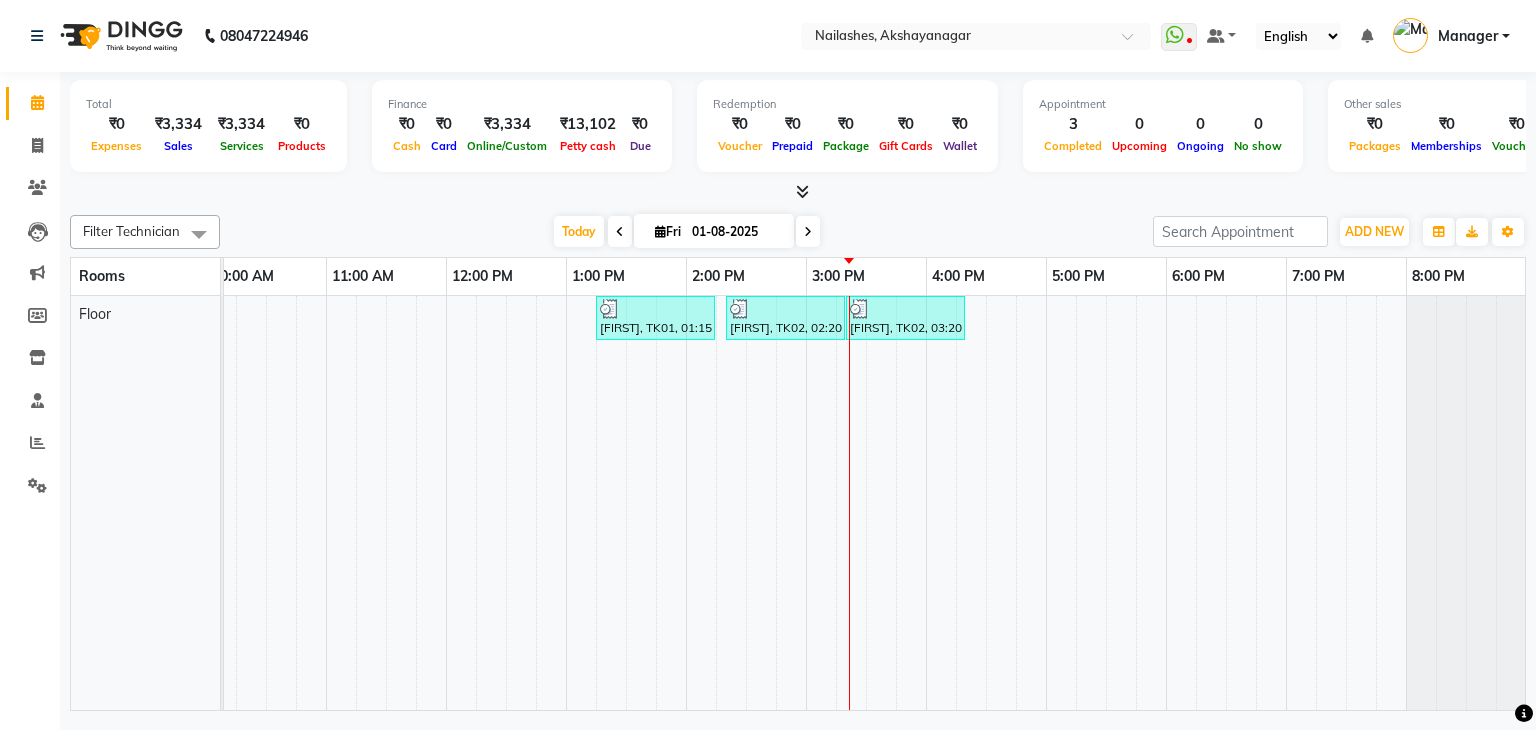 click at bounding box center [671, 503] 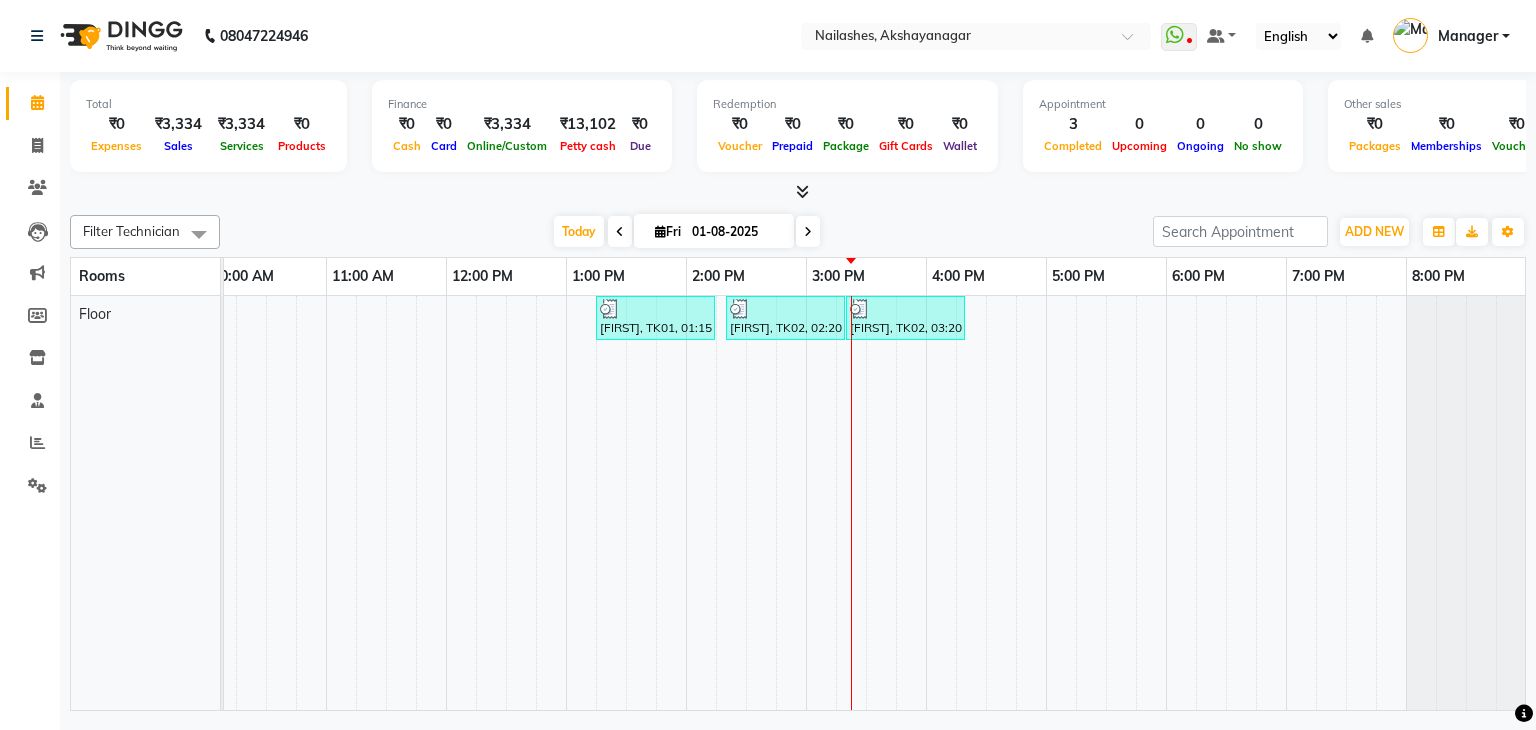 click at bounding box center [671, 503] 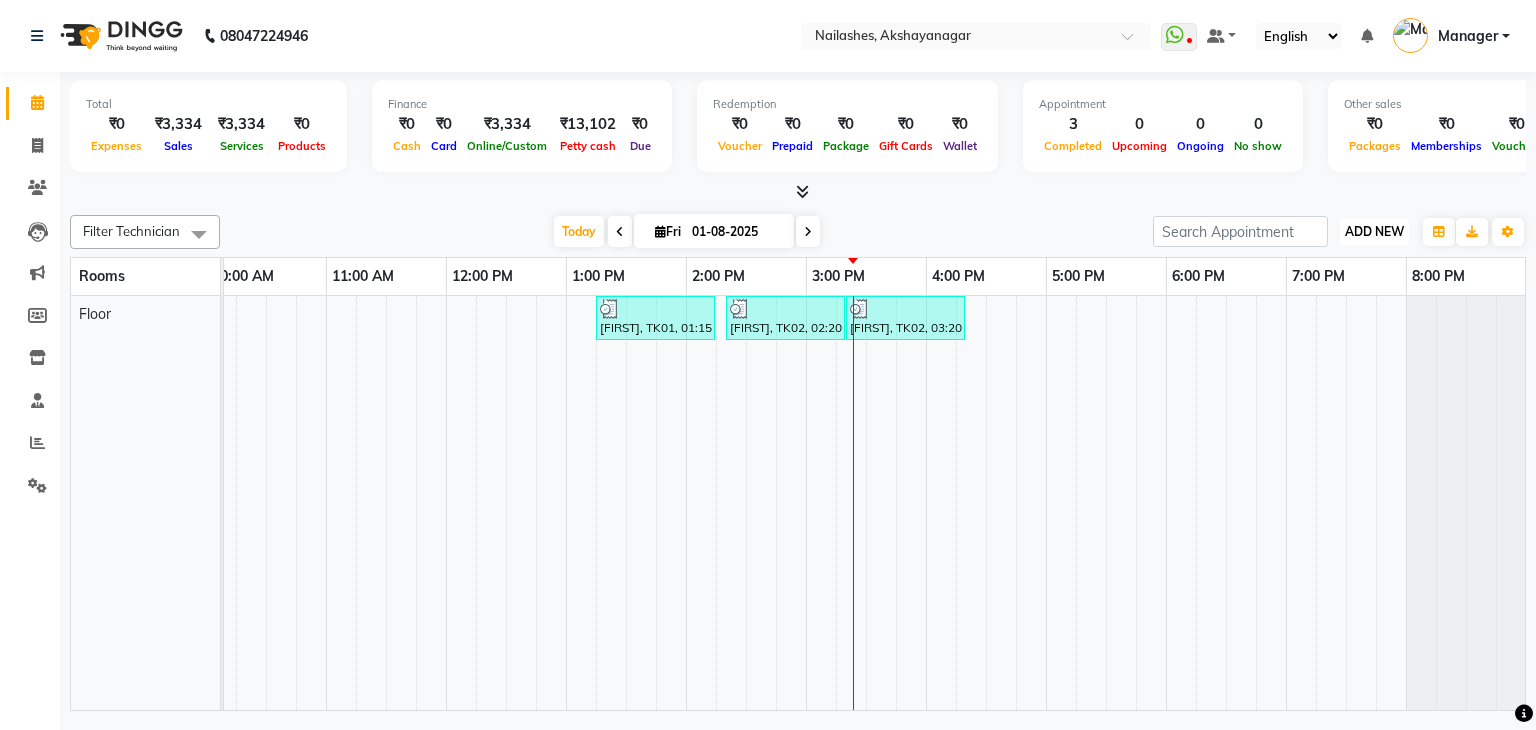 click on "ADD NEW" at bounding box center [1374, 231] 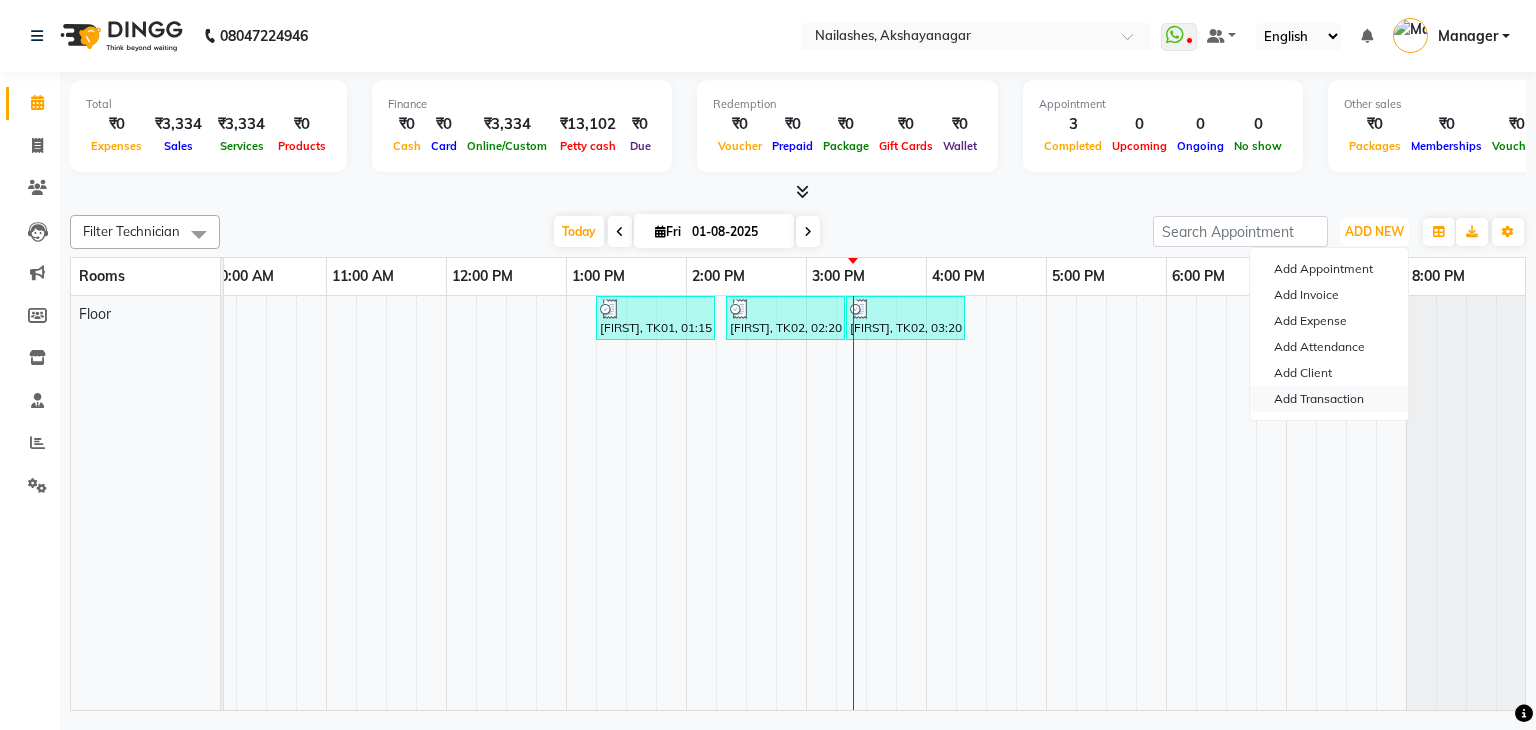 drag, startPoint x: 1429, startPoint y: 494, endPoint x: 1332, endPoint y: 404, distance: 132.32158 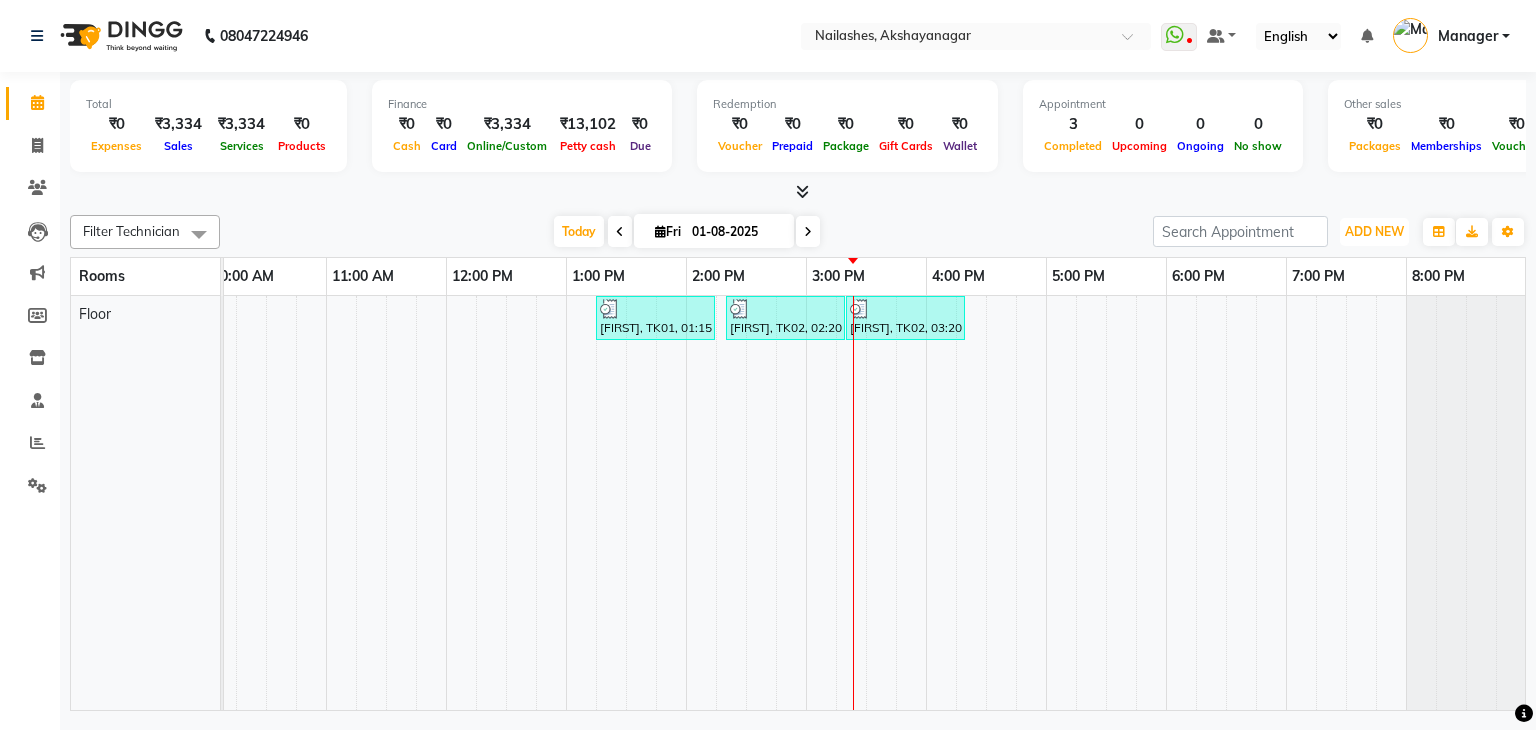 click at bounding box center (1331, 503) 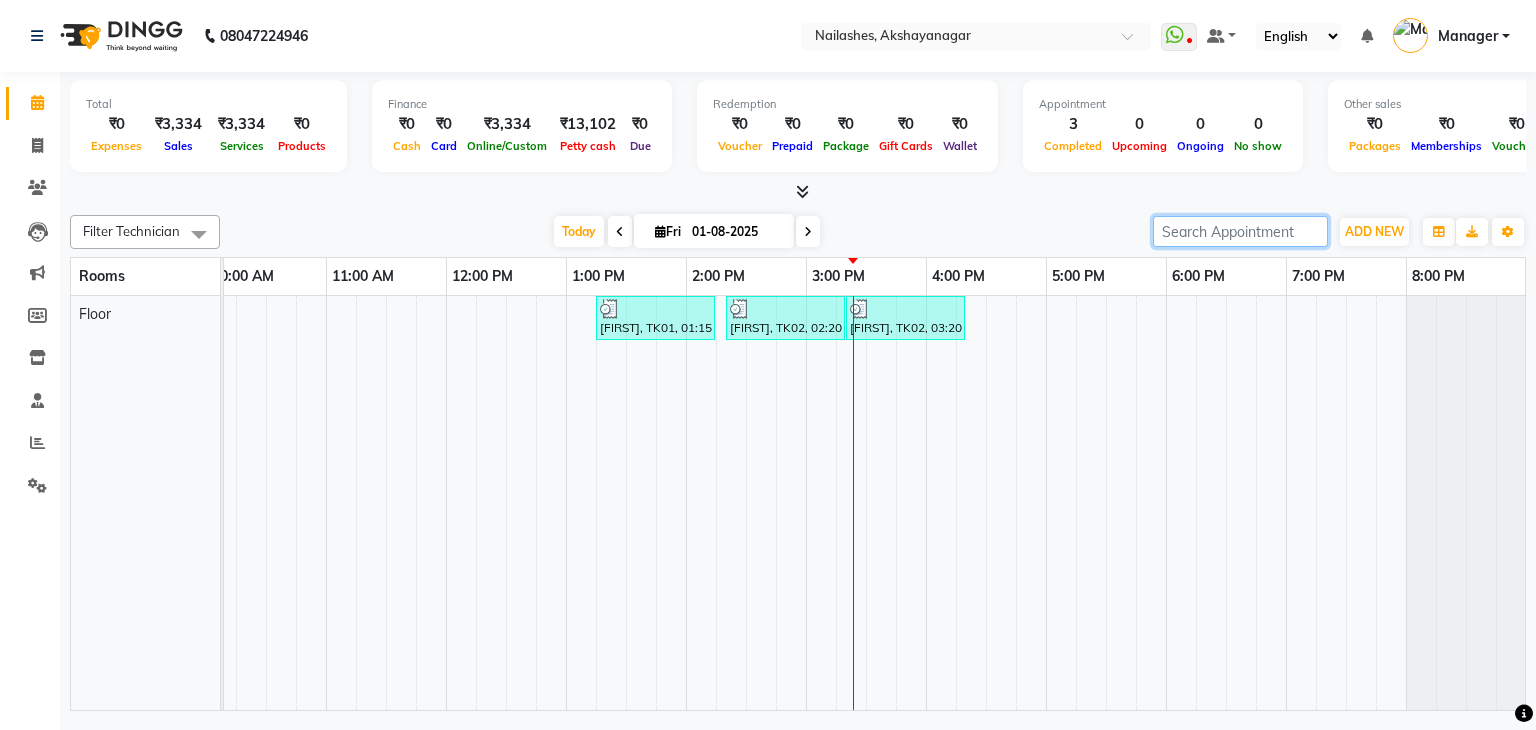 click at bounding box center (1240, 231) 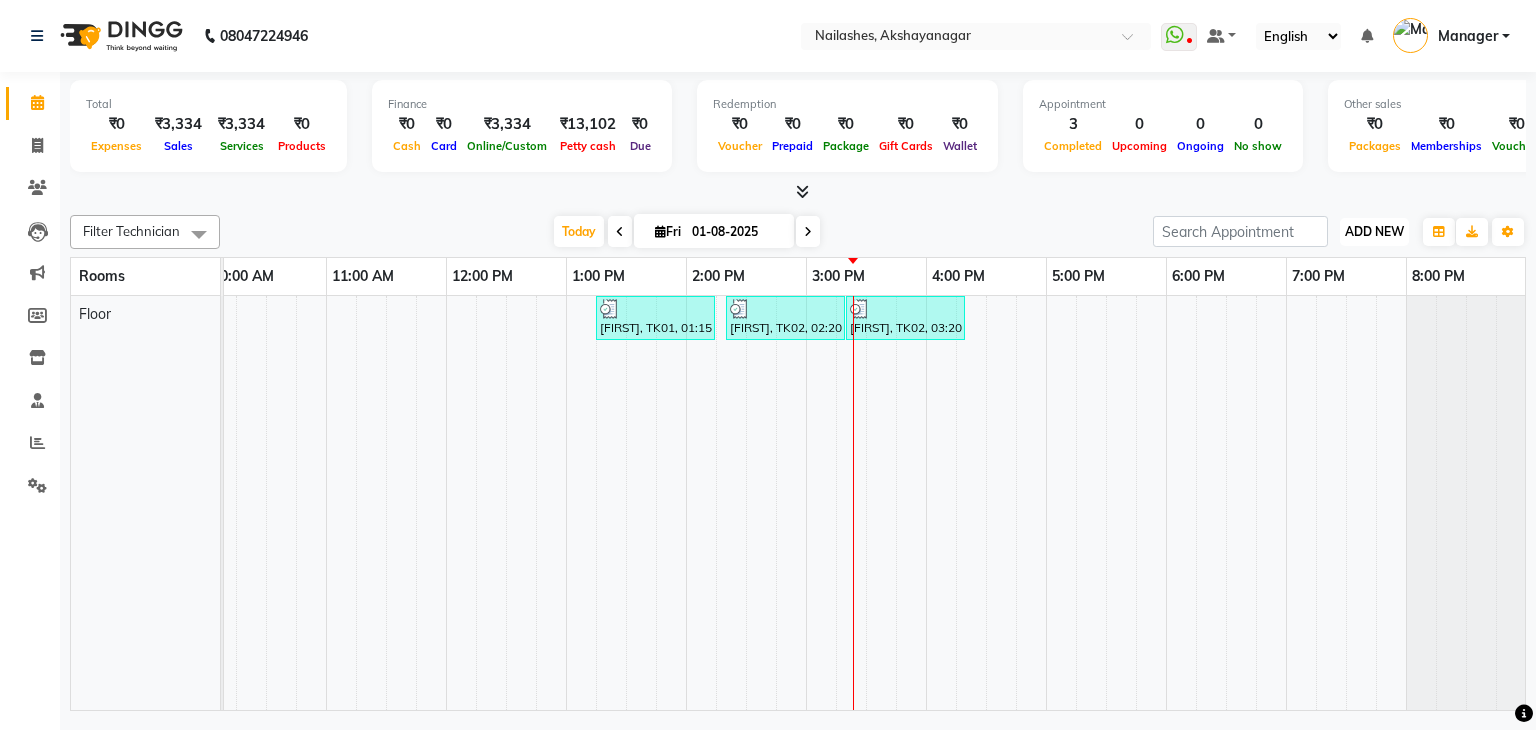 click on "ADD NEW" at bounding box center [1374, 231] 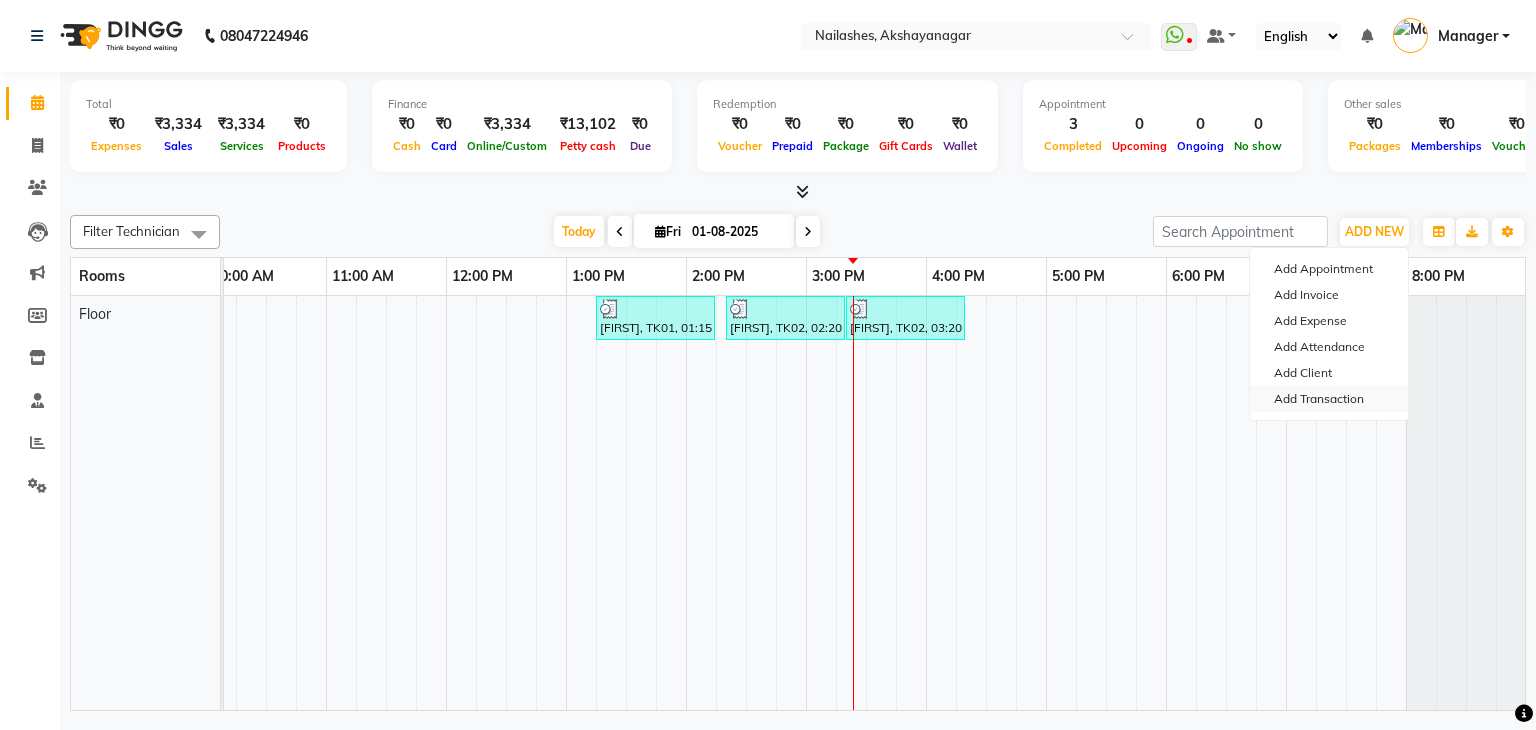 click on "Add Transaction" at bounding box center (1329, 399) 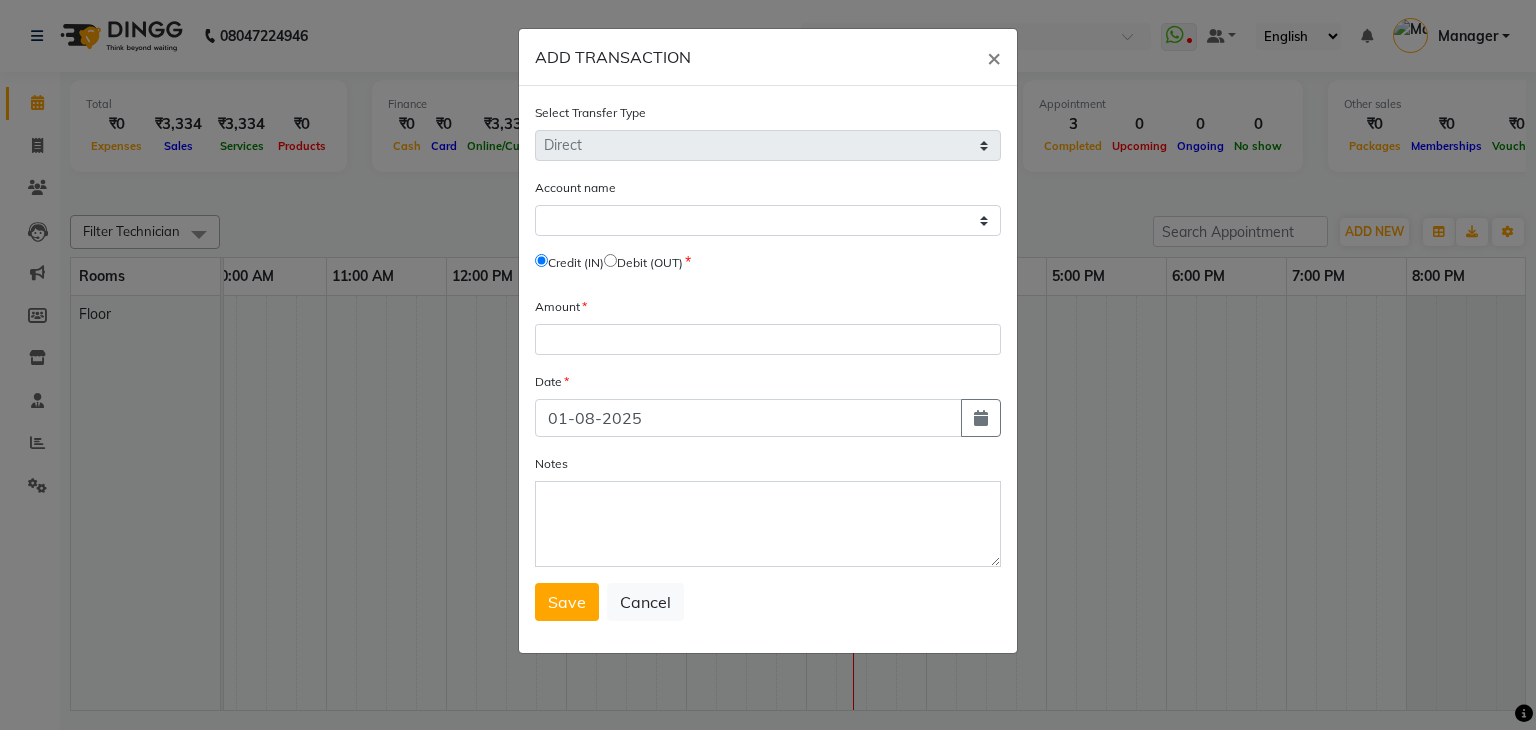 click on "ADD TRANSACTION × Select Transfer Type Select Direct Internal Account name Select Petty Cash Default Account   Credit (IN)     Debit (OUT) Amount Date 01-08-2025 Notes  Save   Cancel" 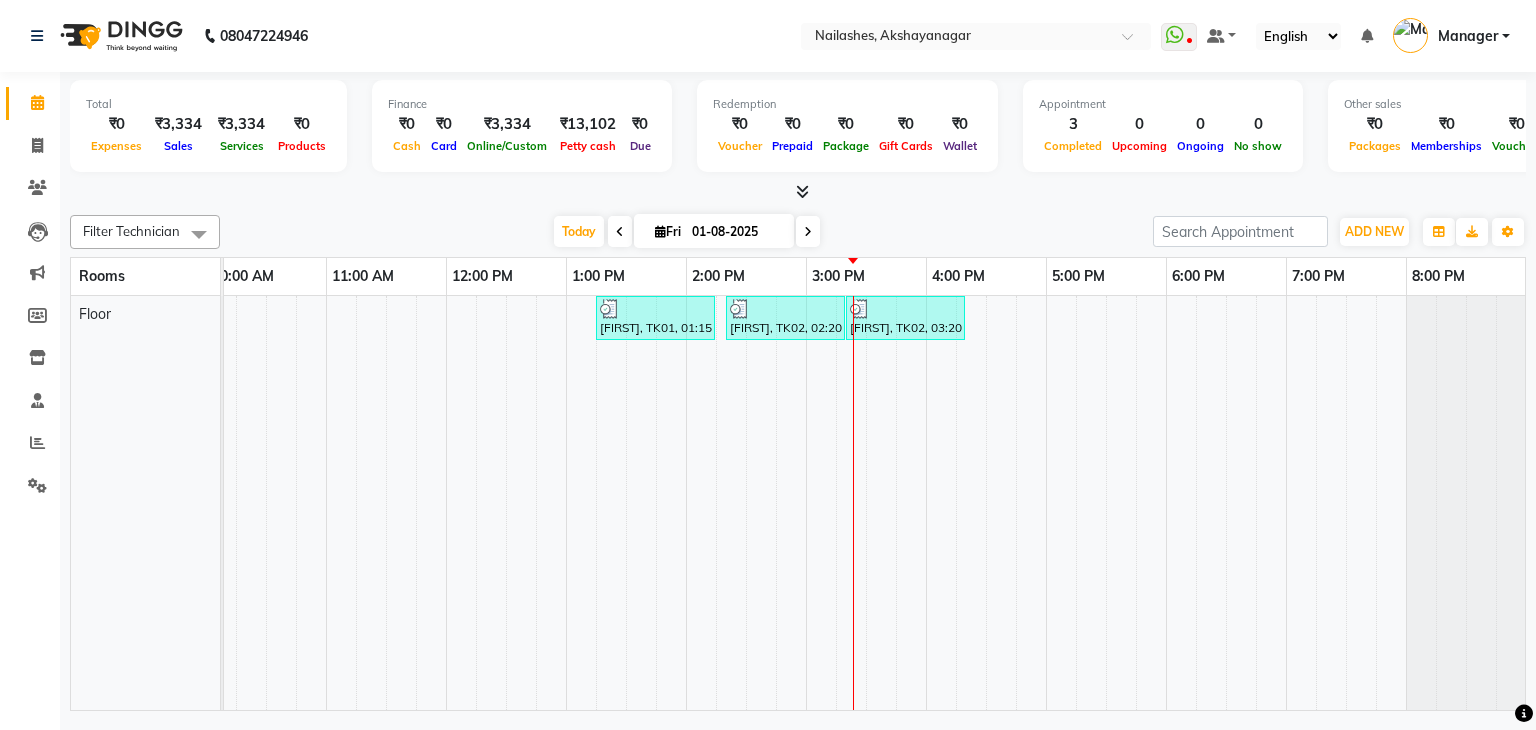 click at bounding box center (1211, 503) 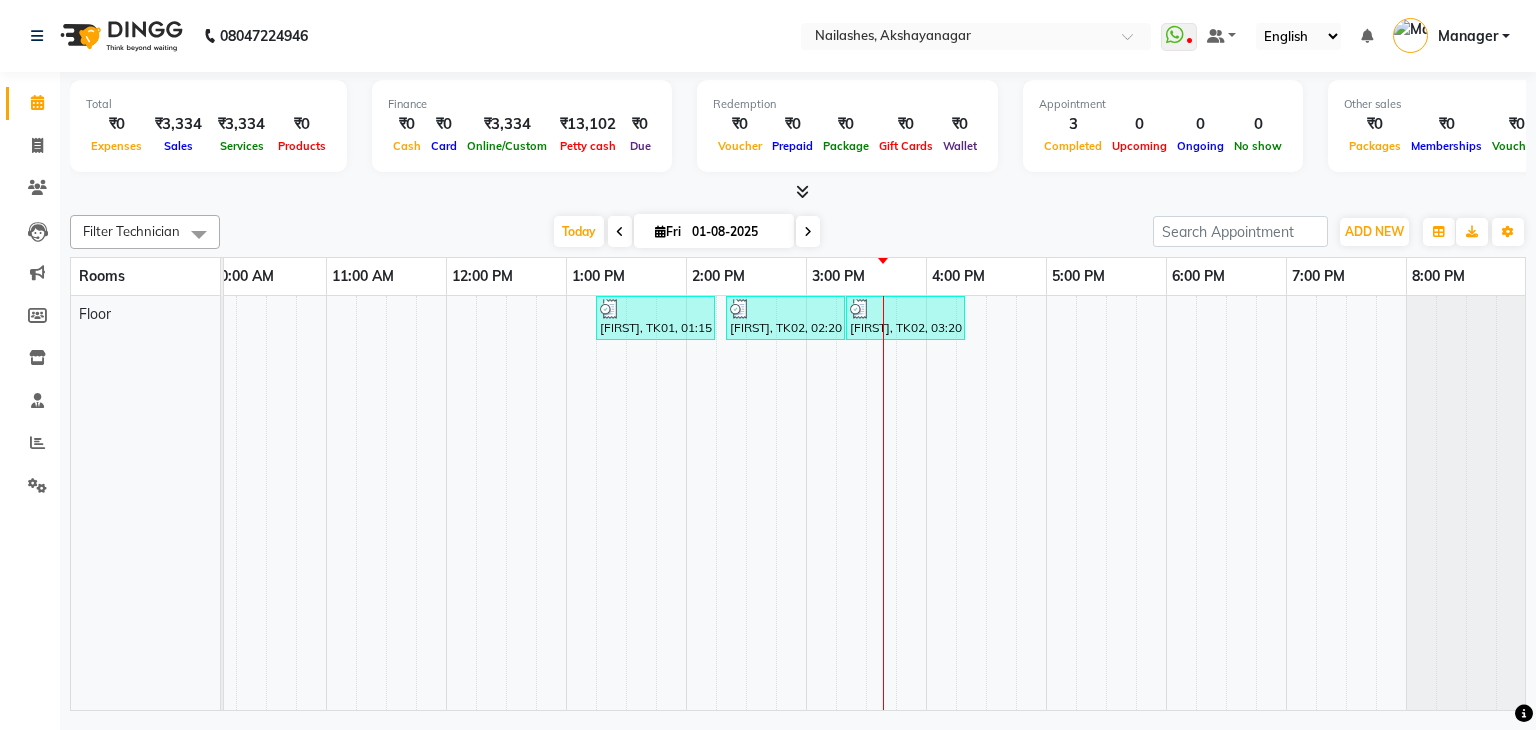 click at bounding box center (620, 231) 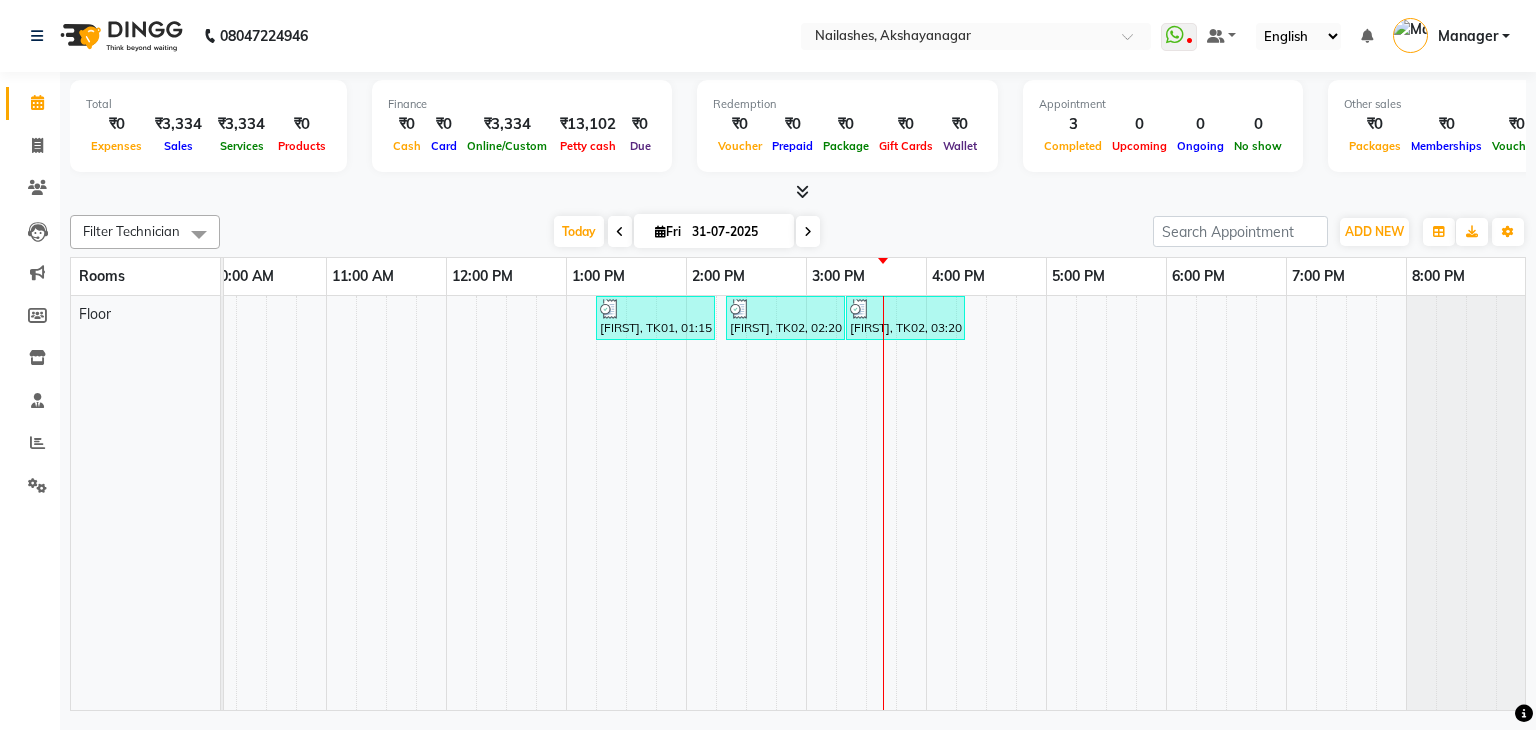 scroll, scrollTop: 0, scrollLeft: 0, axis: both 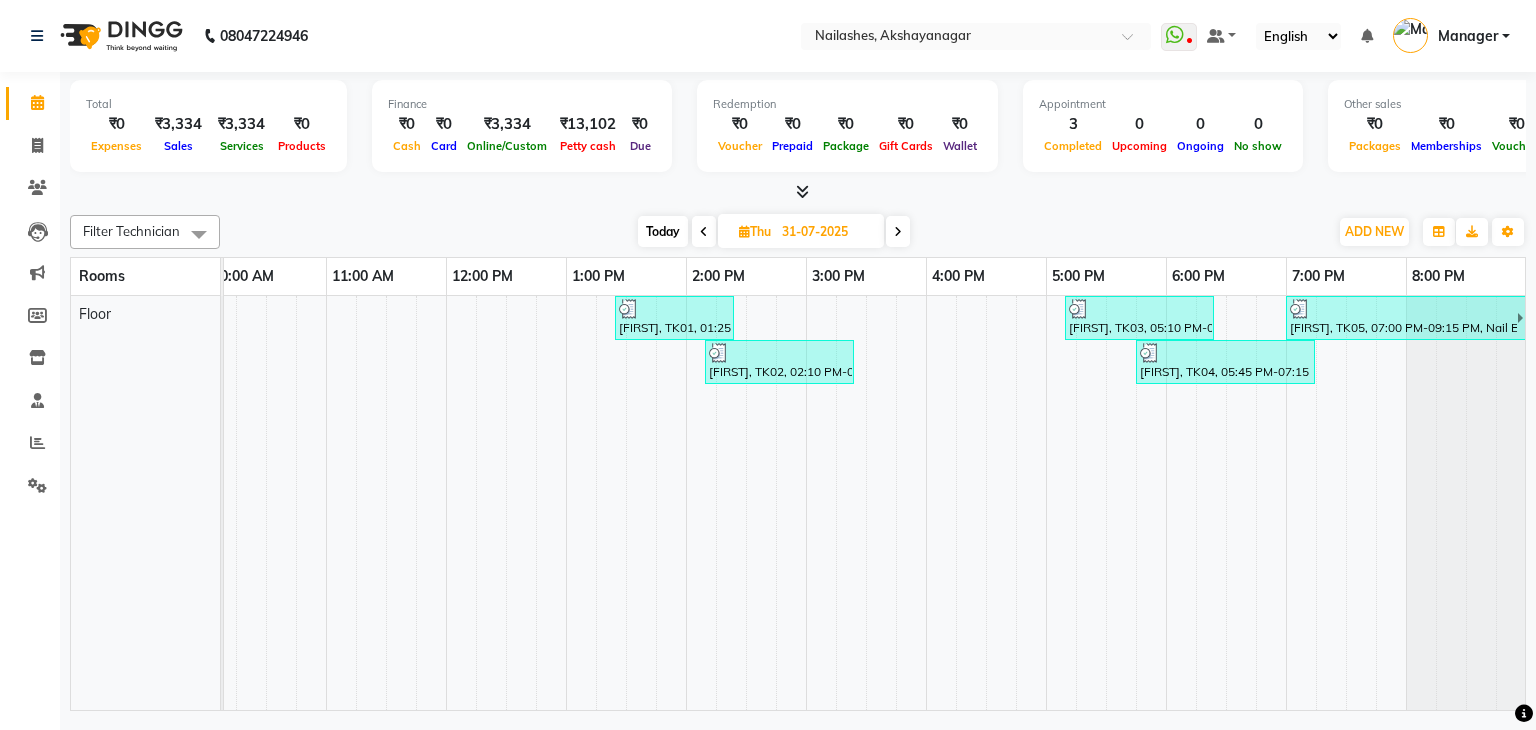 click at bounding box center [641, 503] 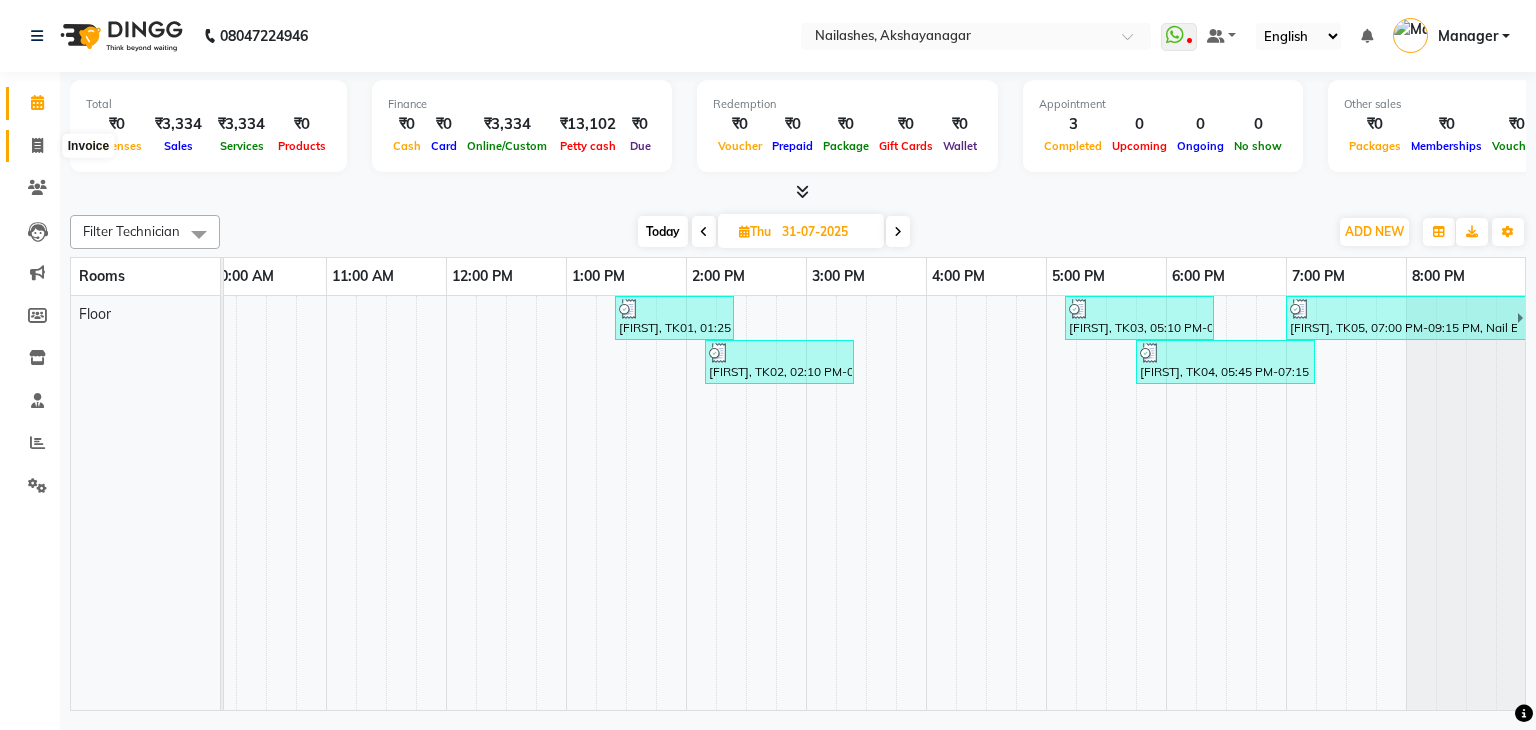 click 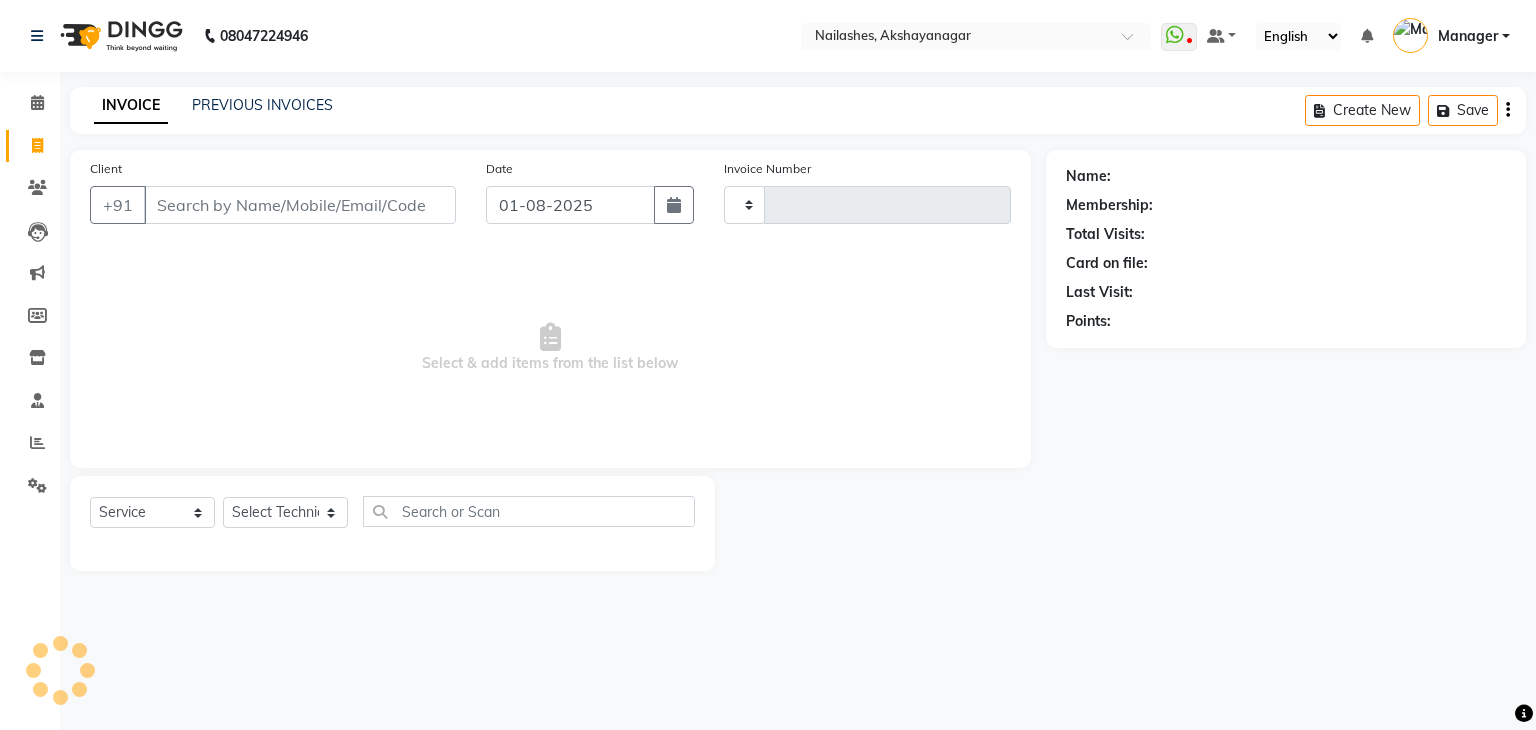 type on "0466" 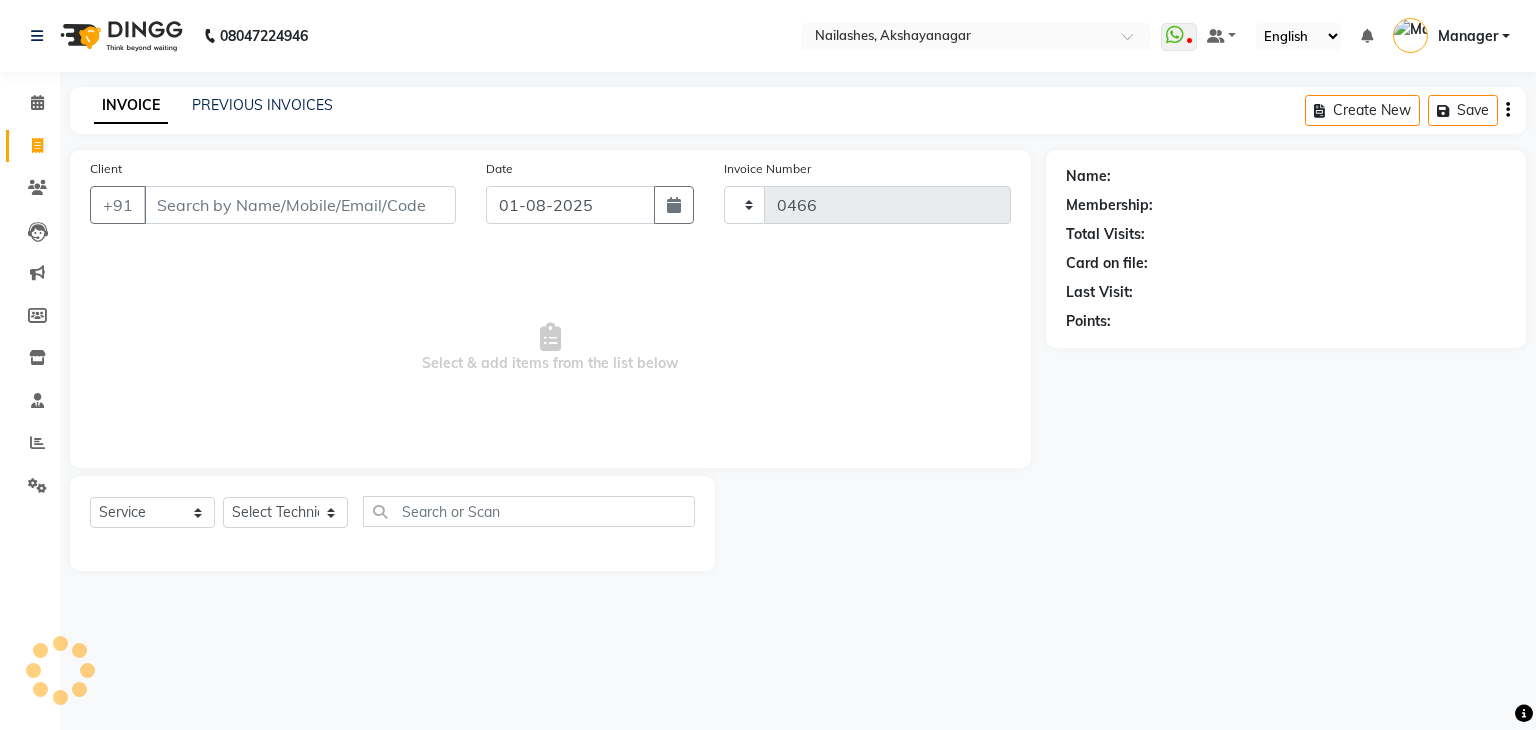 select on "7395" 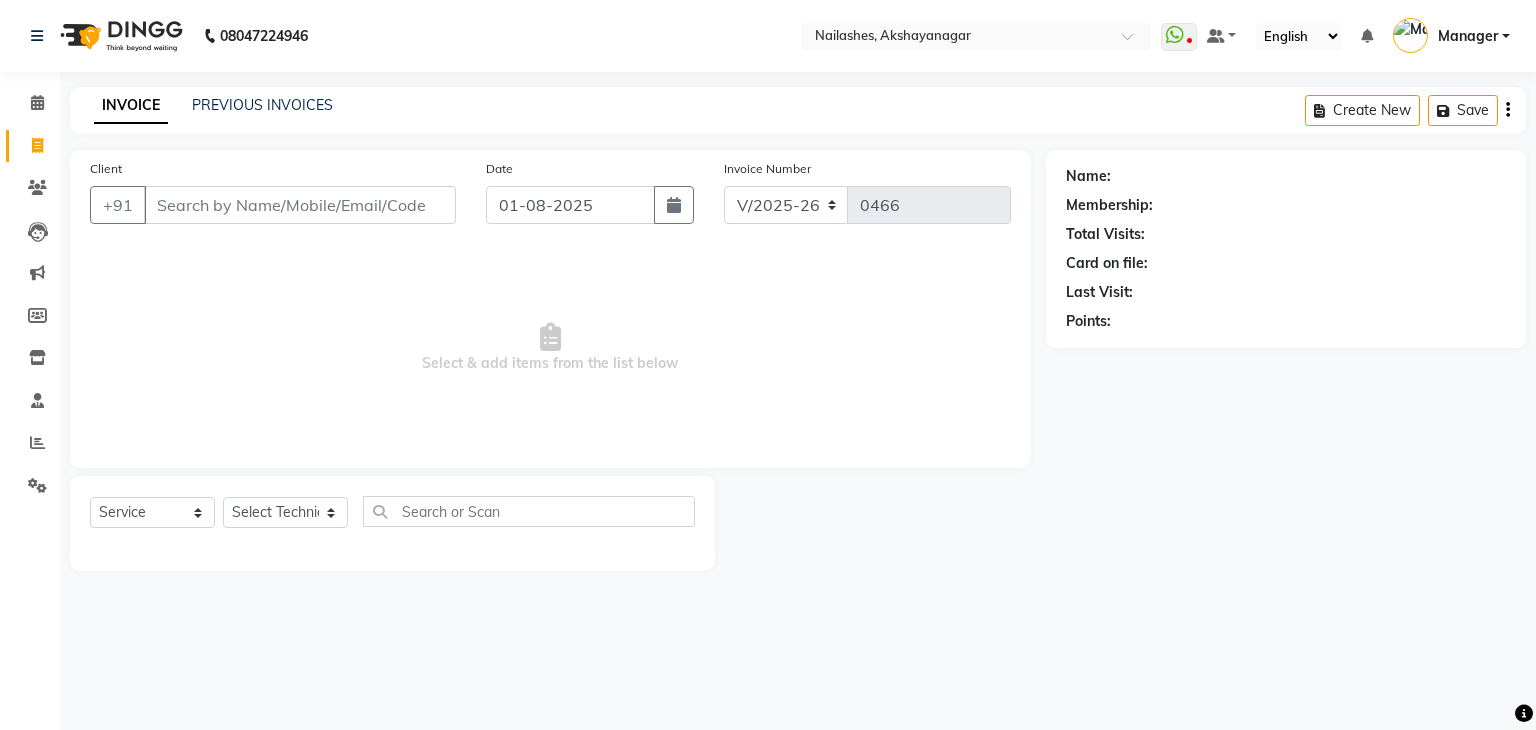 click on "Client" at bounding box center [300, 205] 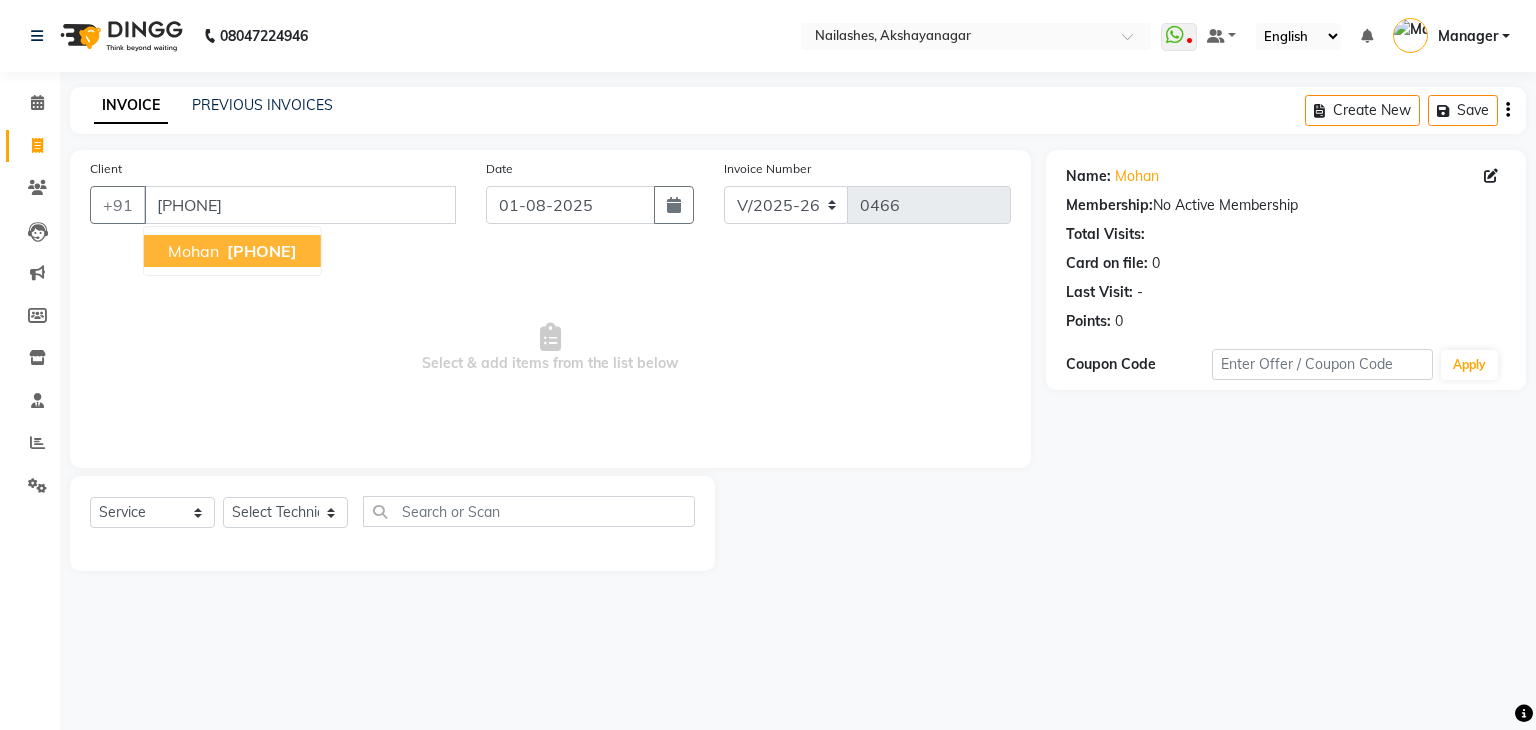 click on "Mohan" at bounding box center (193, 251) 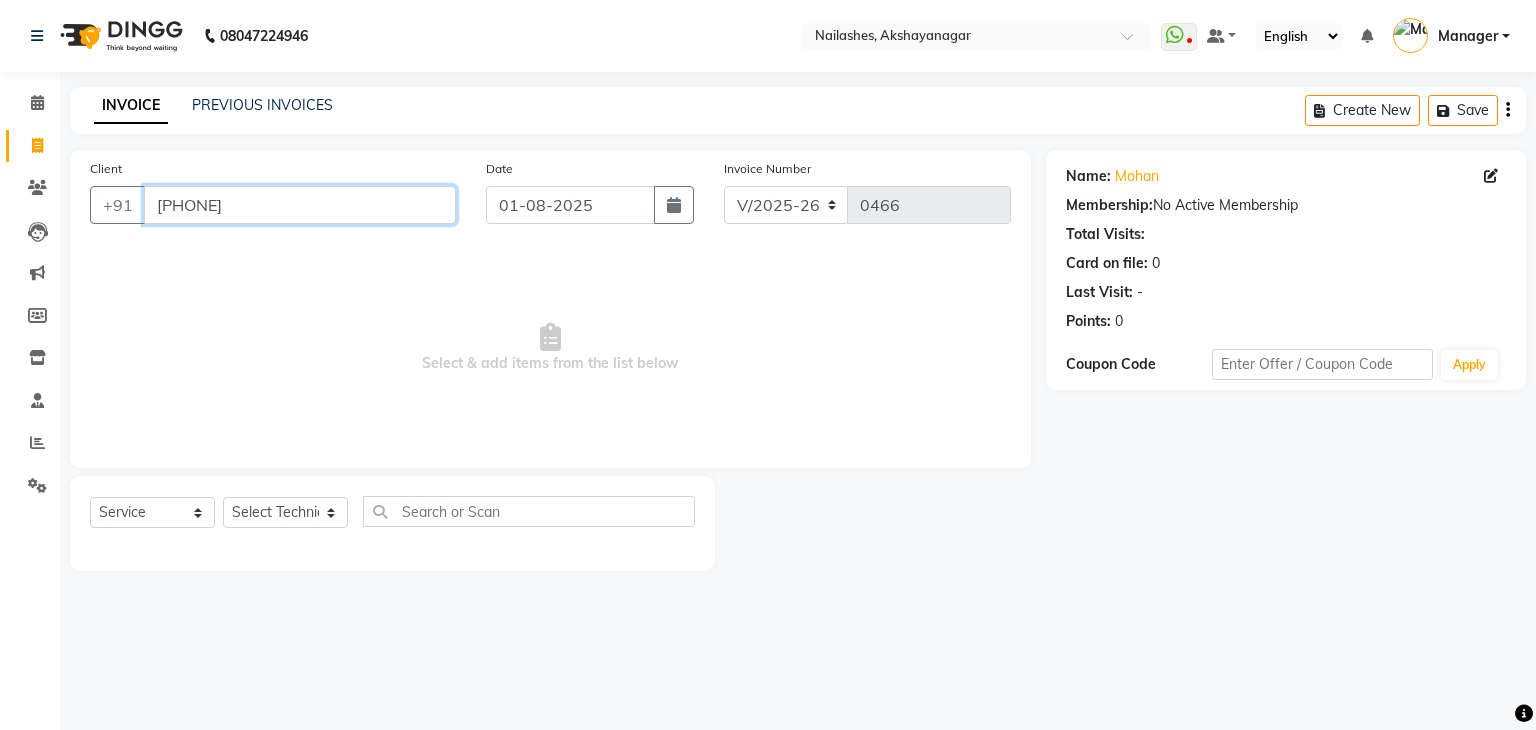 click on "[PHONE]" at bounding box center [300, 205] 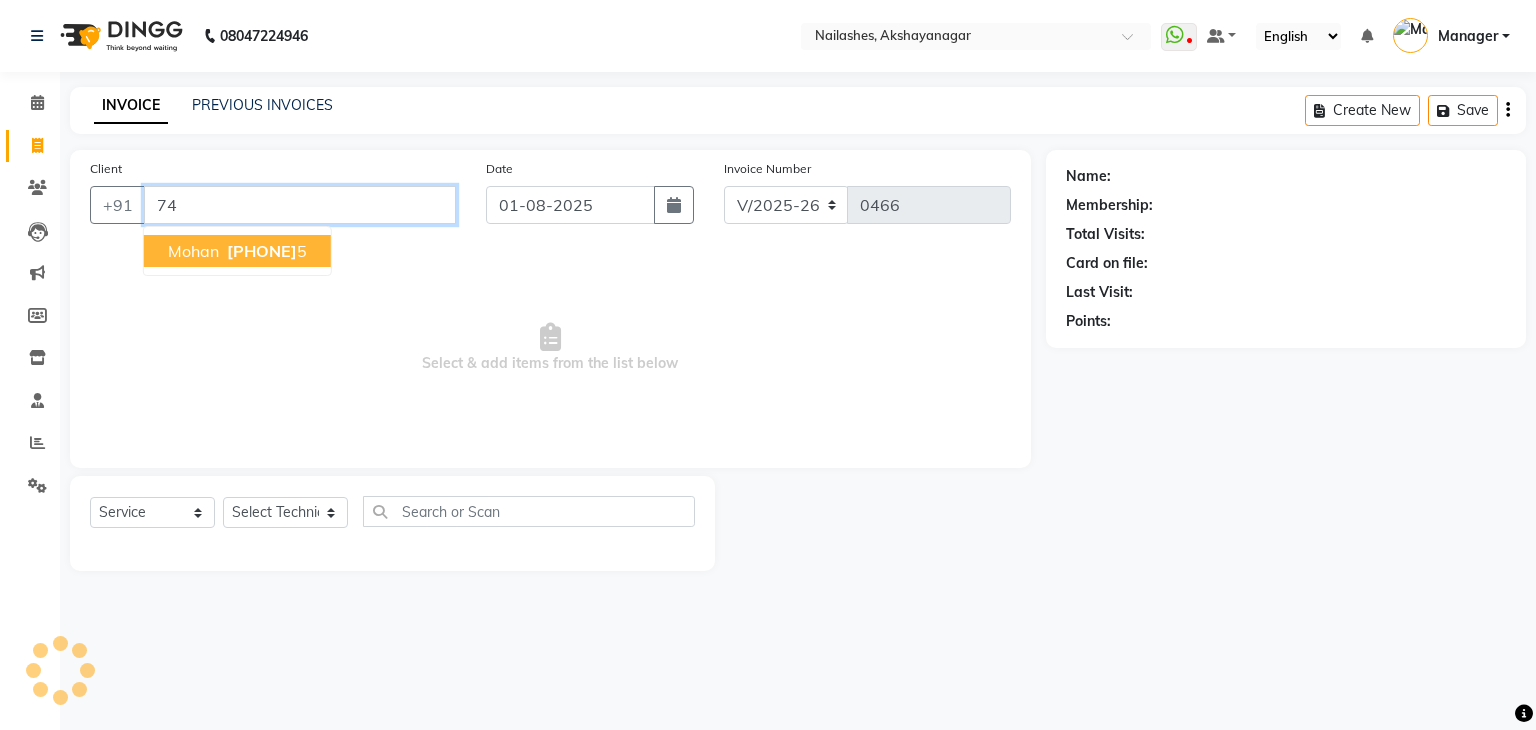 type on "7" 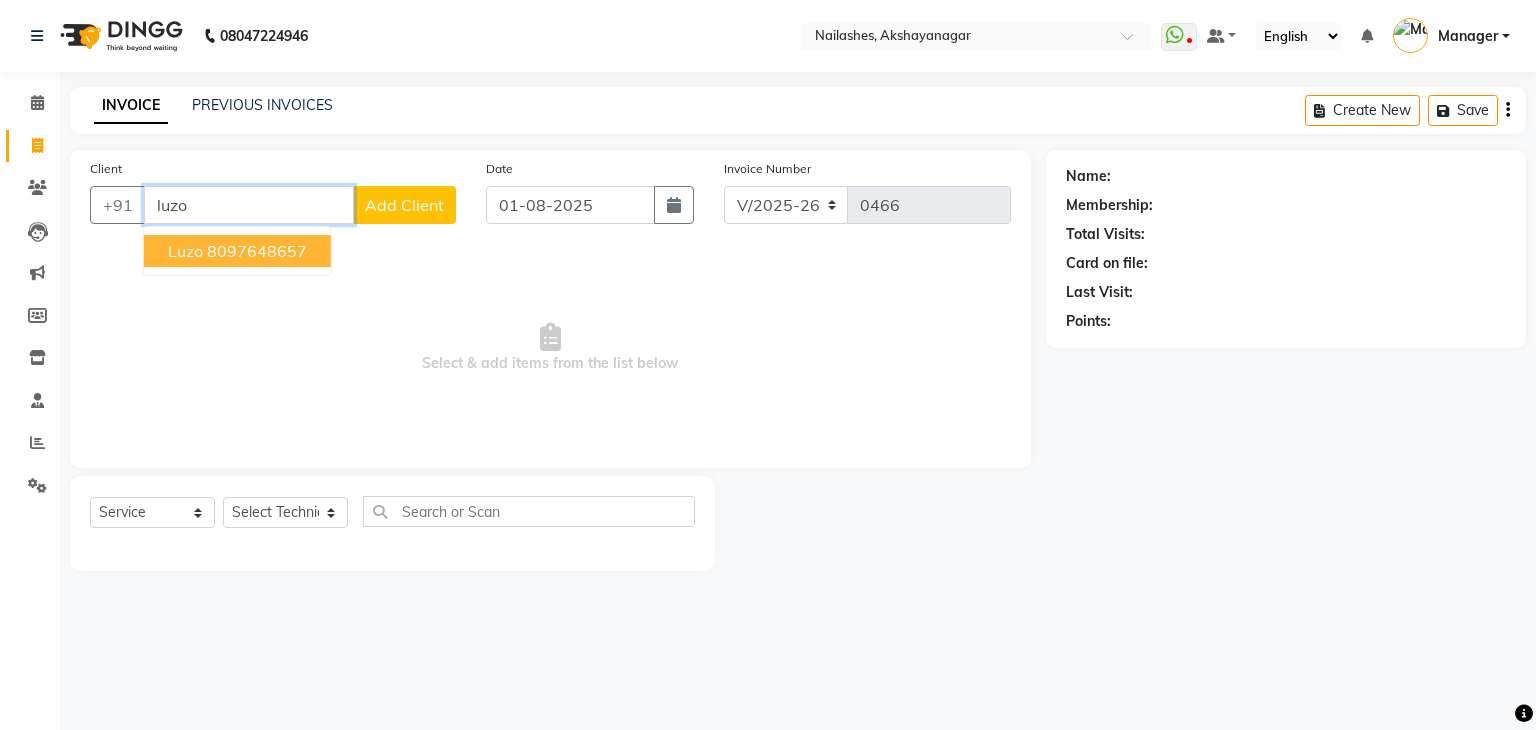 click on "8097648657" at bounding box center [257, 251] 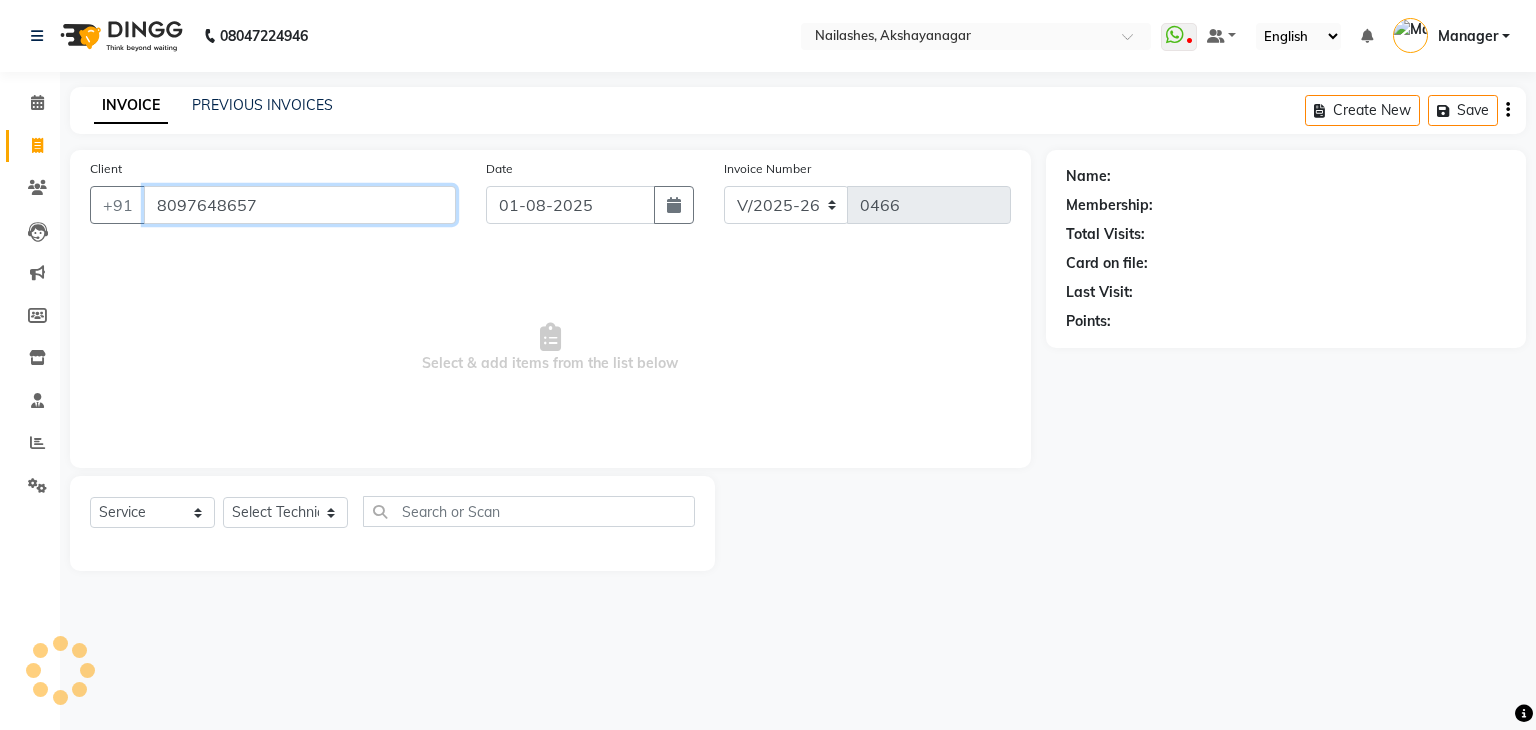 type on "8097648657" 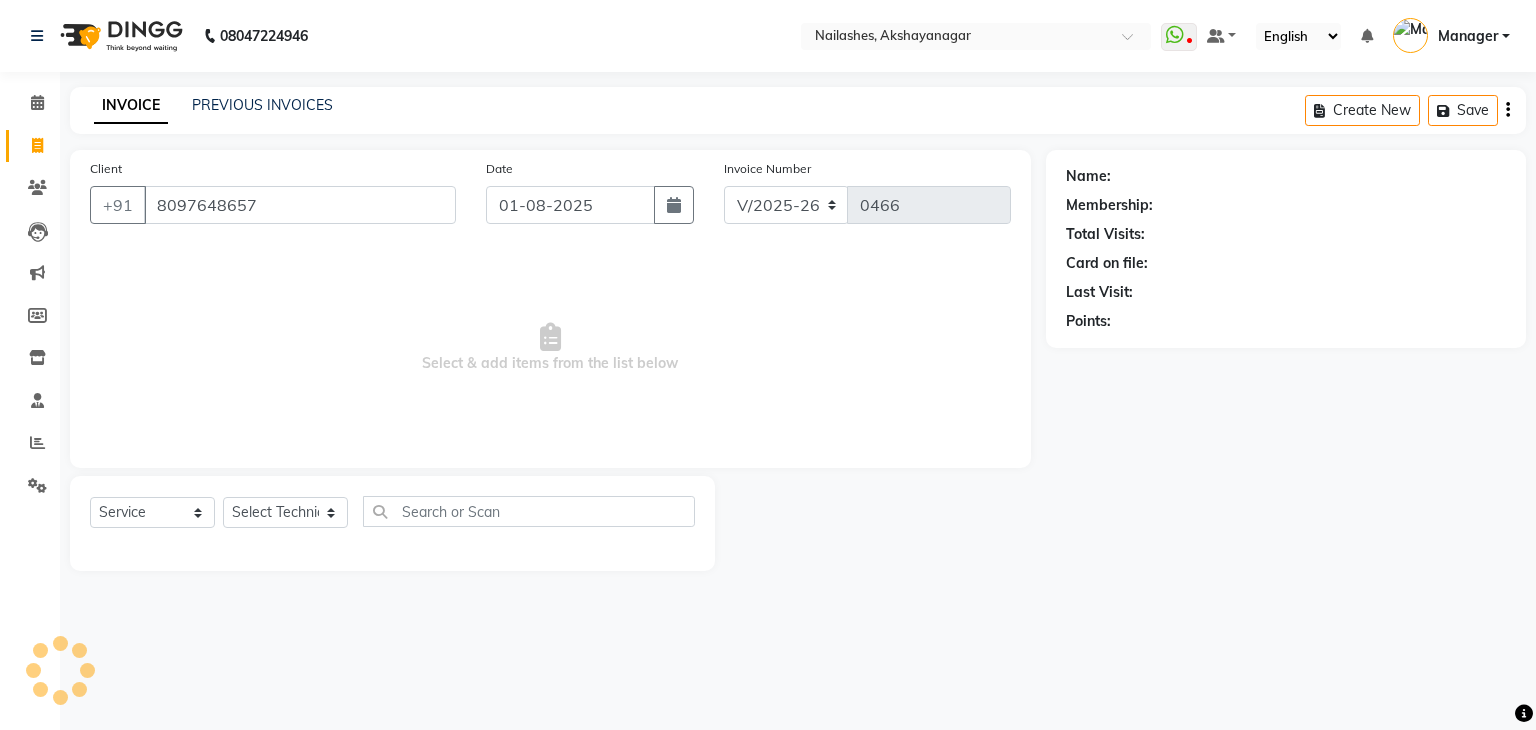 select on "1: Object" 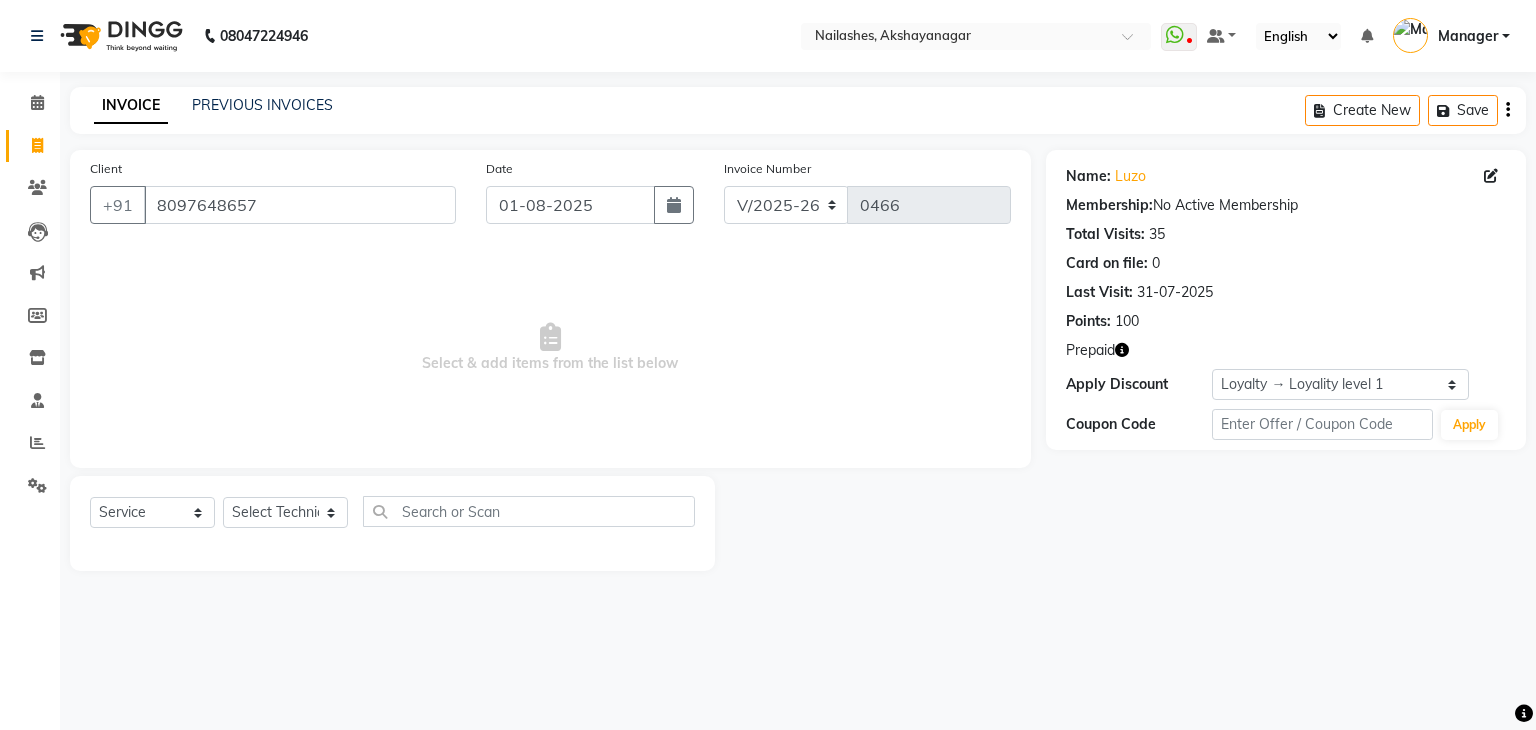 click 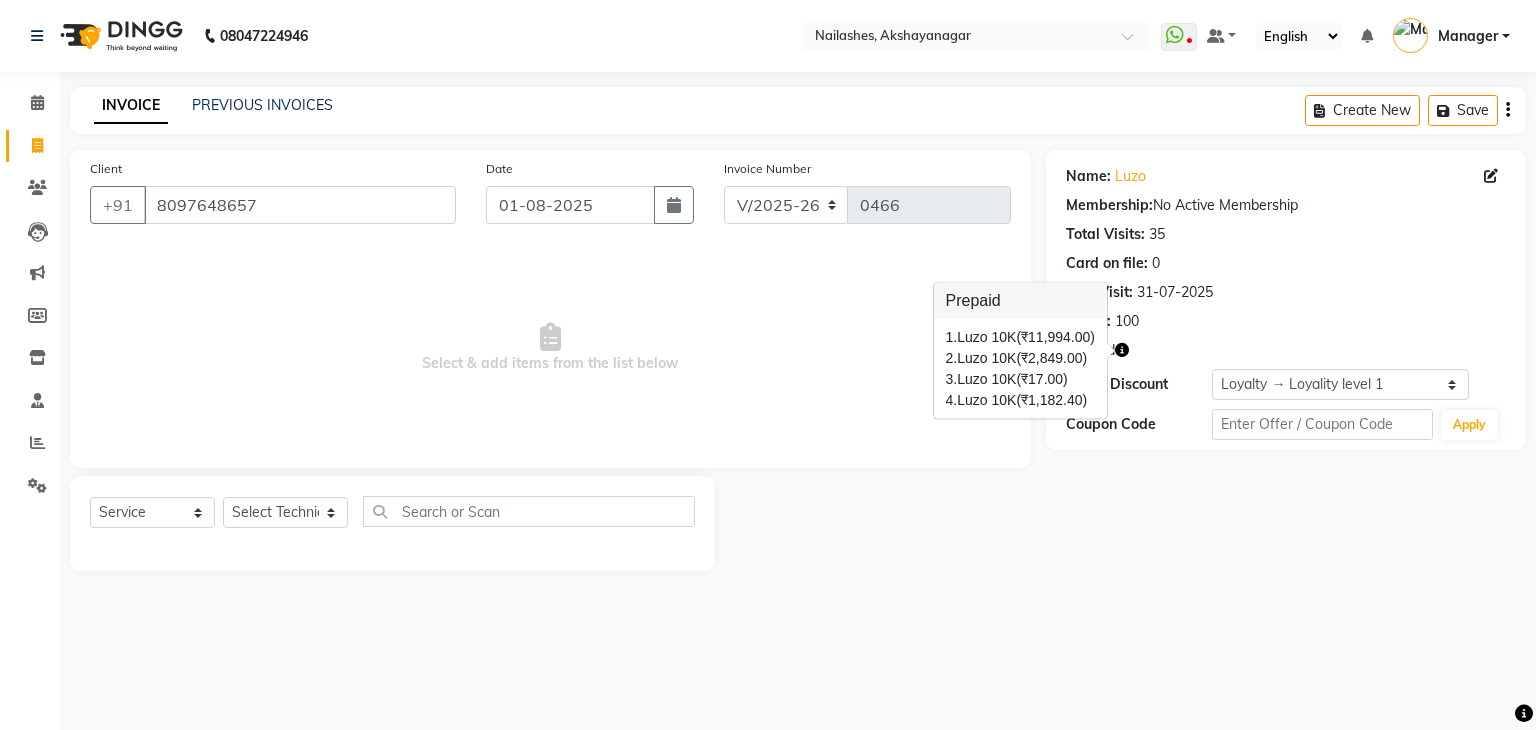 click on "4. Luzo 10K (₹1,182.40)" at bounding box center (1020, 400) 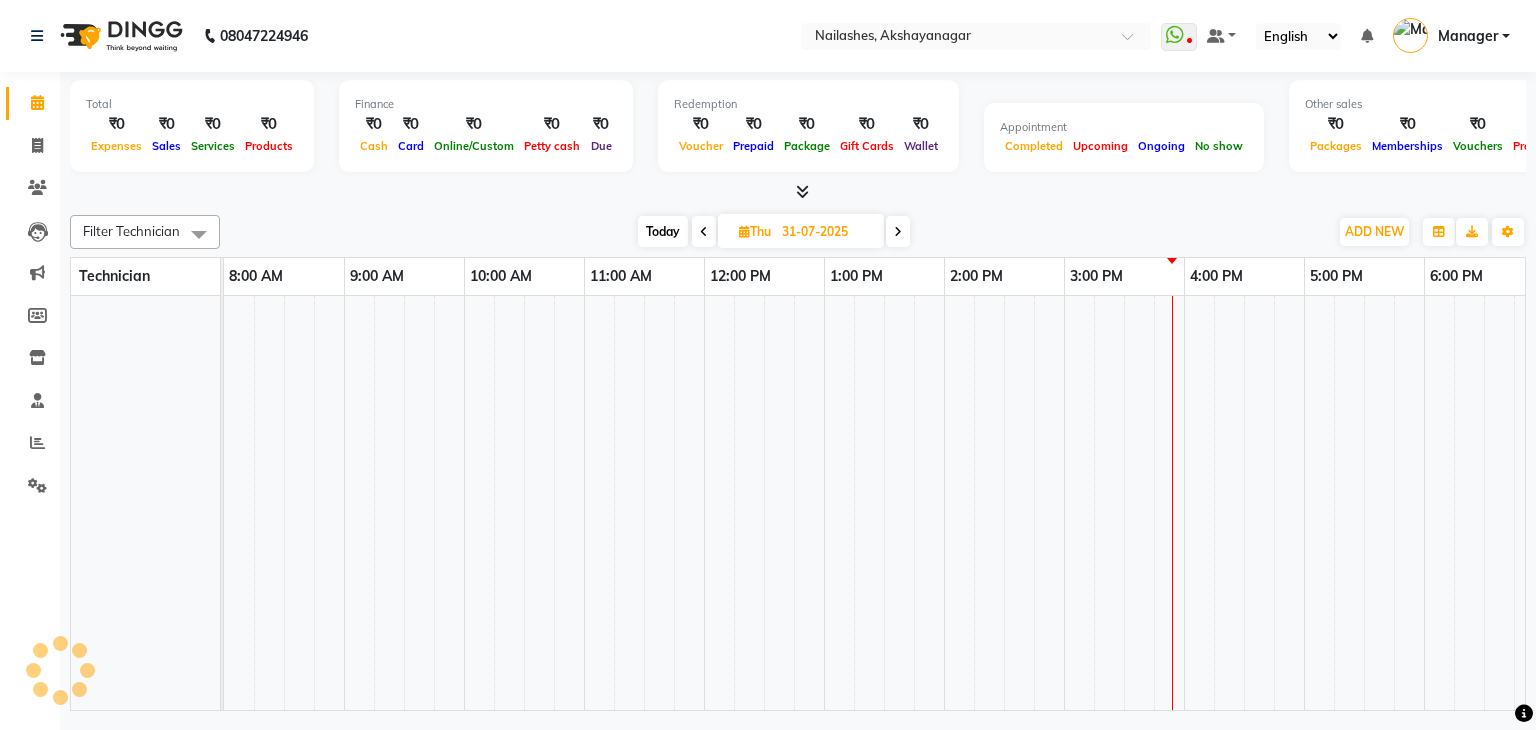 scroll, scrollTop: 0, scrollLeft: 0, axis: both 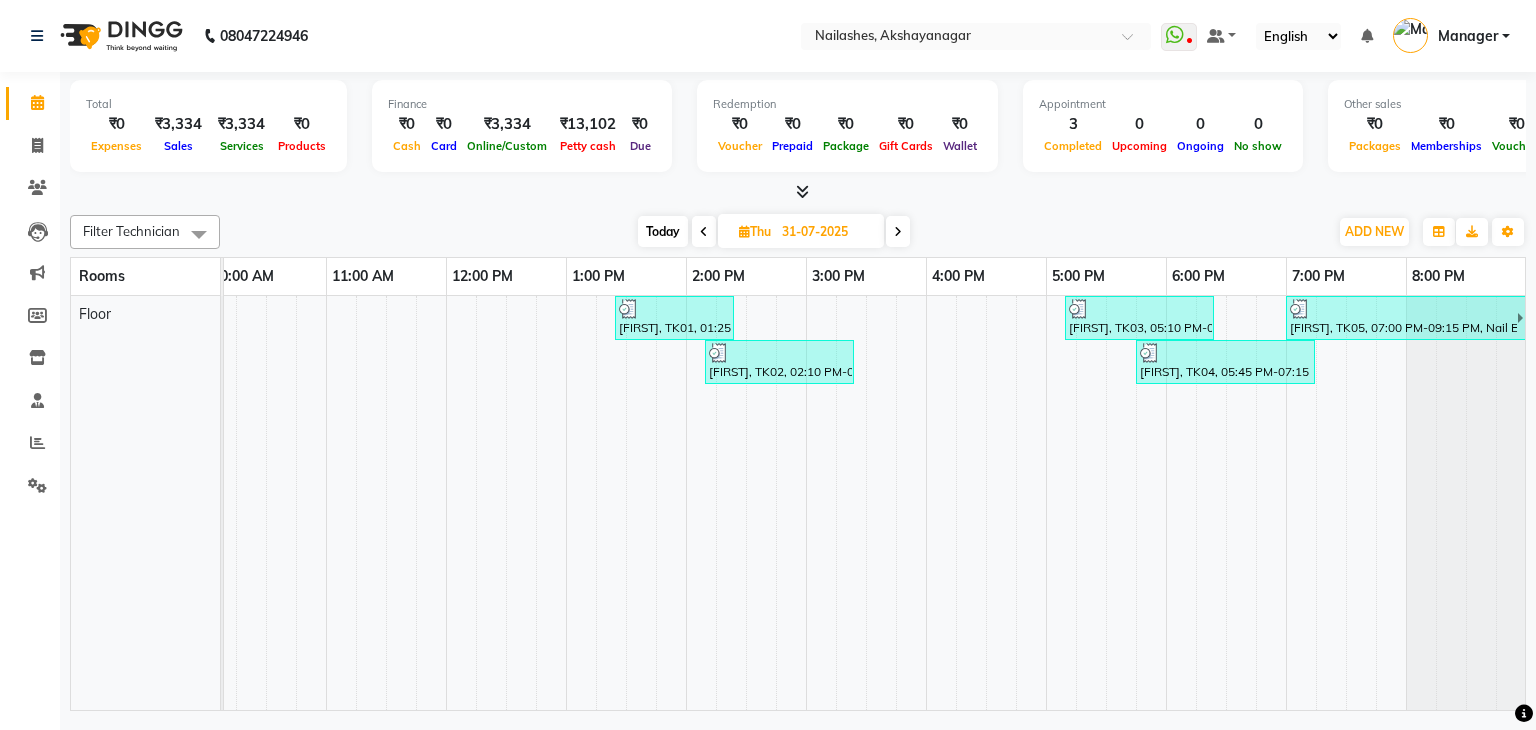 click at bounding box center [898, 232] 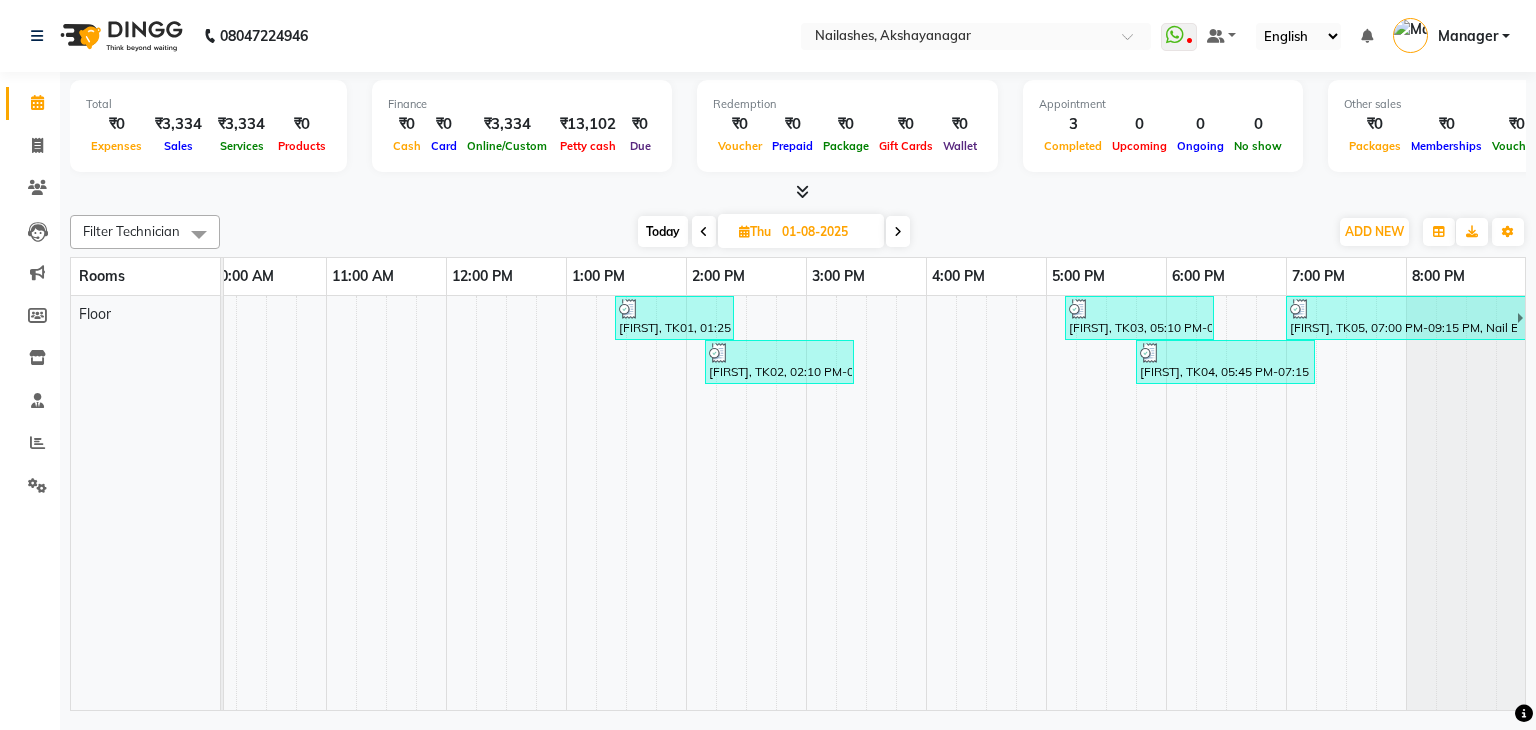 scroll, scrollTop: 0, scrollLeft: 0, axis: both 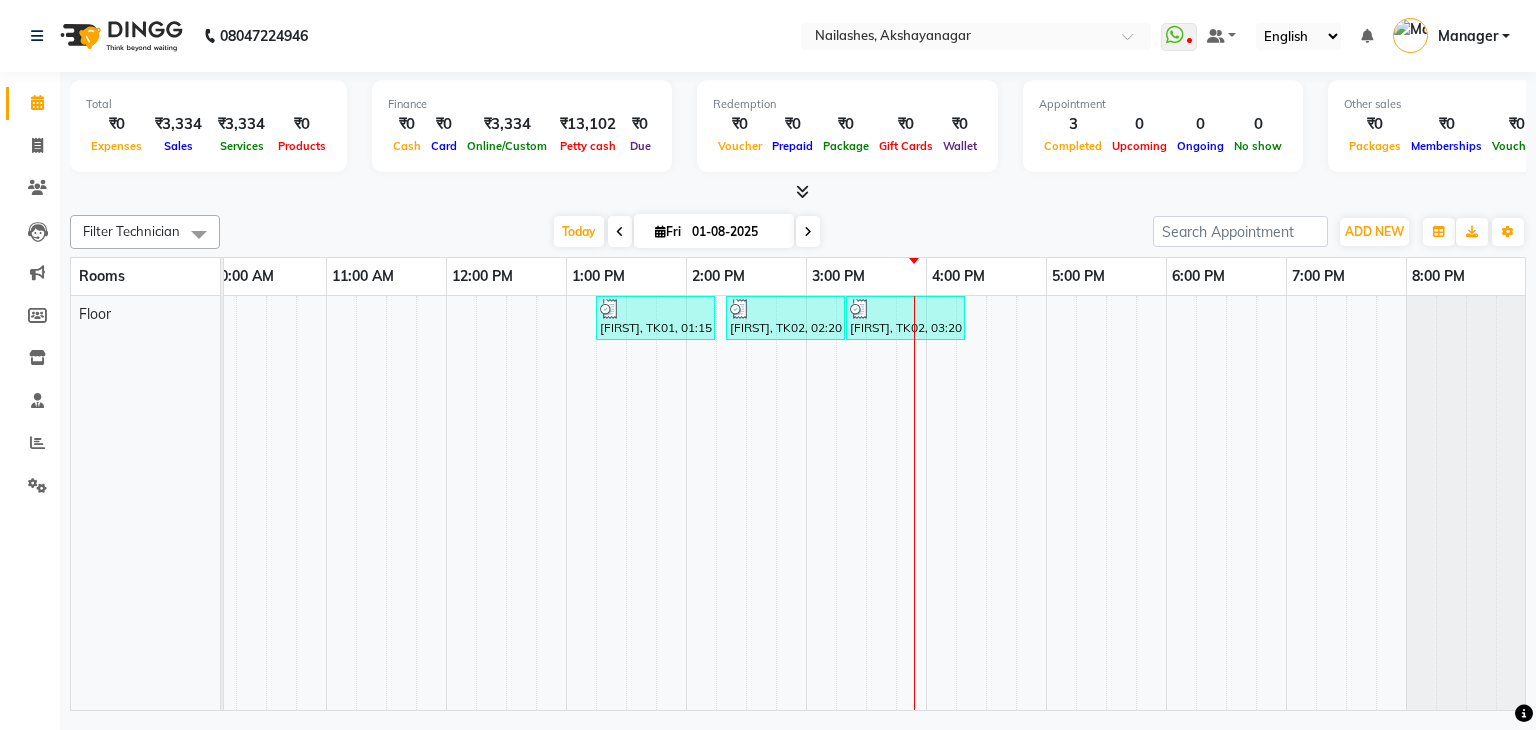 click at bounding box center (791, 503) 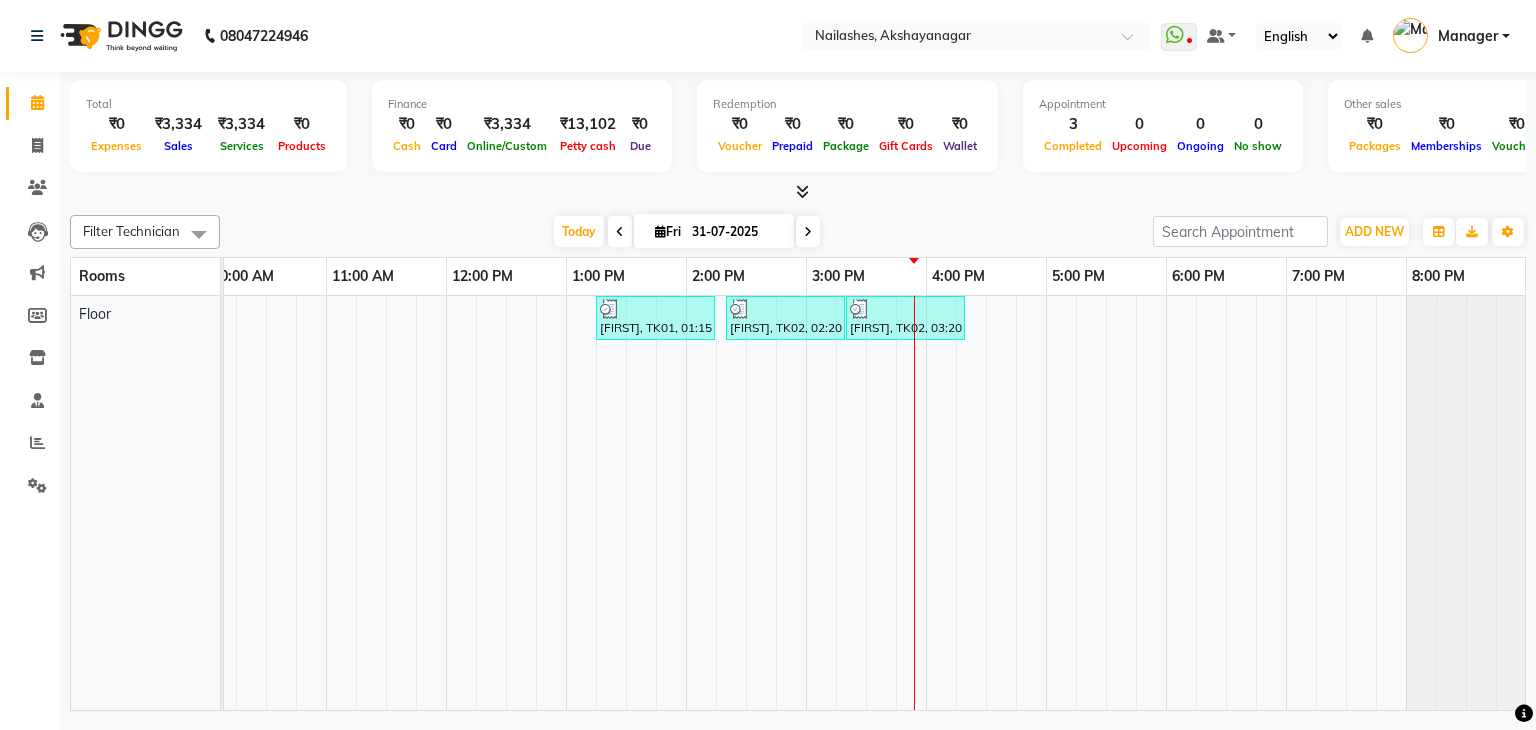 scroll, scrollTop: 0, scrollLeft: 0, axis: both 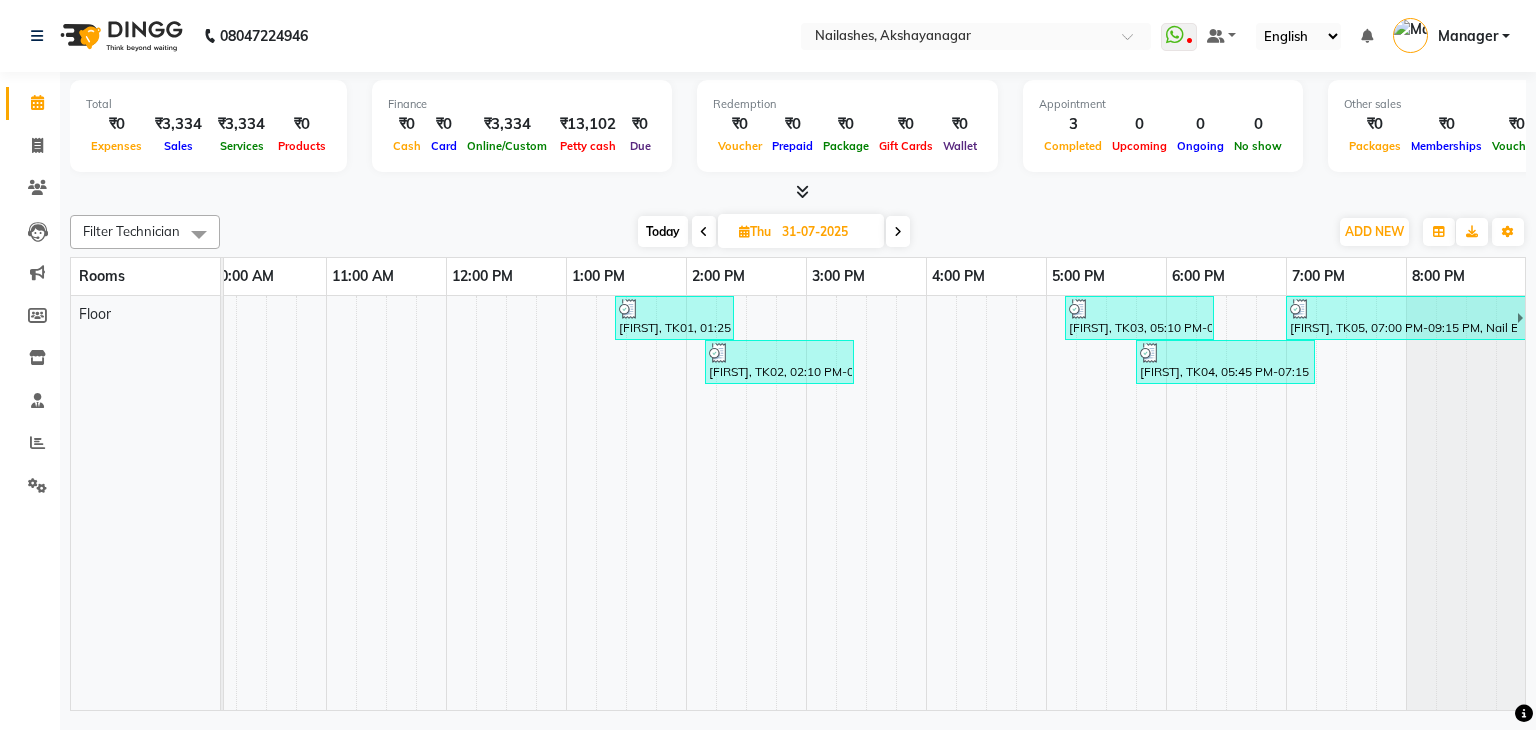 click at bounding box center [704, 232] 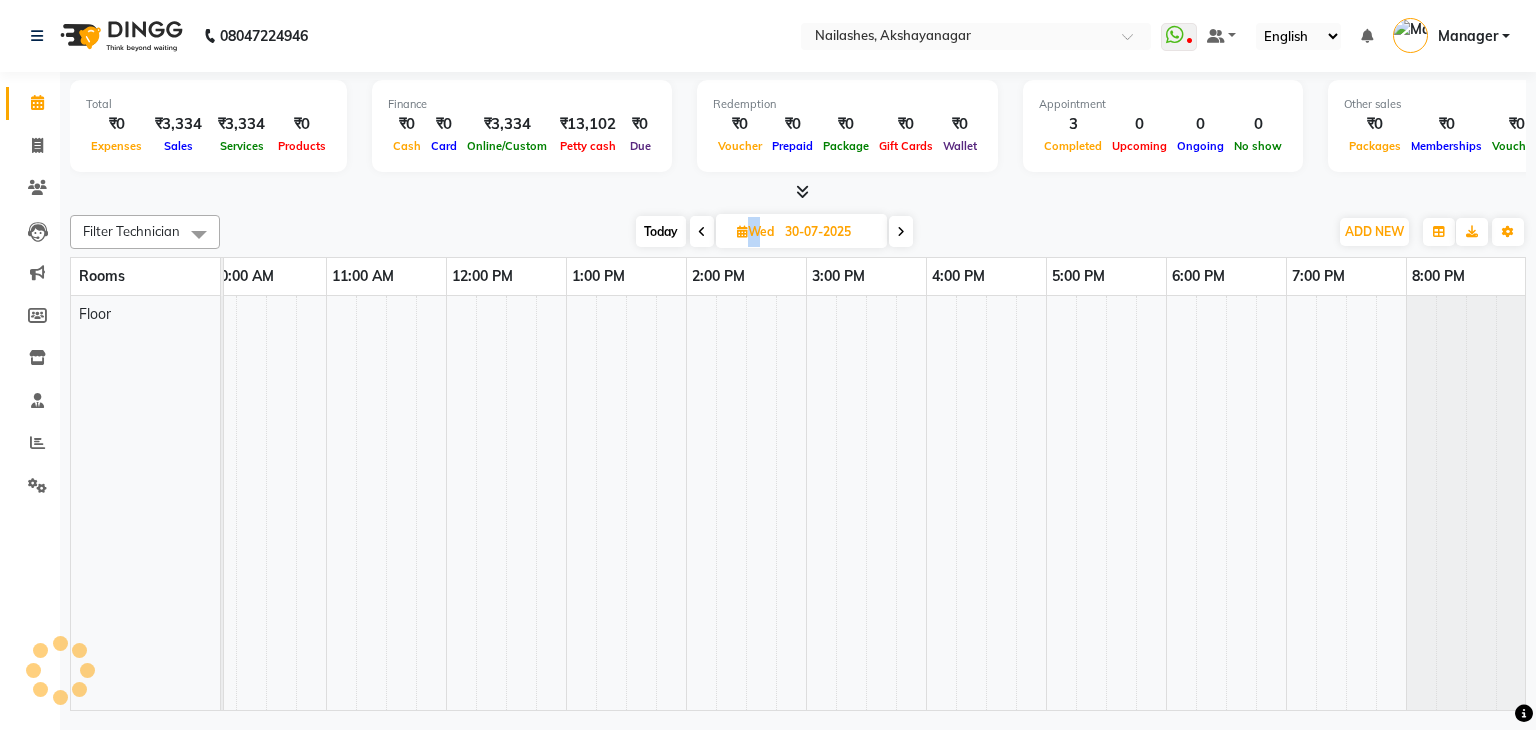 click at bounding box center (702, 232) 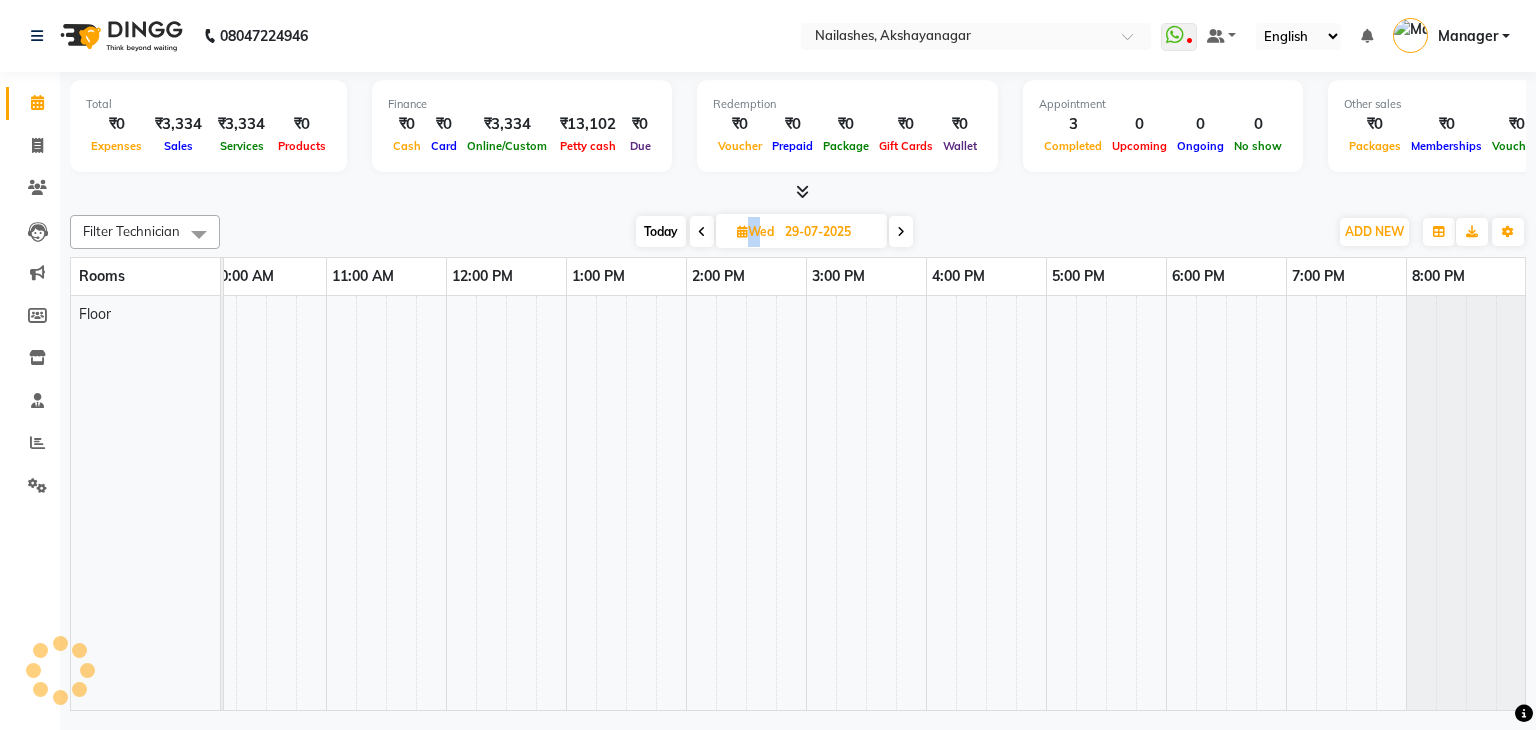 scroll, scrollTop: 0, scrollLeft: 0, axis: both 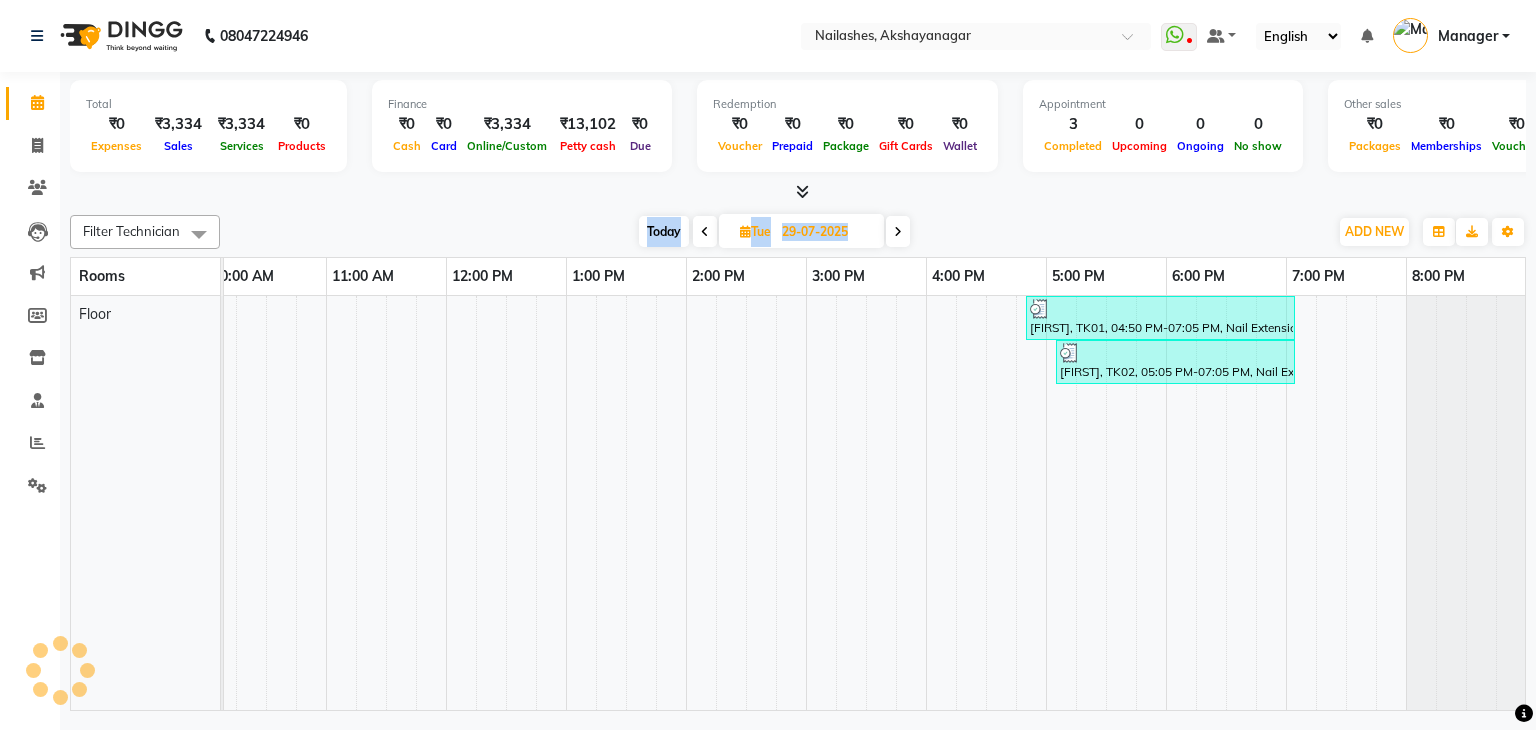 click at bounding box center [705, 231] 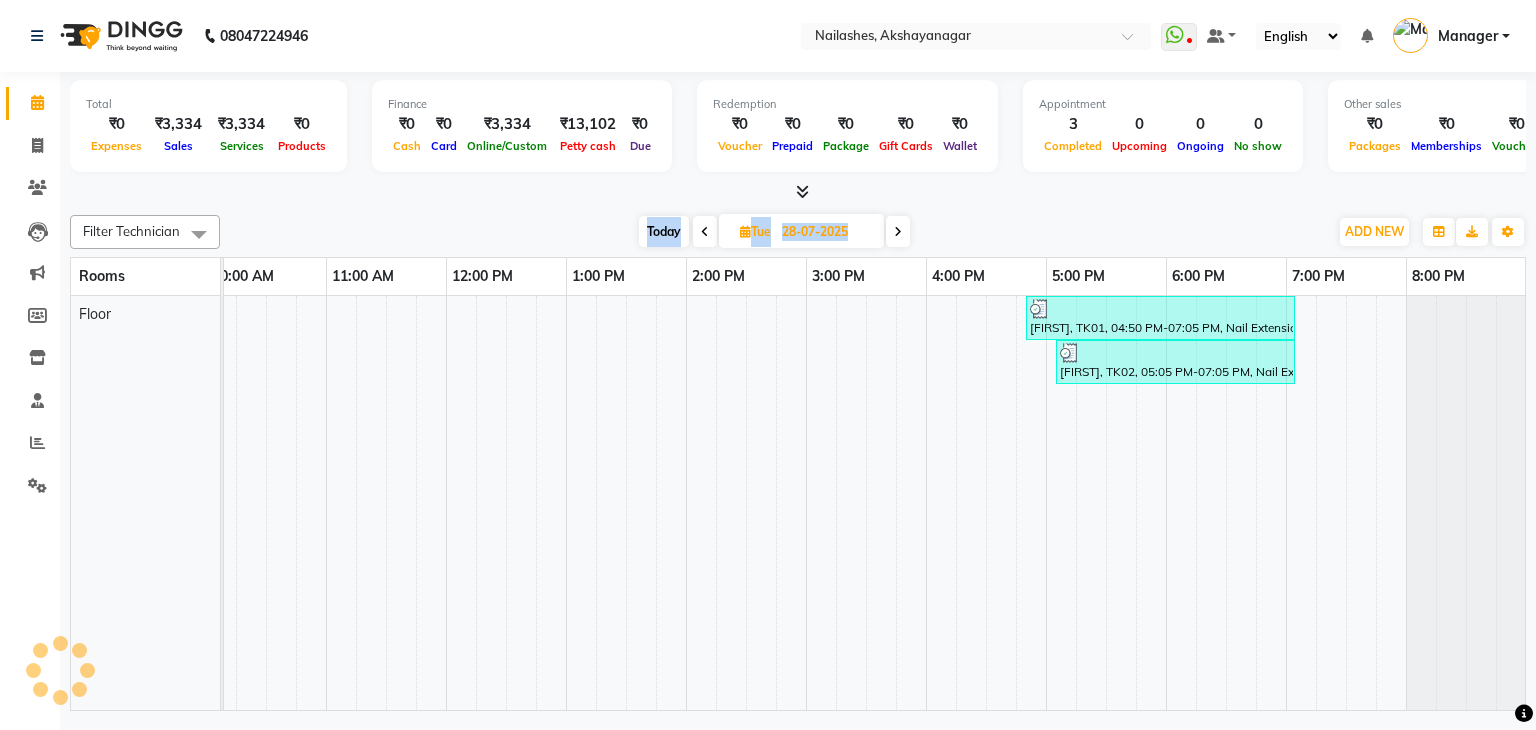 scroll, scrollTop: 0, scrollLeft: 0, axis: both 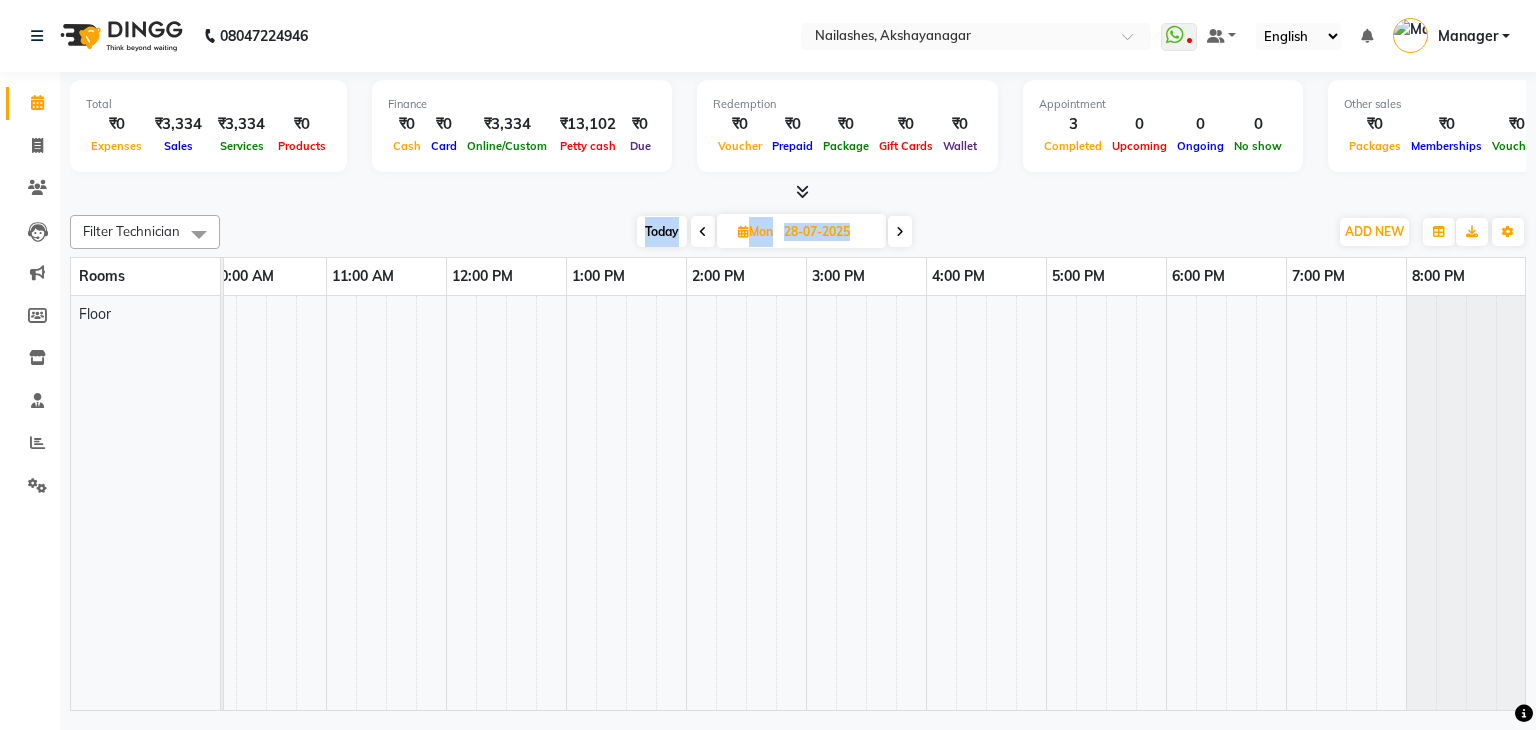 click at bounding box center (703, 232) 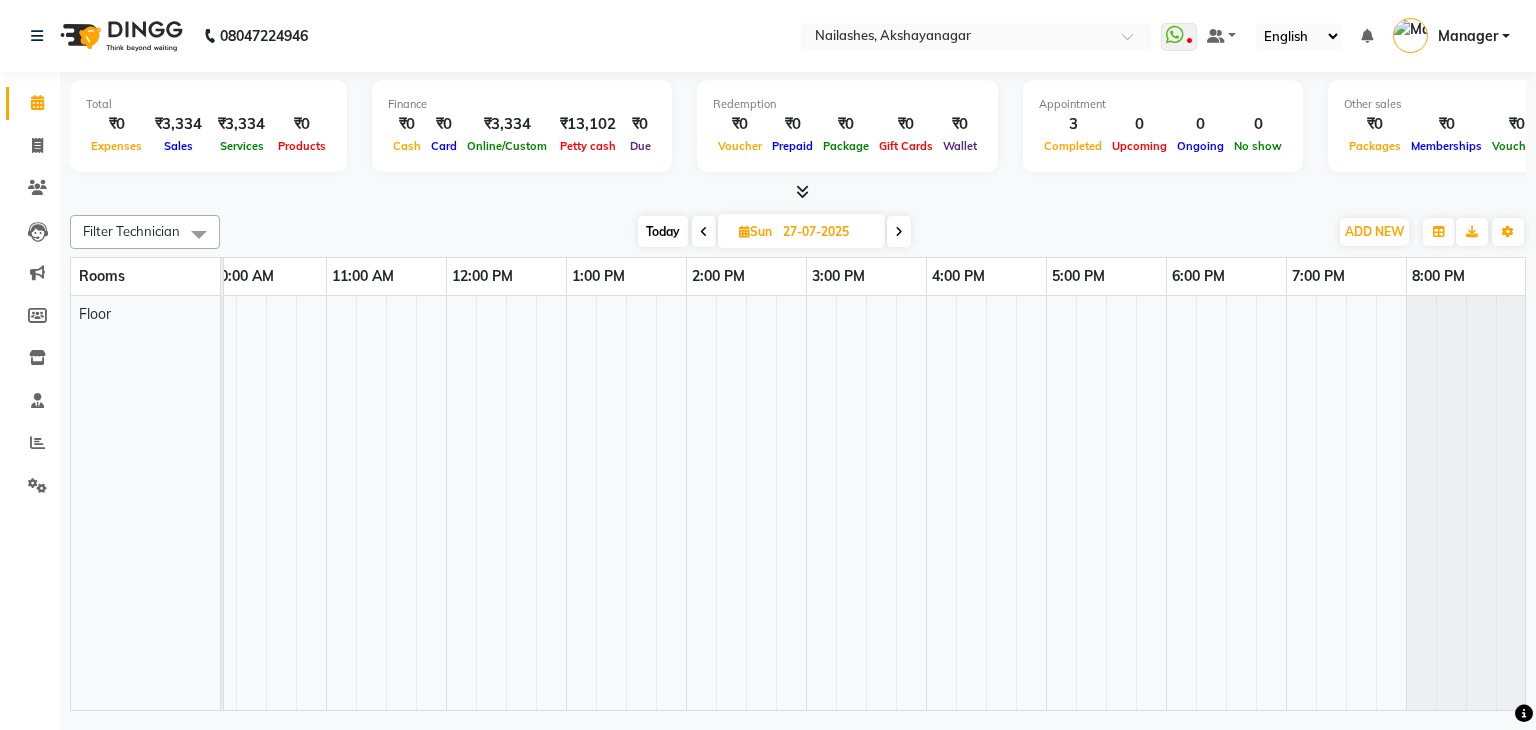 scroll, scrollTop: 0, scrollLeft: 0, axis: both 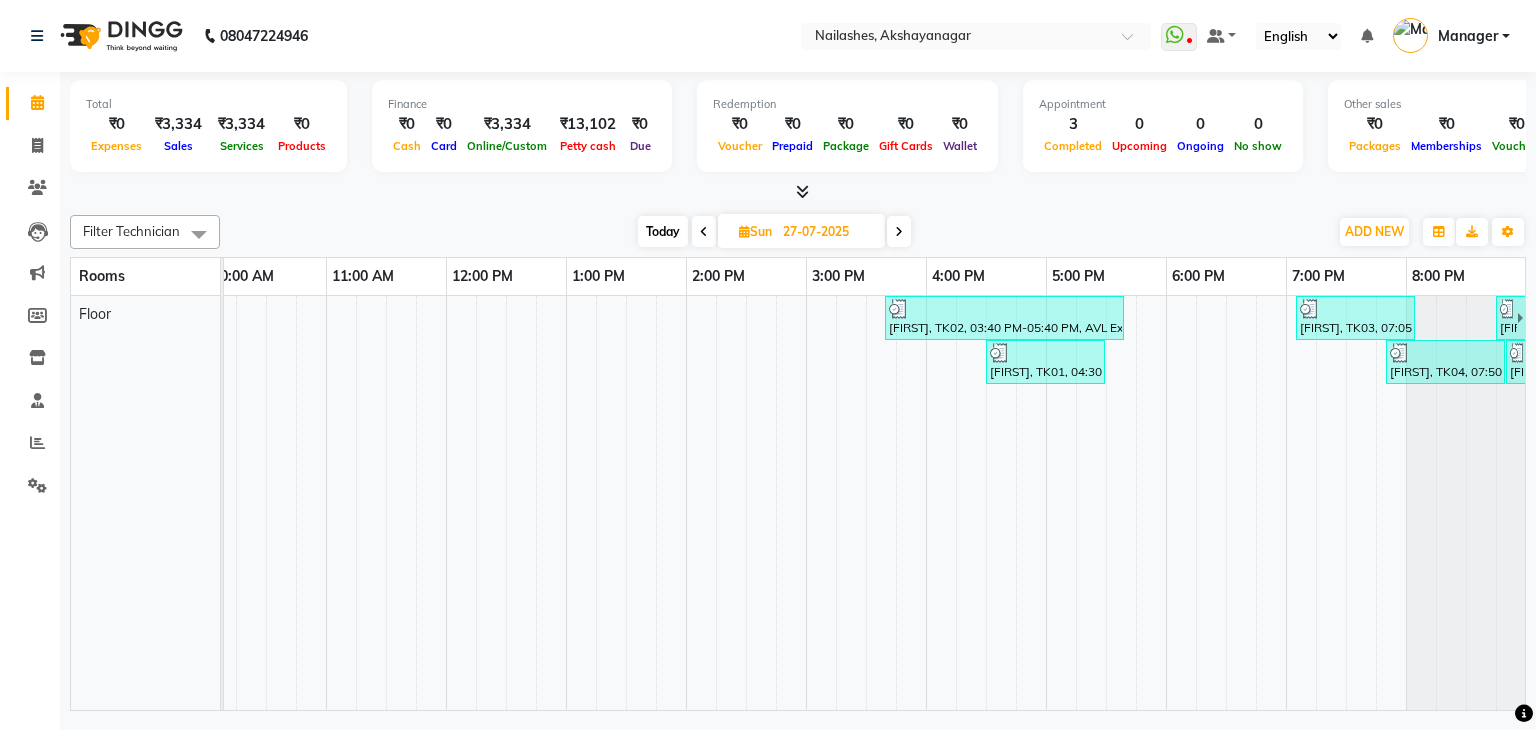 click on "[FIRST], TK05, 08:45 PM-09:05 PM, Foot Massage Manicure" at bounding box center (1507, 318) 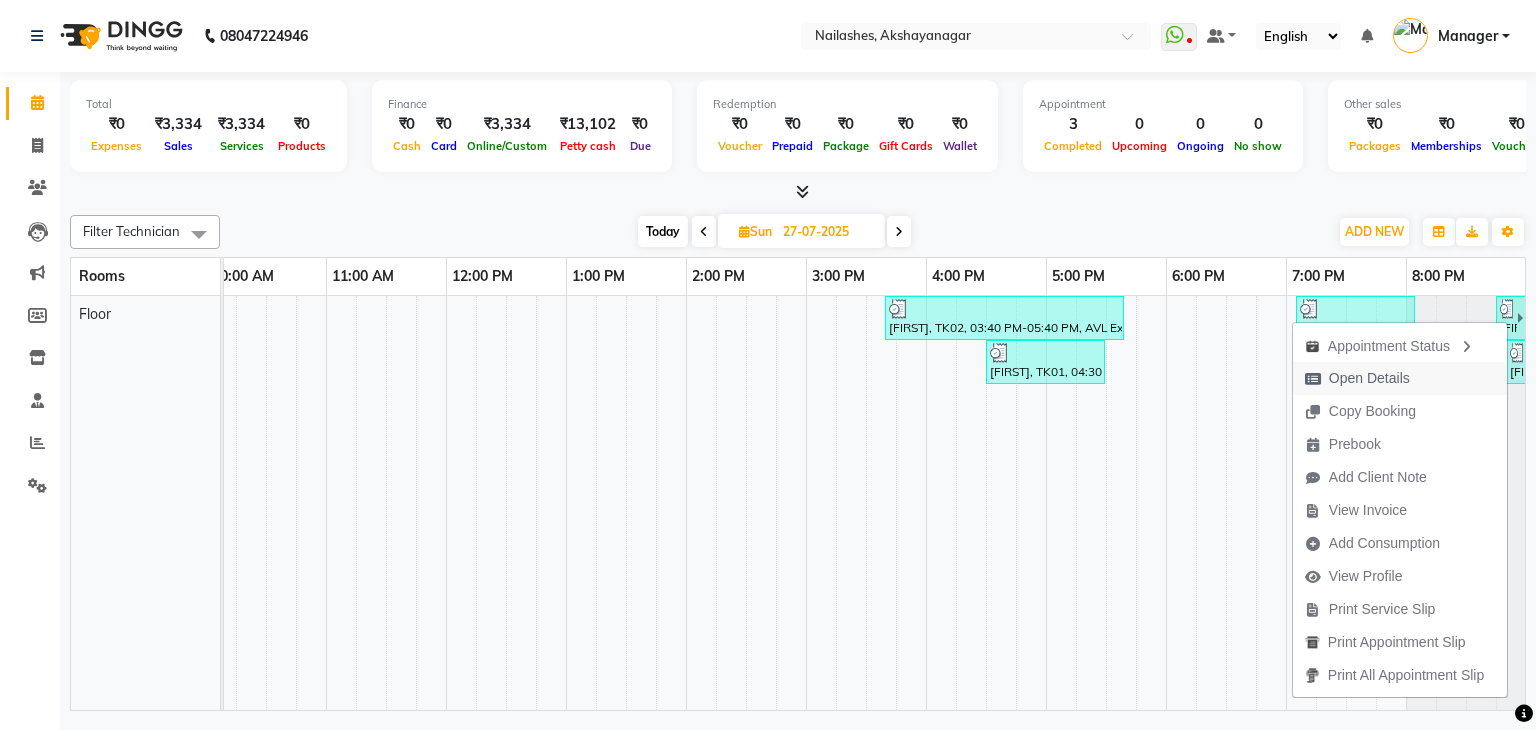 click on "Open Details" at bounding box center [1369, 378] 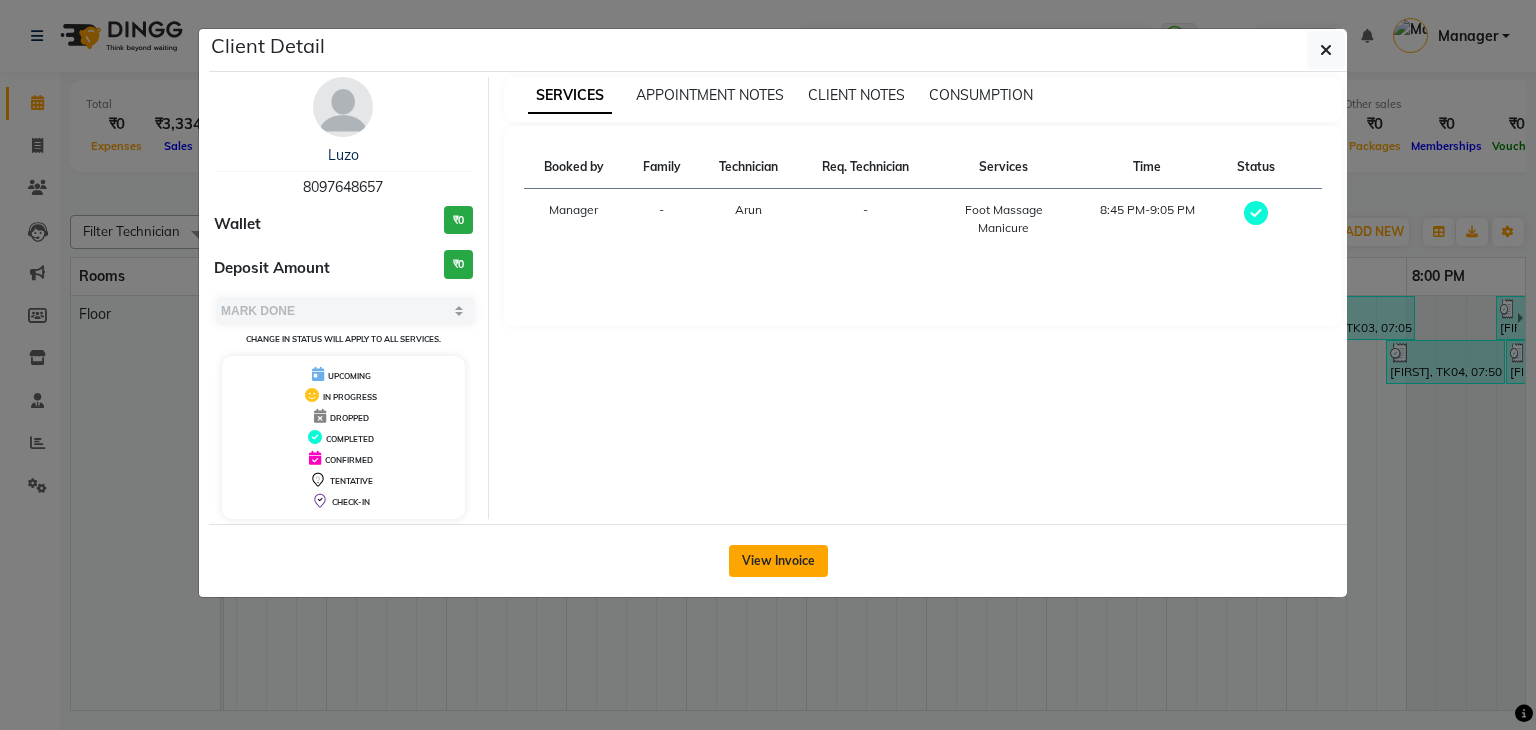 click on "View Invoice" 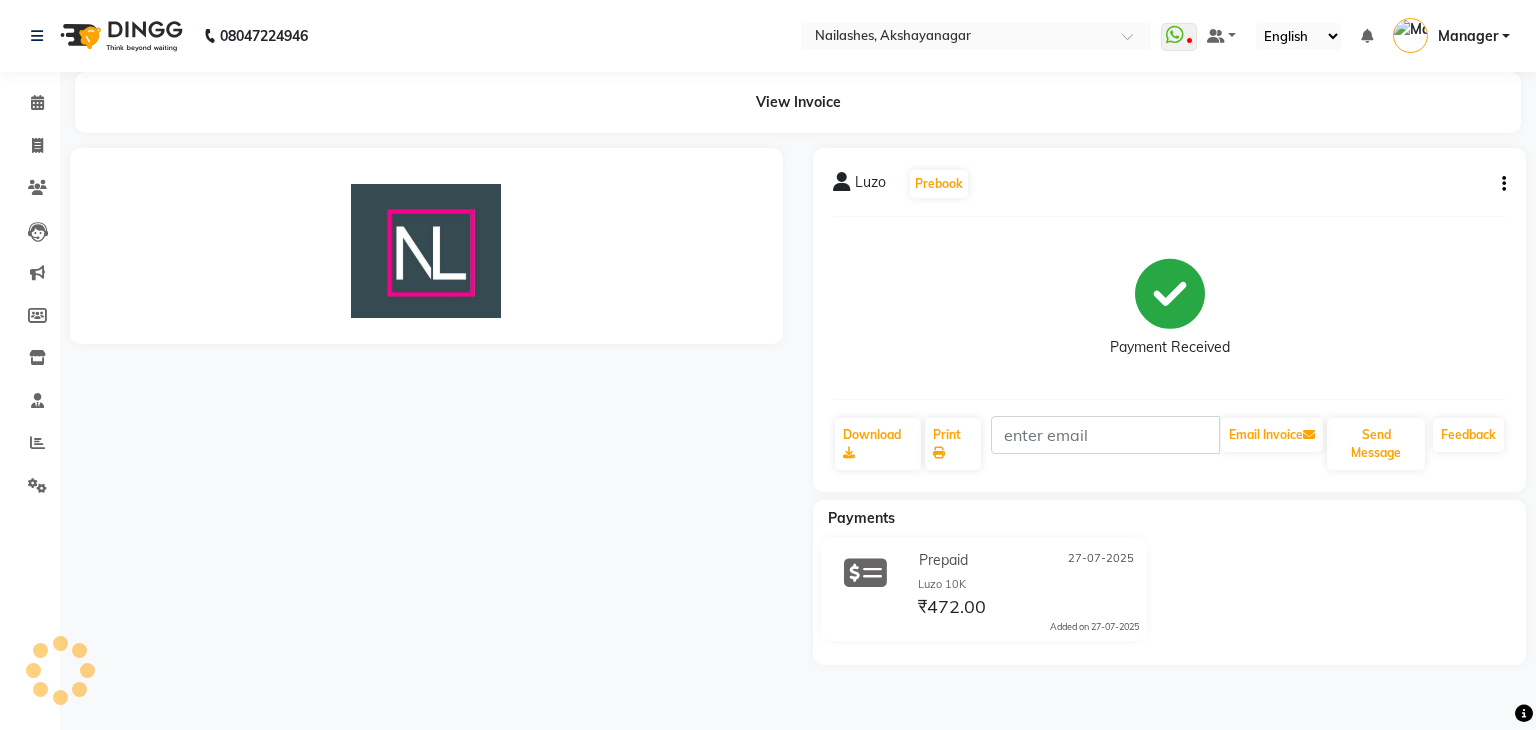 scroll, scrollTop: 0, scrollLeft: 0, axis: both 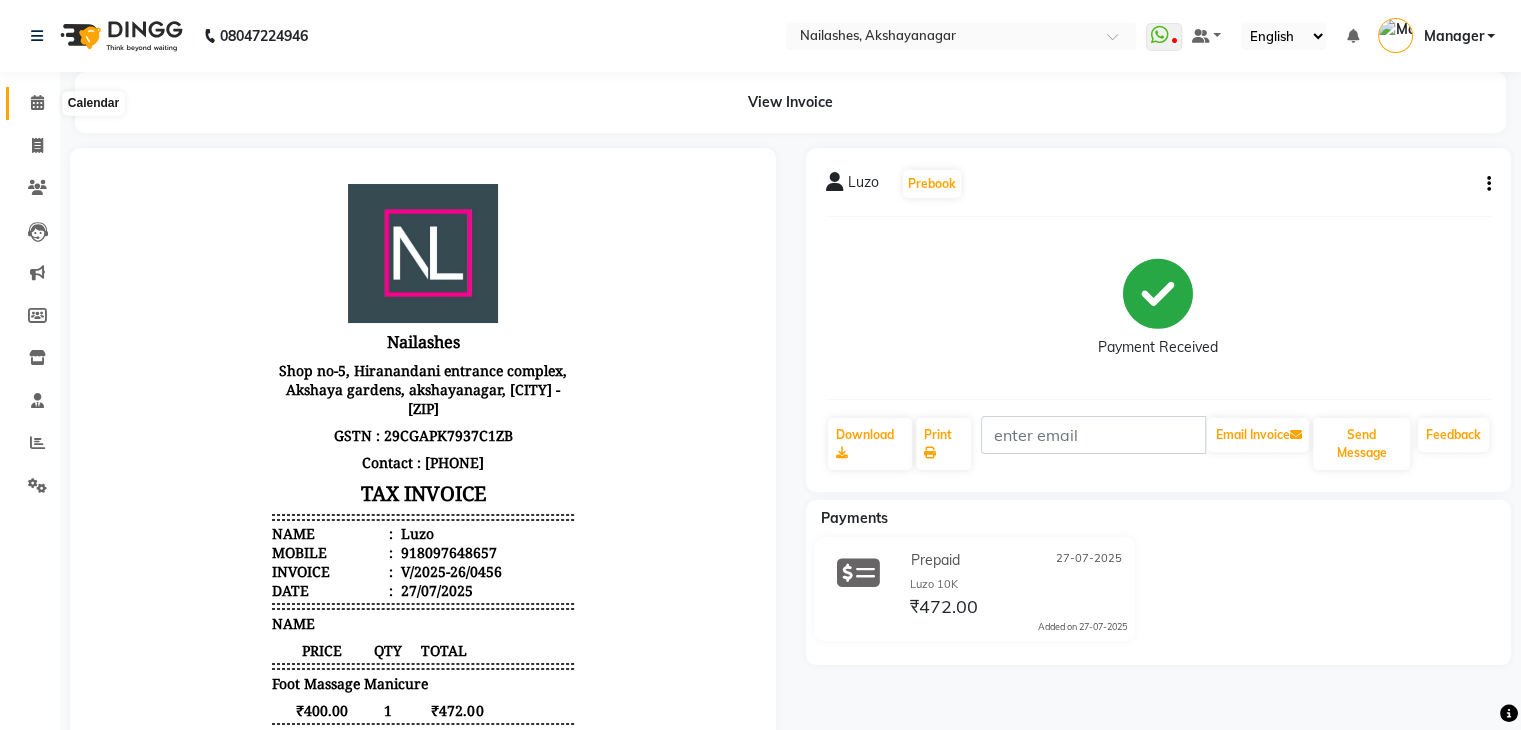 click 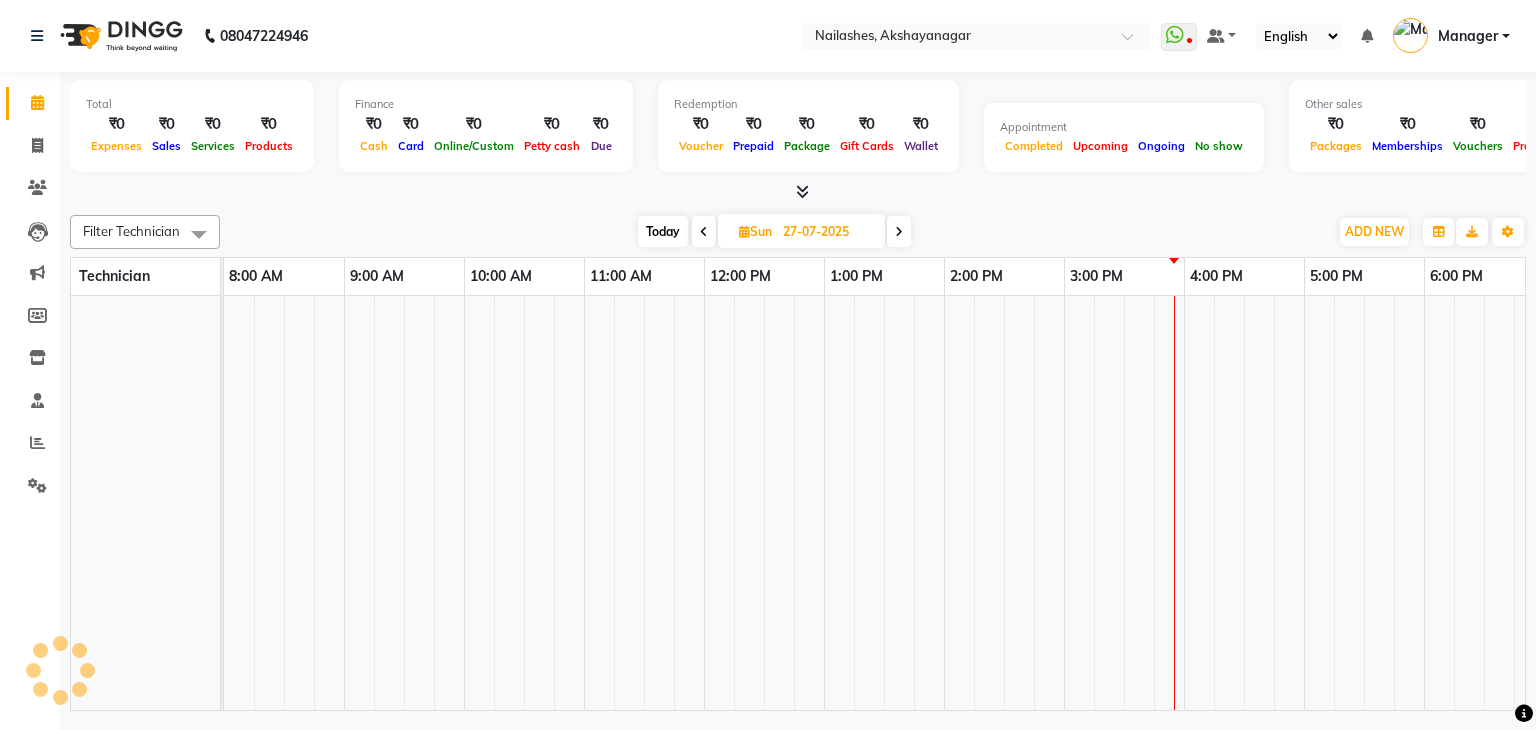 scroll, scrollTop: 0, scrollLeft: 0, axis: both 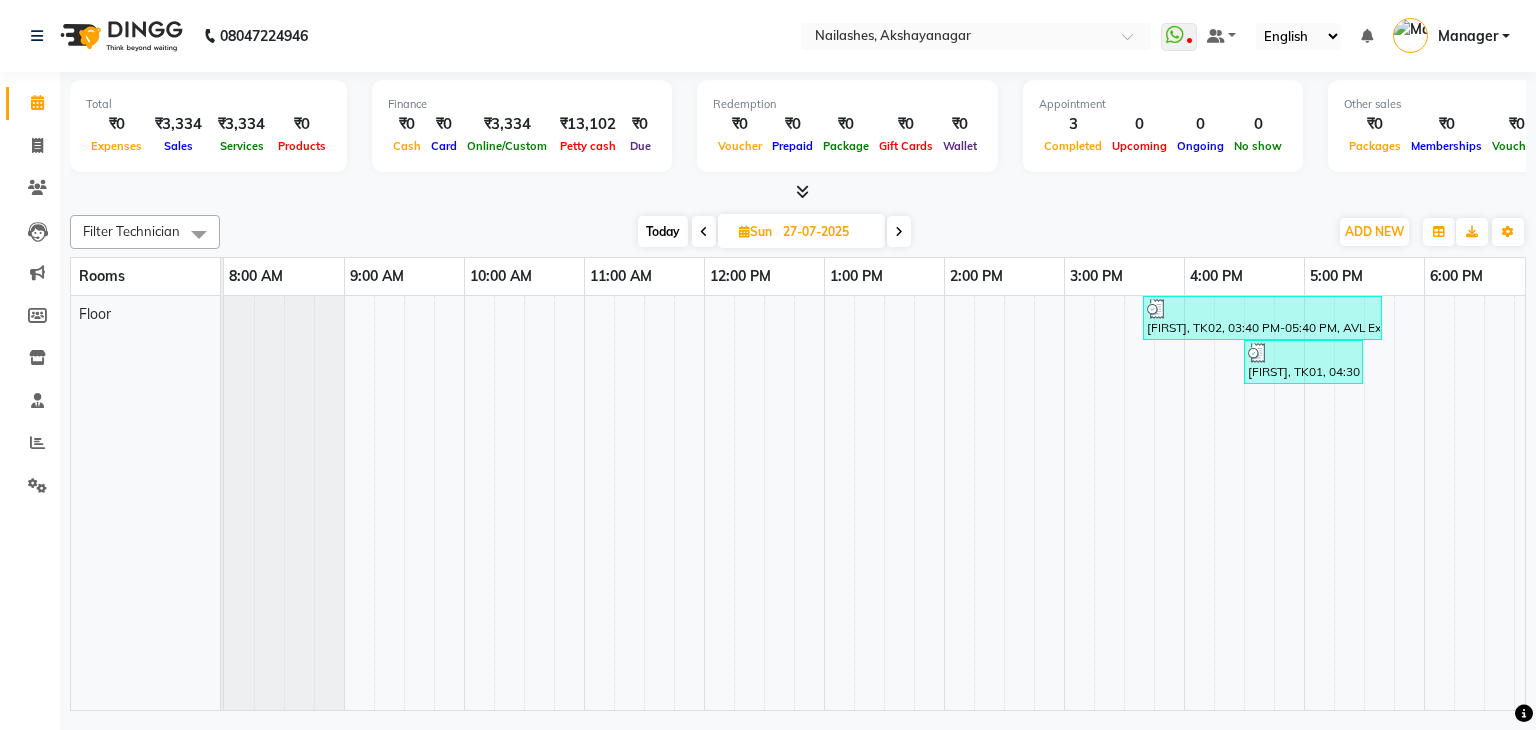 click at bounding box center (899, 232) 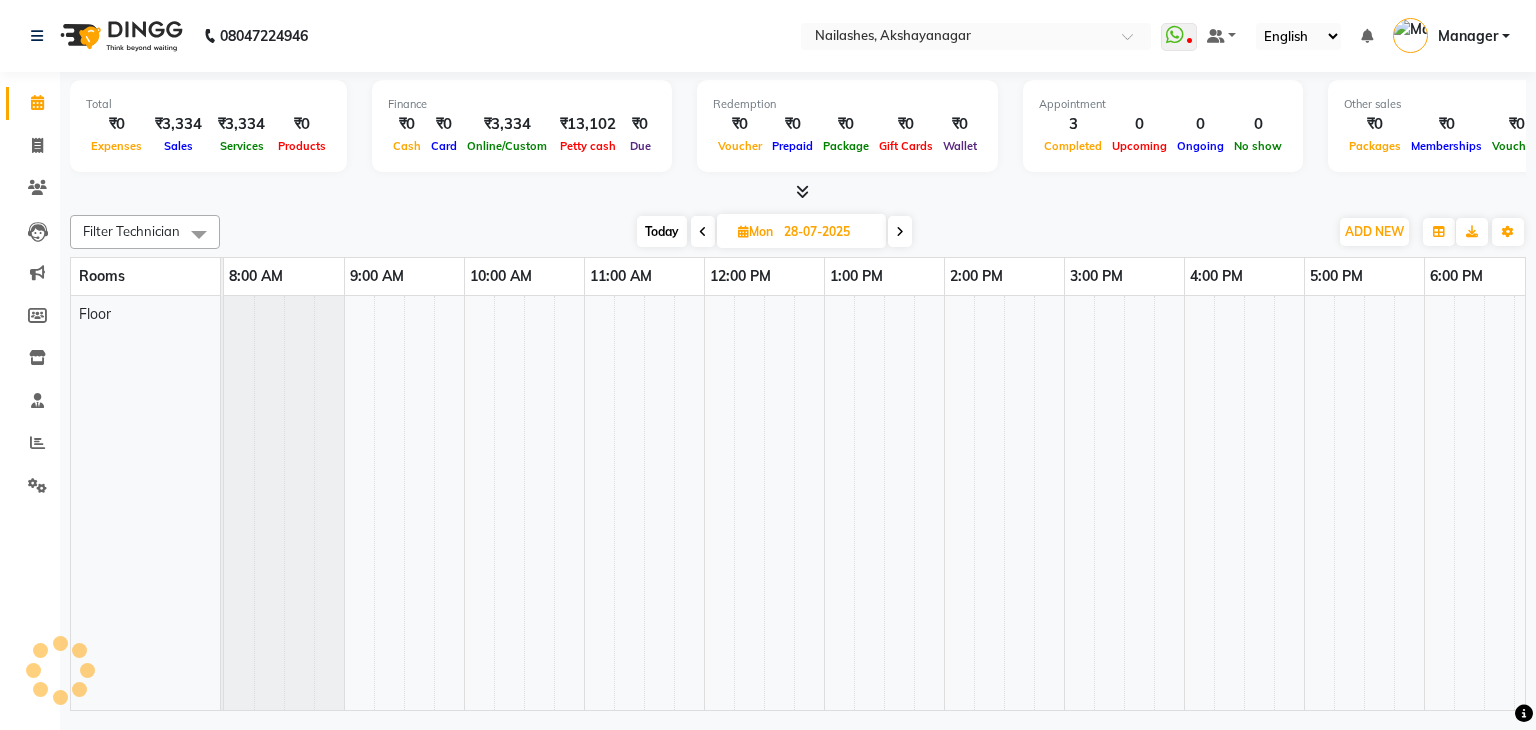 click at bounding box center [900, 232] 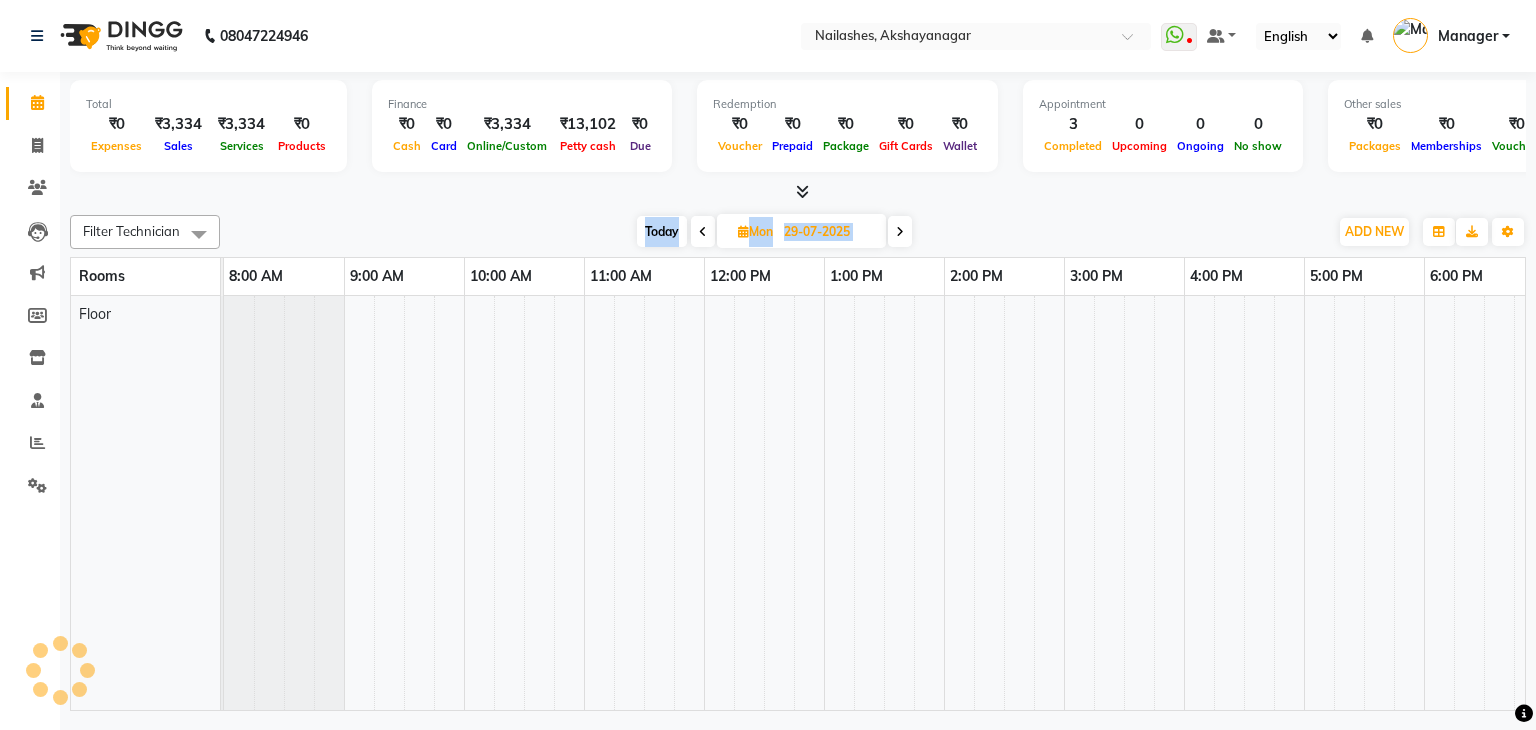 scroll, scrollTop: 0, scrollLeft: 258, axis: horizontal 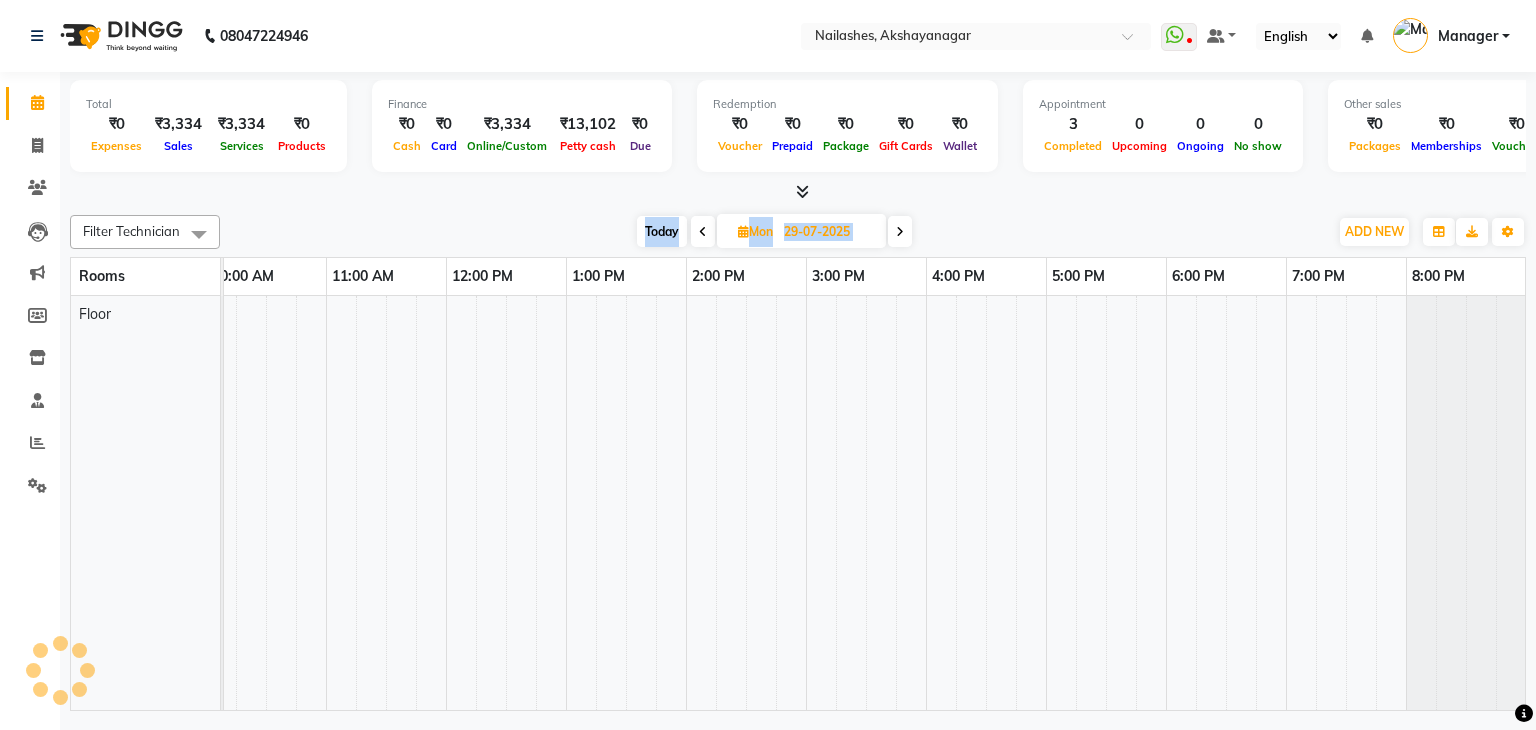 click at bounding box center [900, 231] 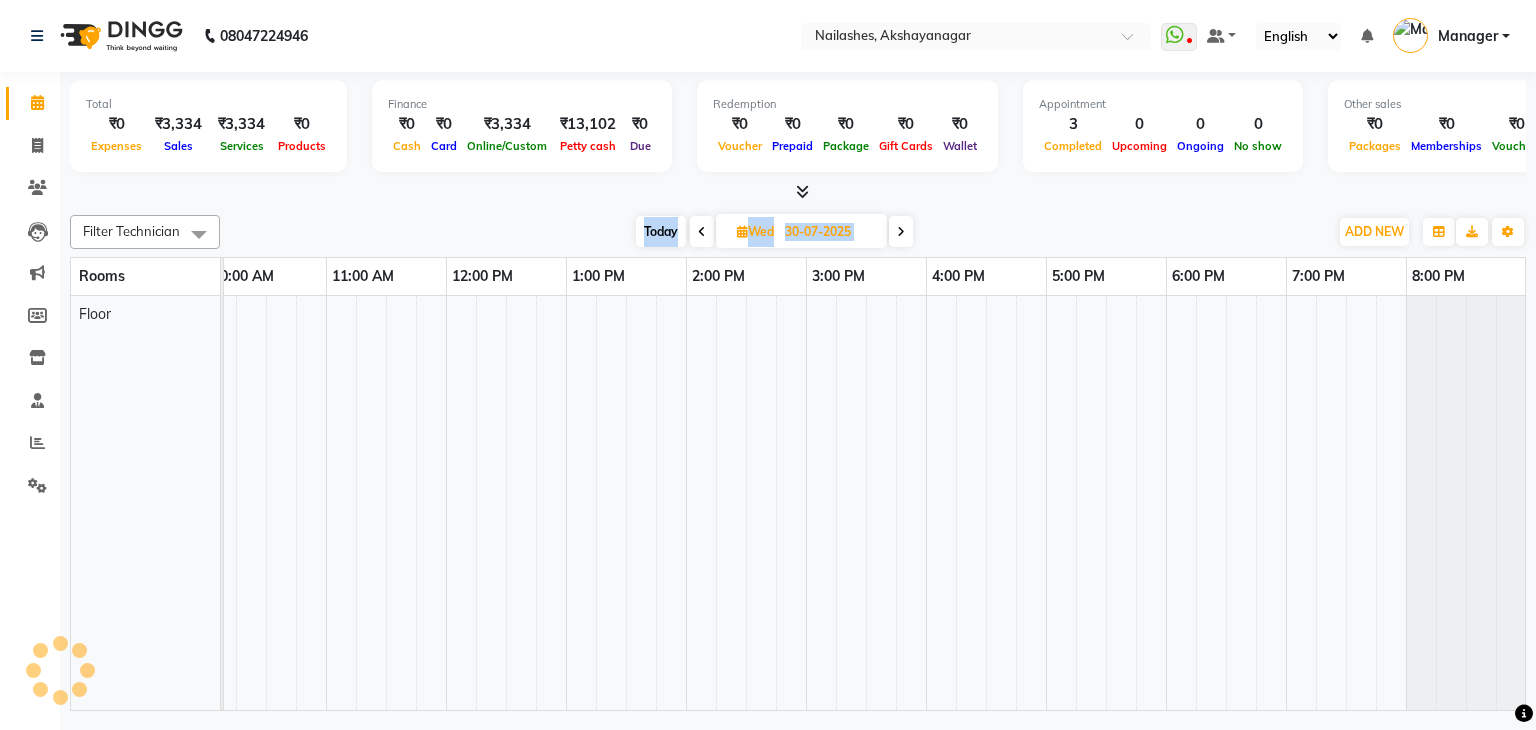 click at bounding box center [901, 232] 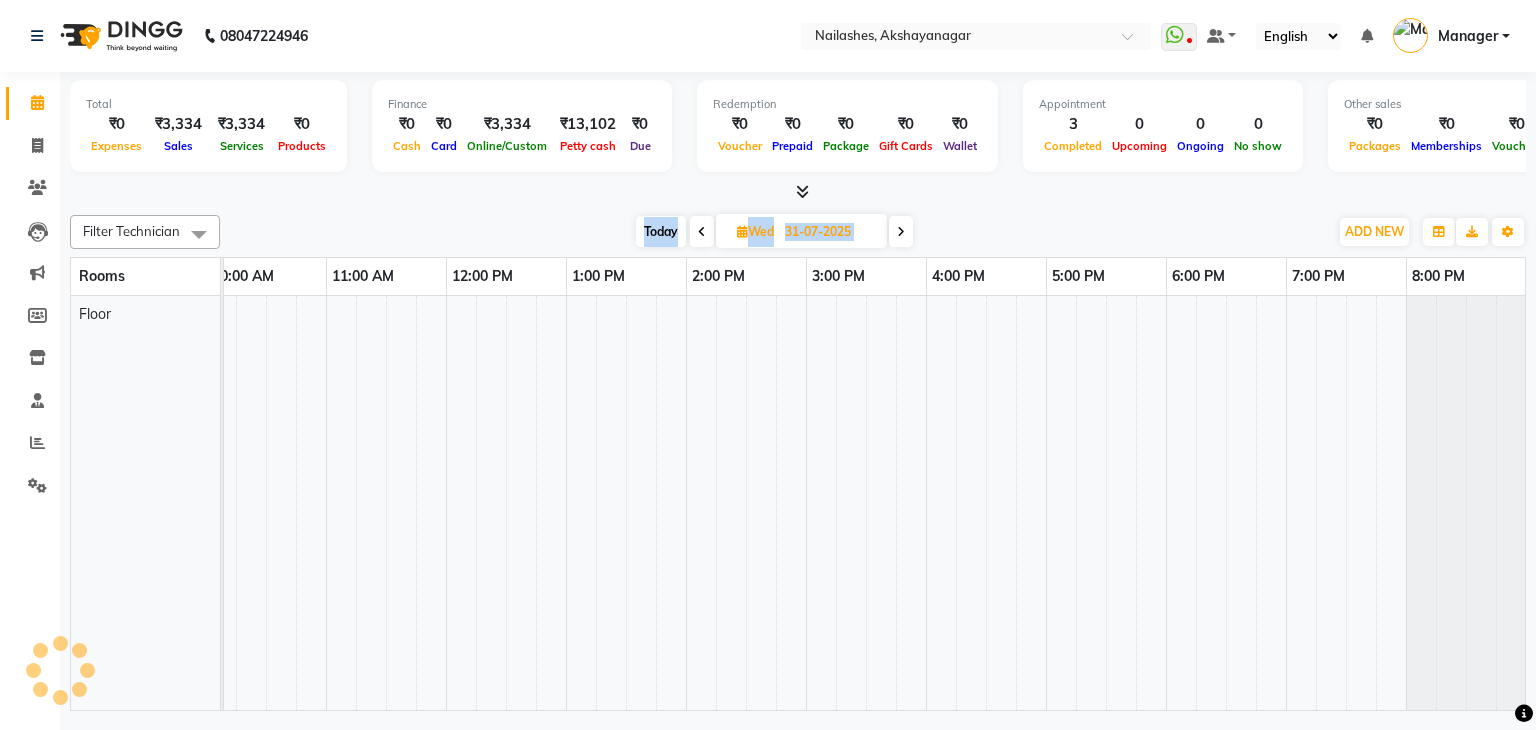 scroll, scrollTop: 0, scrollLeft: 0, axis: both 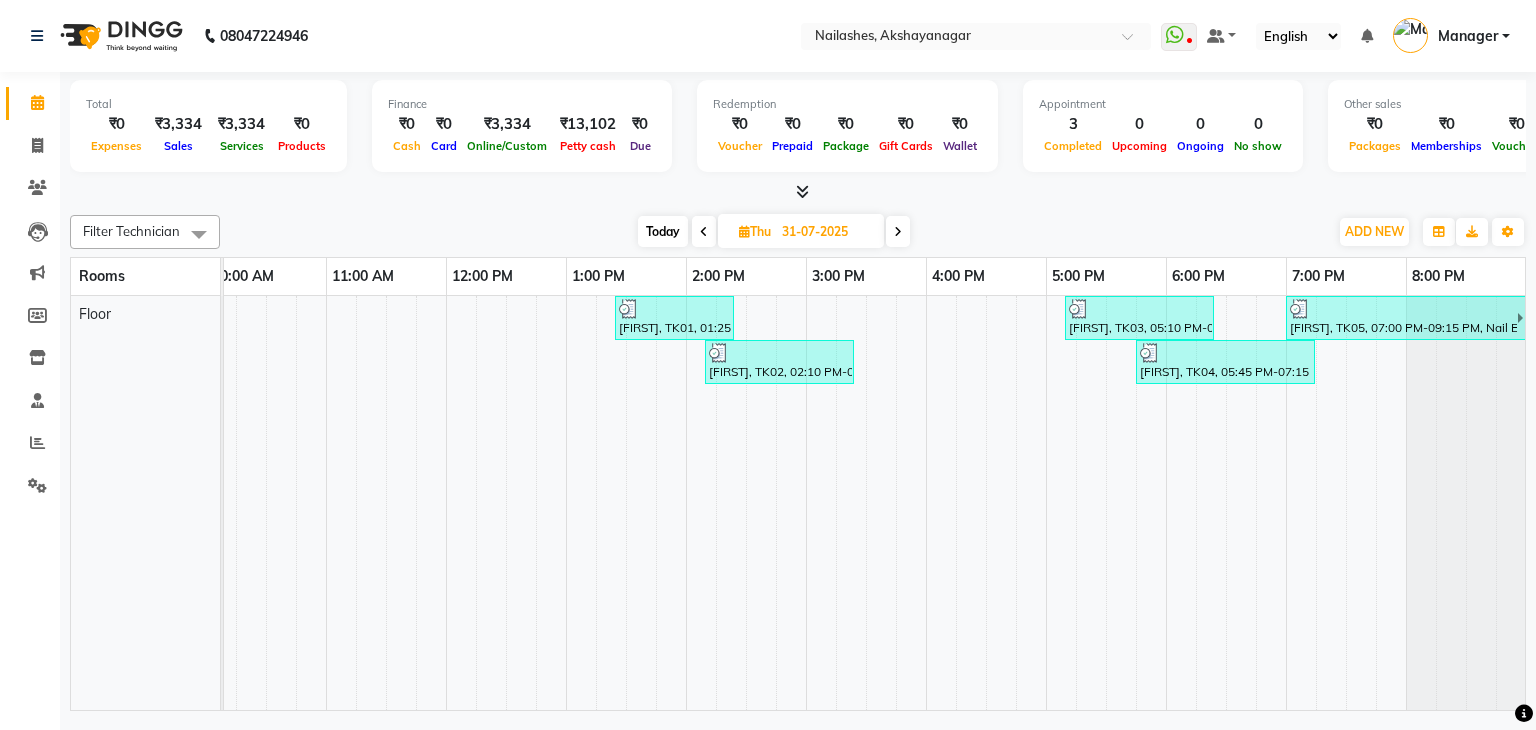click on "[FIRST], TK04, 05:45 PM-07:15 PM, Gel polish removal,Permanent Nail Paint - Solid Color (Hand)" at bounding box center [1225, 362] 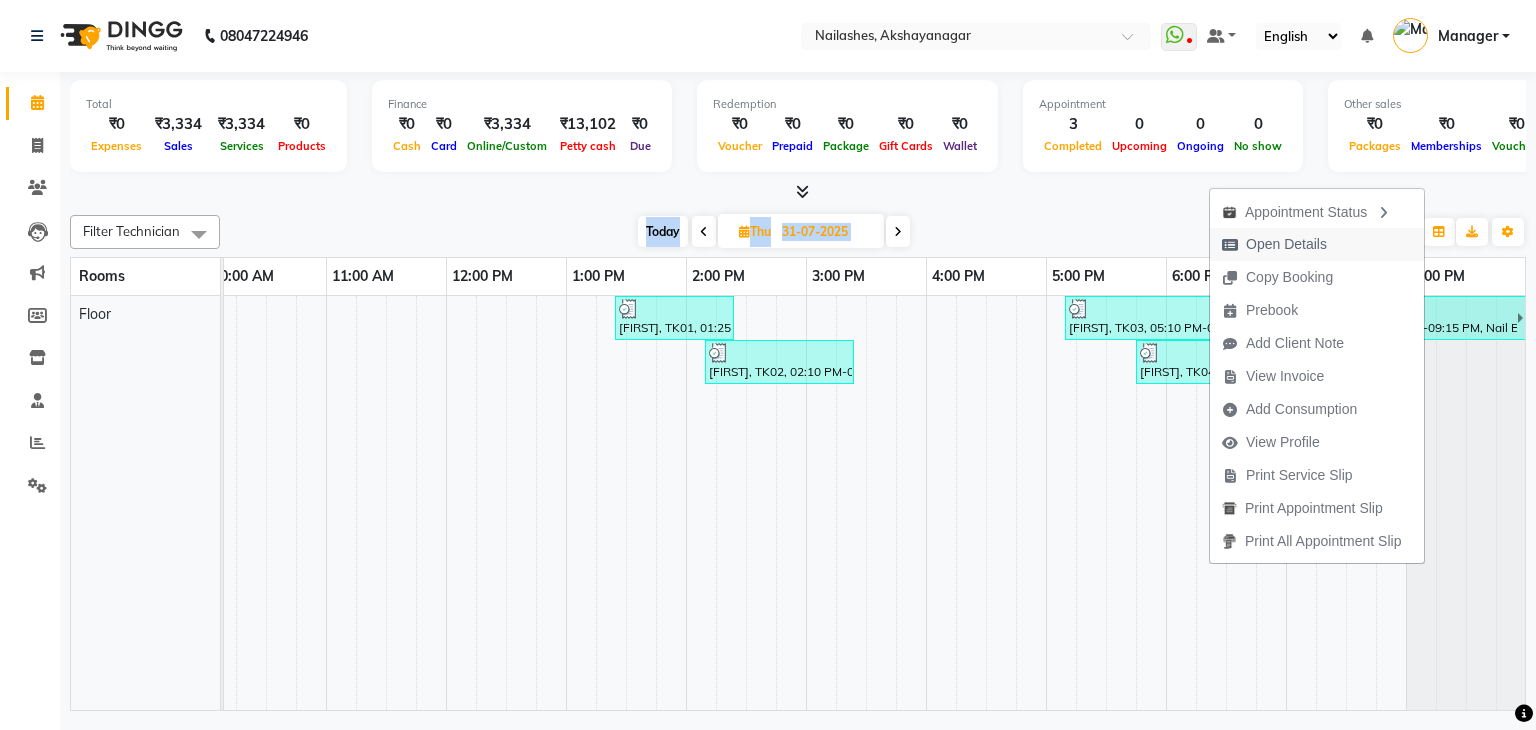 click on "Open Details" at bounding box center [1286, 244] 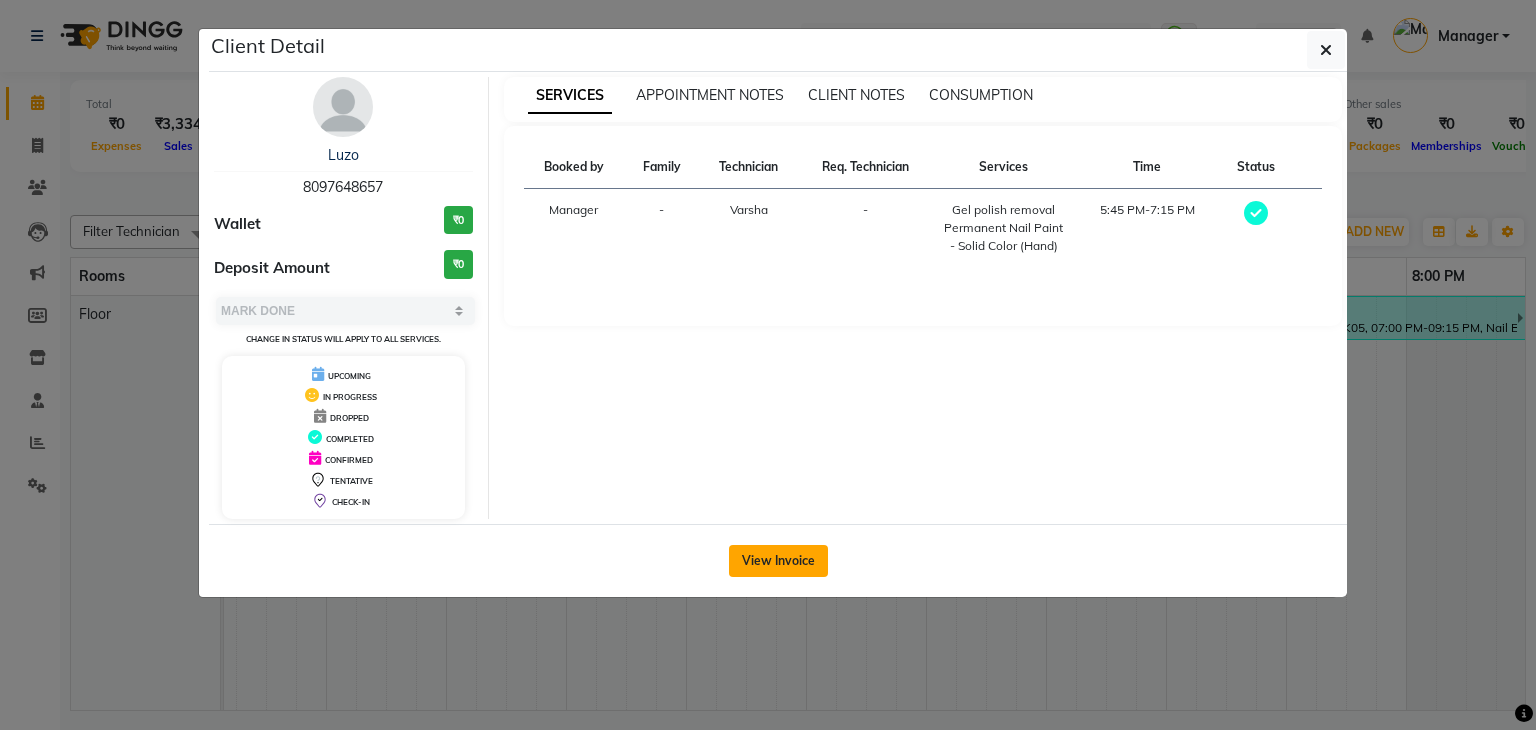 click on "View Invoice" 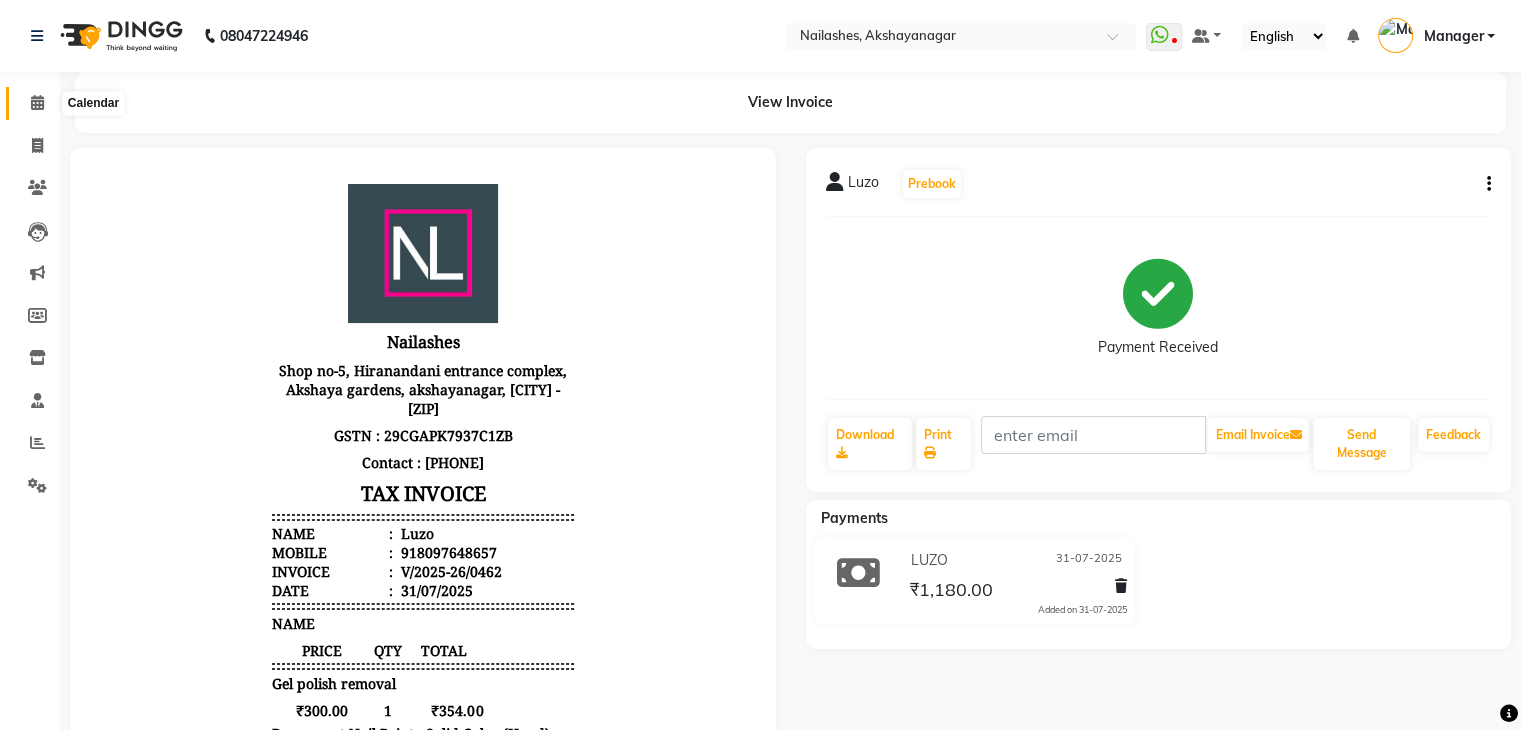 click 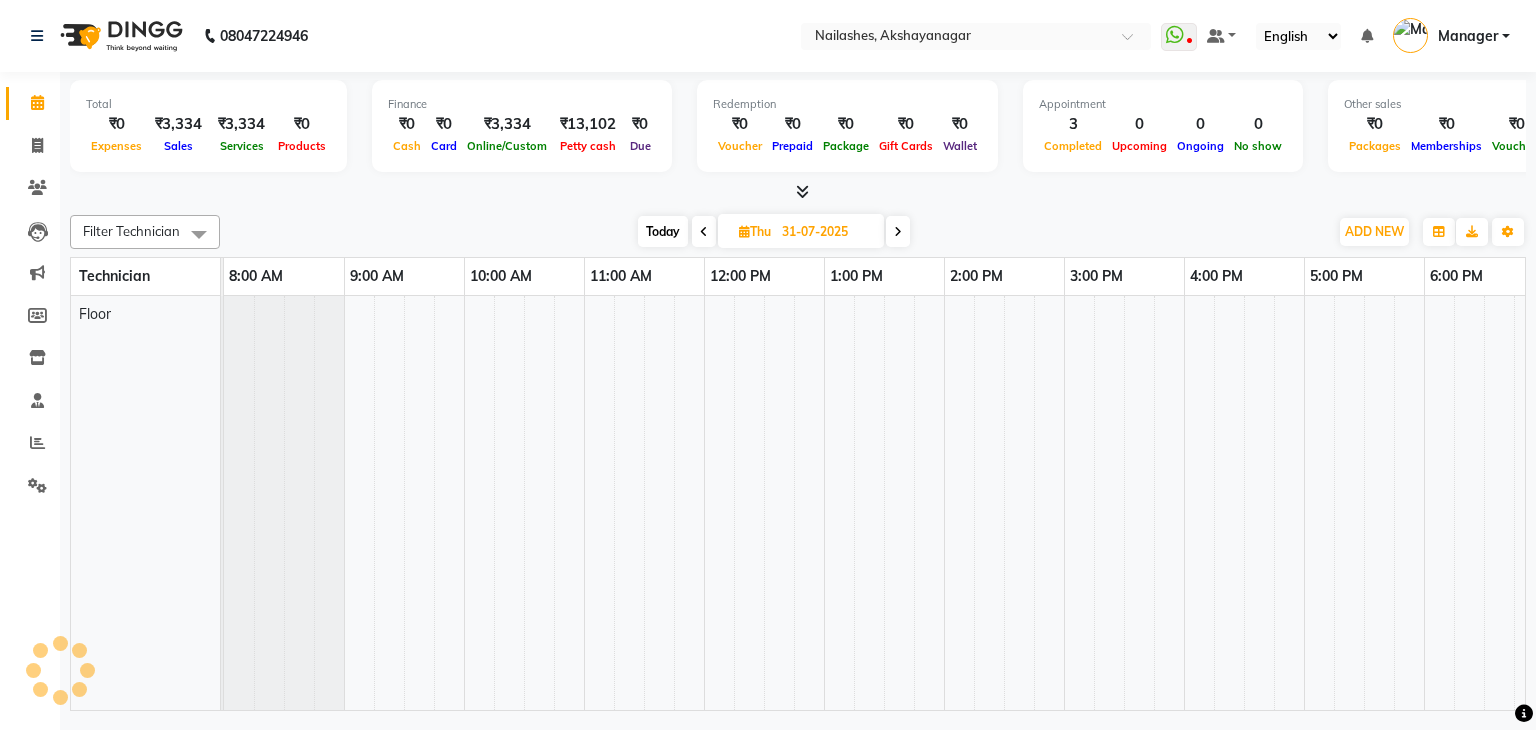 scroll, scrollTop: 0, scrollLeft: 0, axis: both 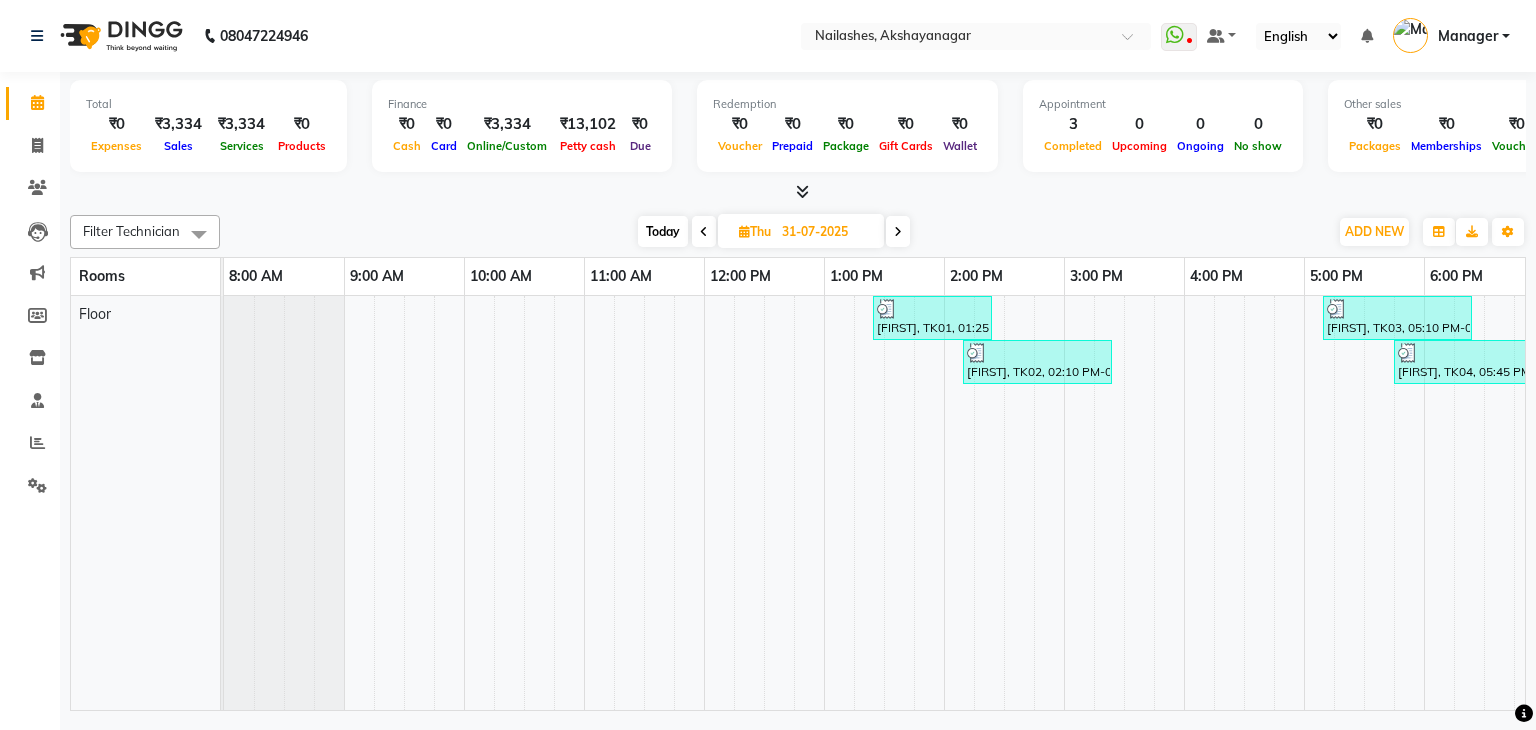 click 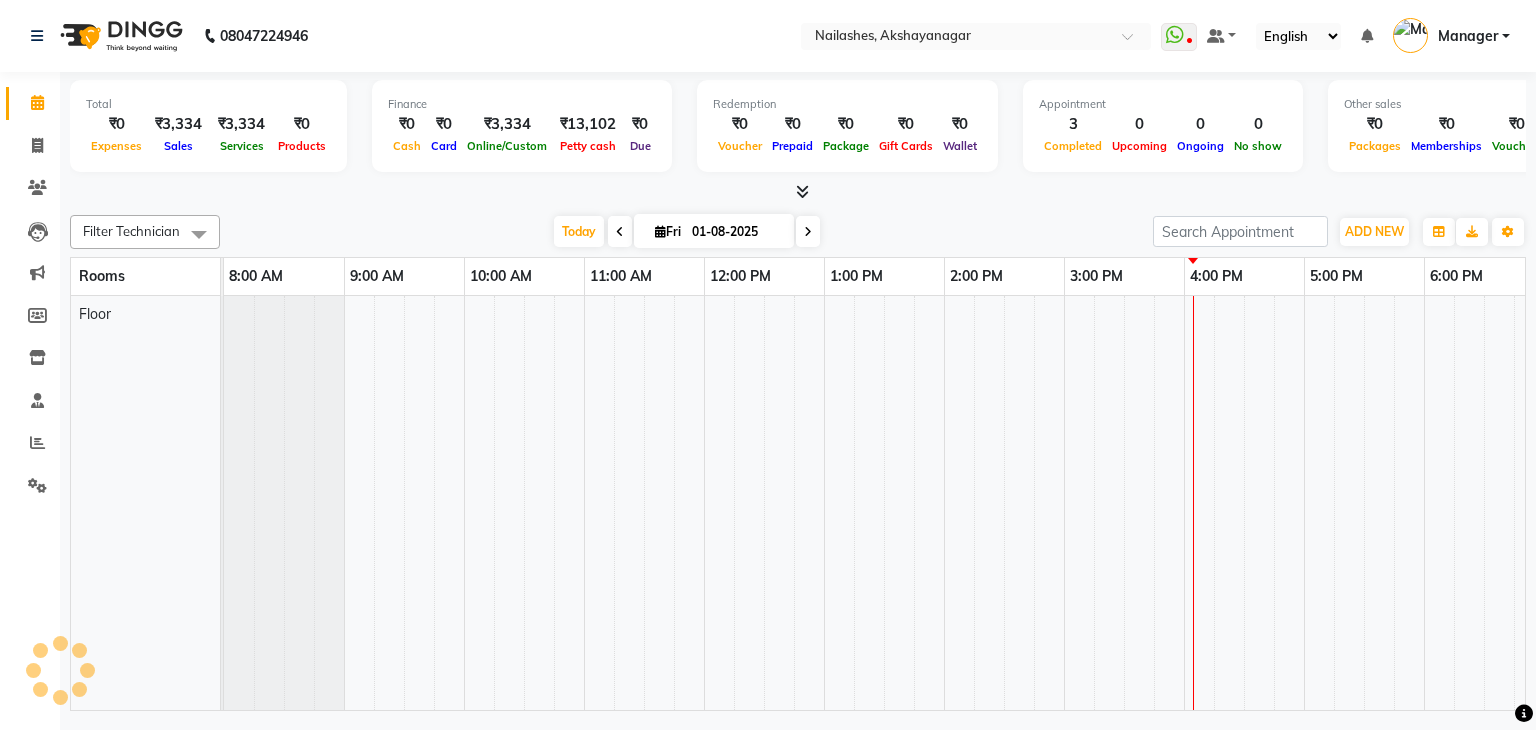 scroll, scrollTop: 0, scrollLeft: 258, axis: horizontal 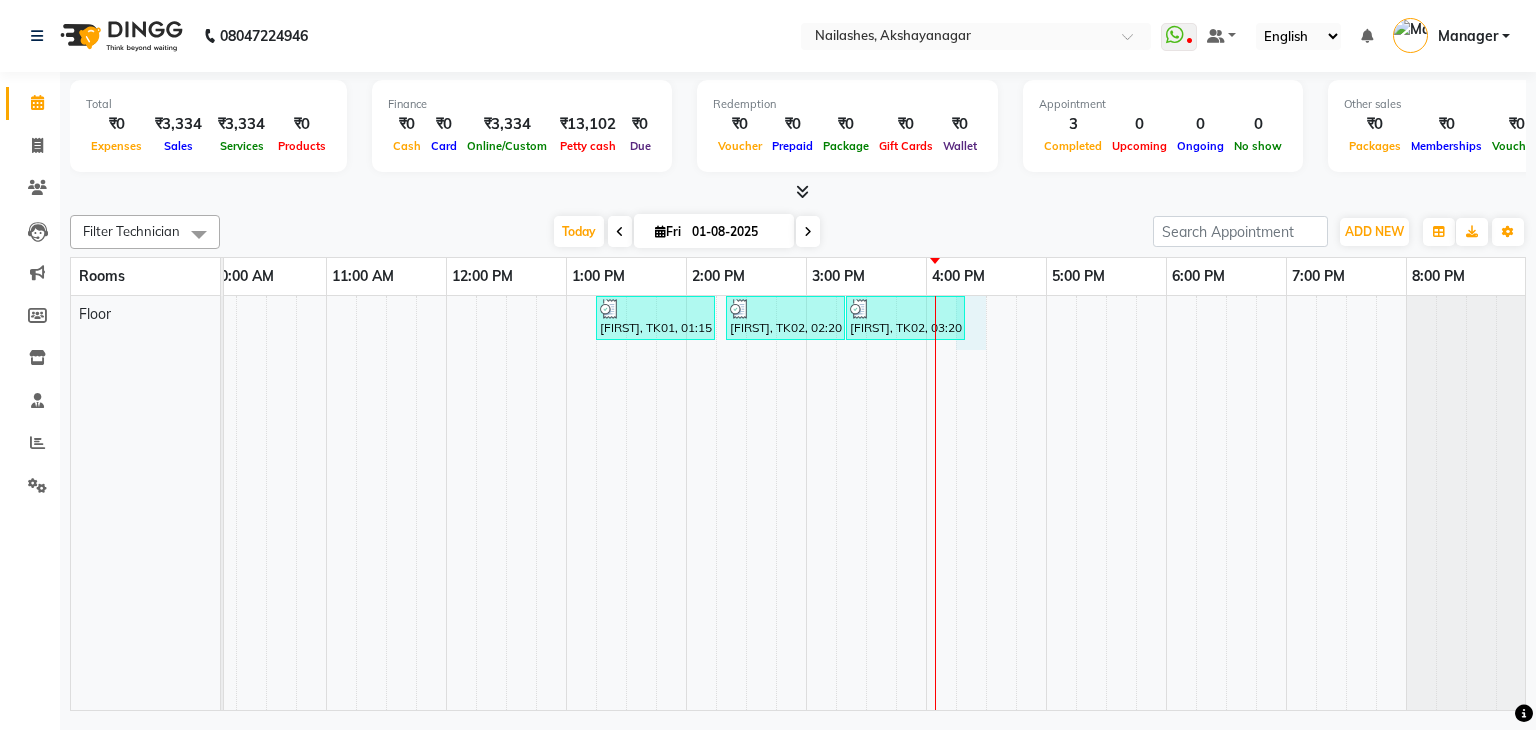 click on "[FIRST], TK01, 01:15 PM-02:15 PM, Eyelash Refil - Classic Namrata, TK02, 02:20 PM-03:20 PM, Permanent Nail Paint - Solid Color (Hand) Namrata, TK02, 03:20 PM-04:20 PM, Permanent Nail Paint - Solid Color (Toes)" at bounding box center (746, 503) 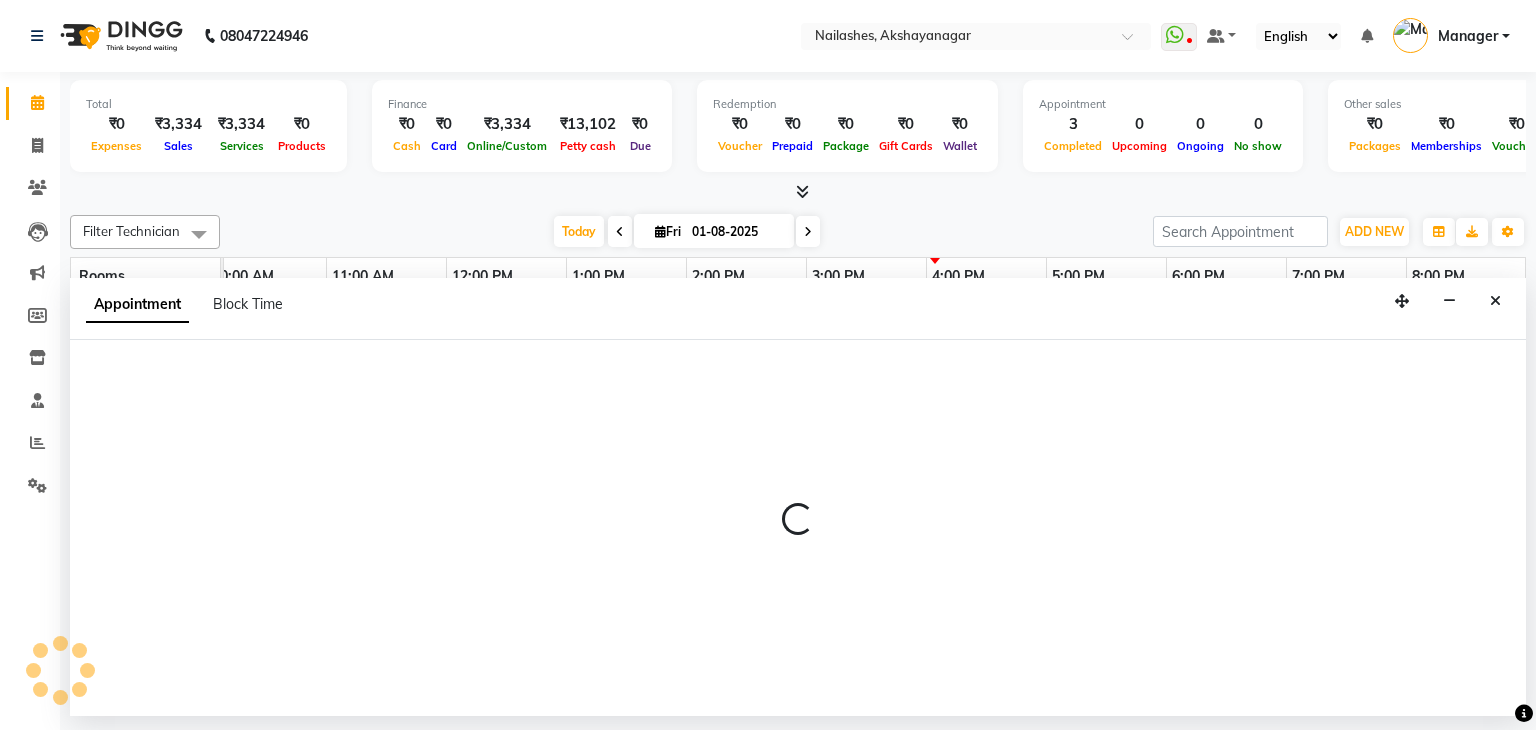 select on "975" 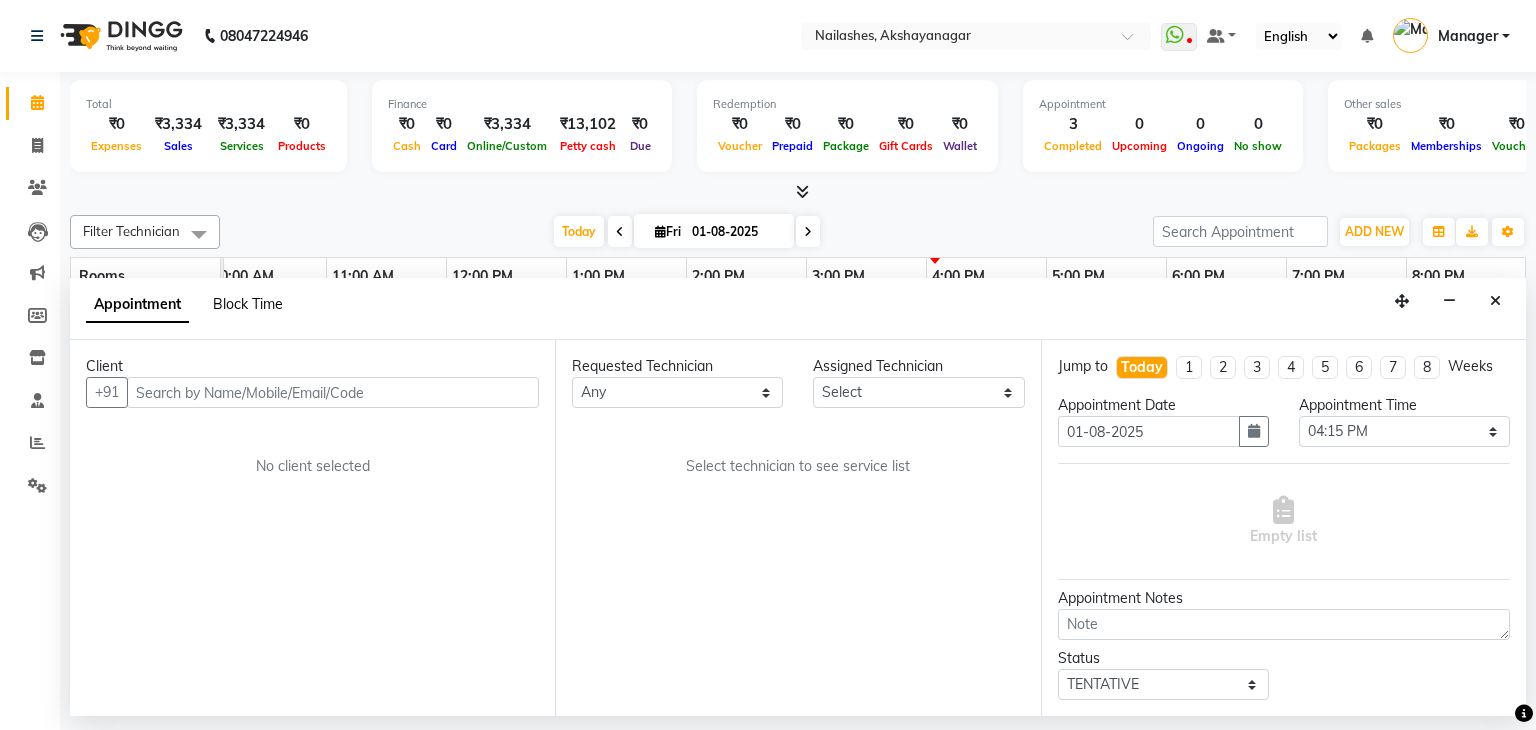 click on "Block Time" at bounding box center [248, 304] 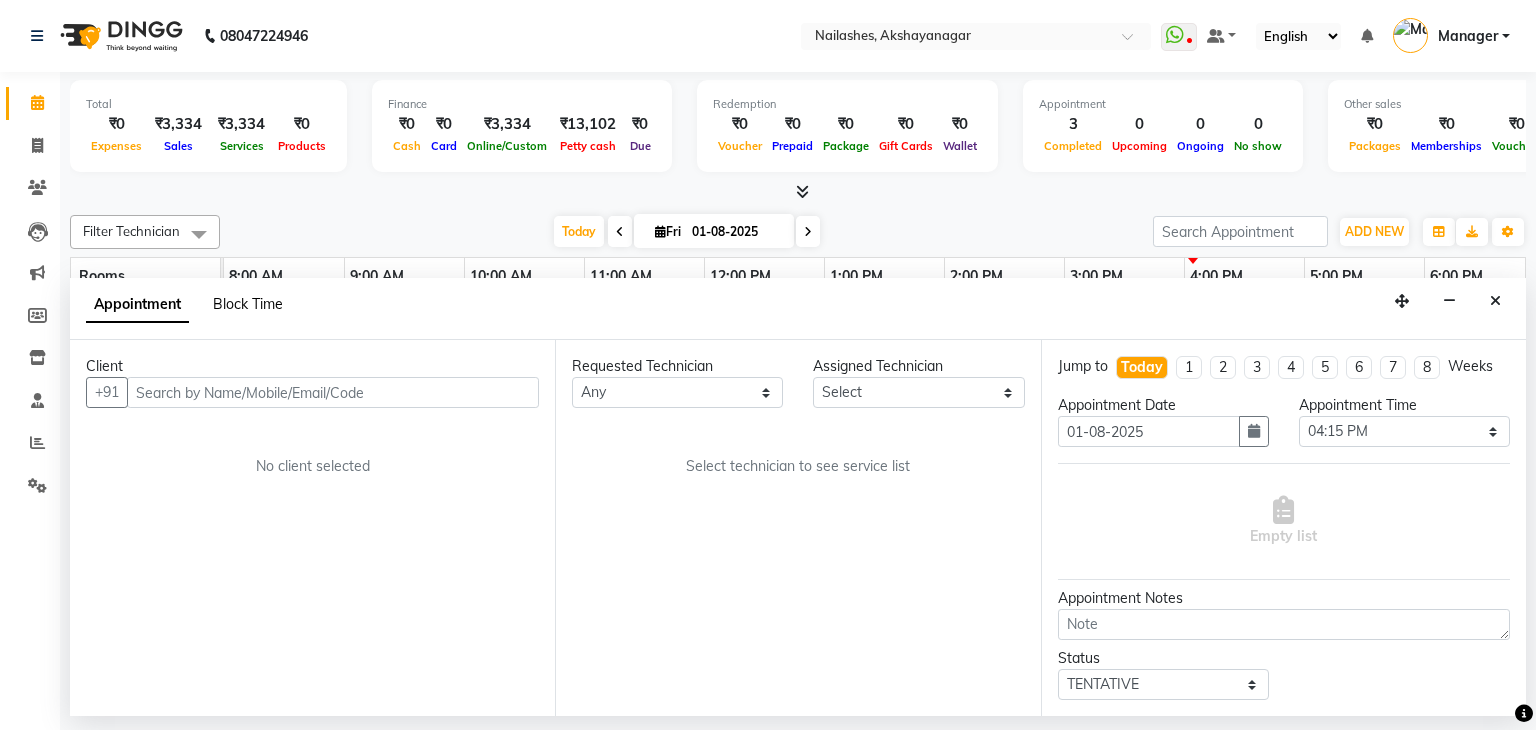 select on "975" 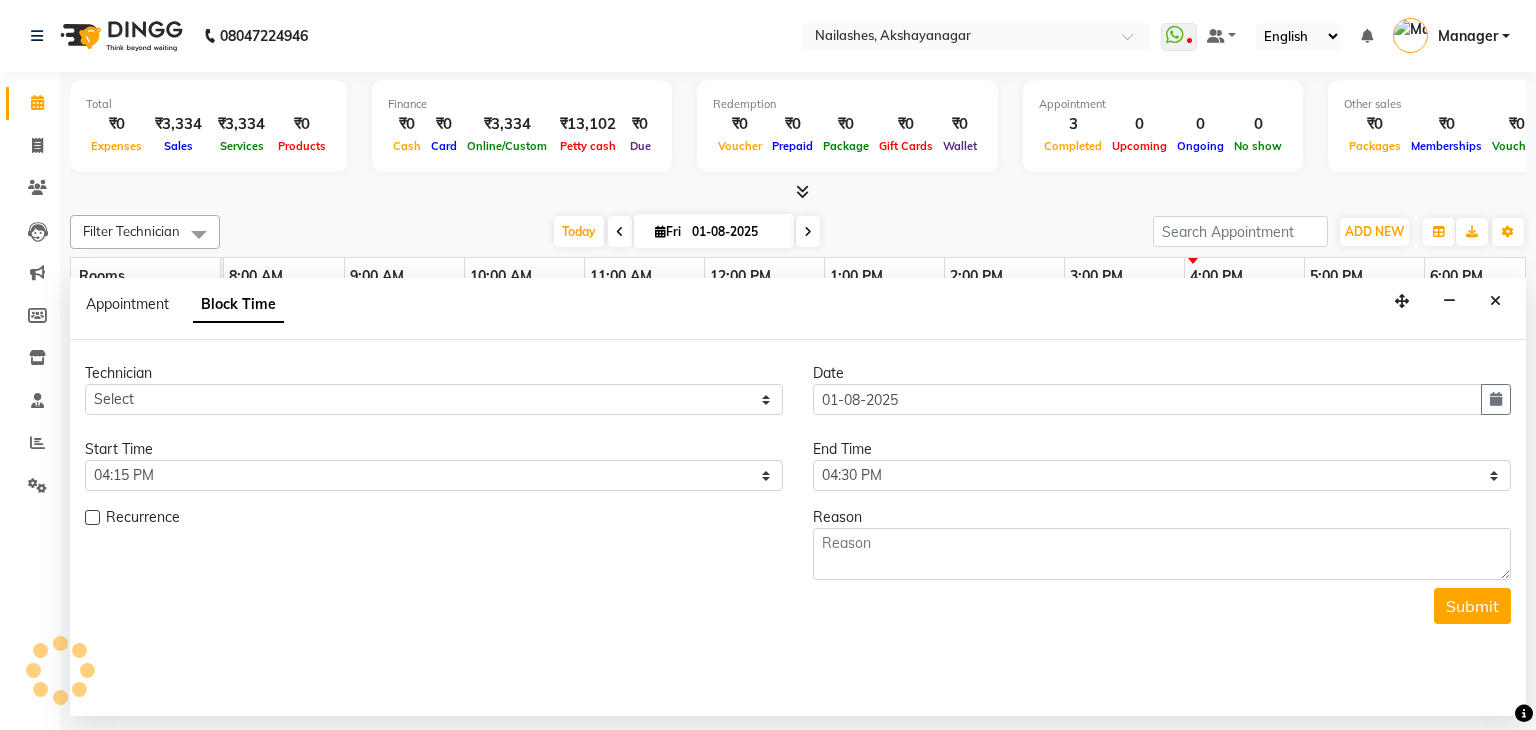 scroll, scrollTop: 0, scrollLeft: 258, axis: horizontal 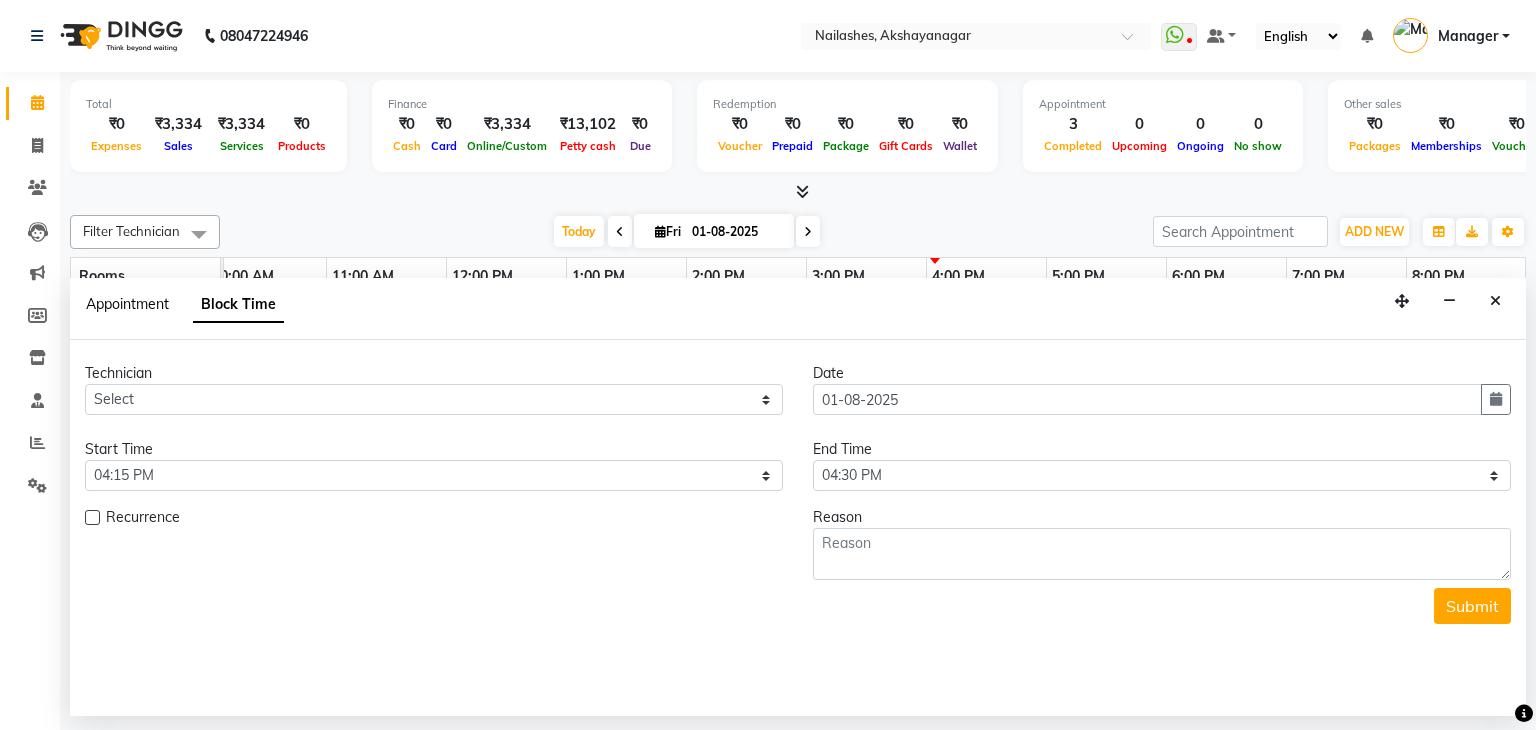 click on "Appointment" at bounding box center (127, 304) 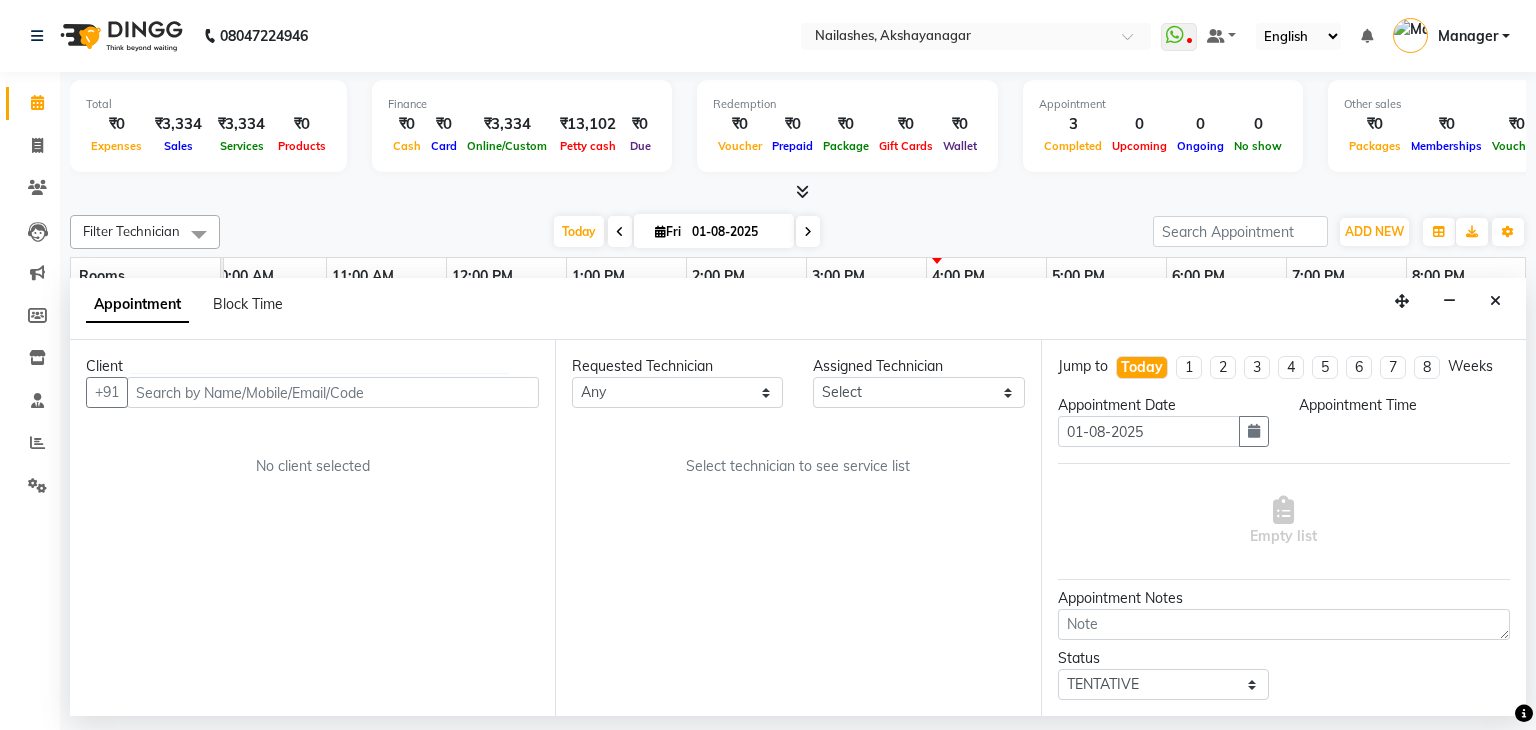 click on "Manager" at bounding box center (1468, 36) 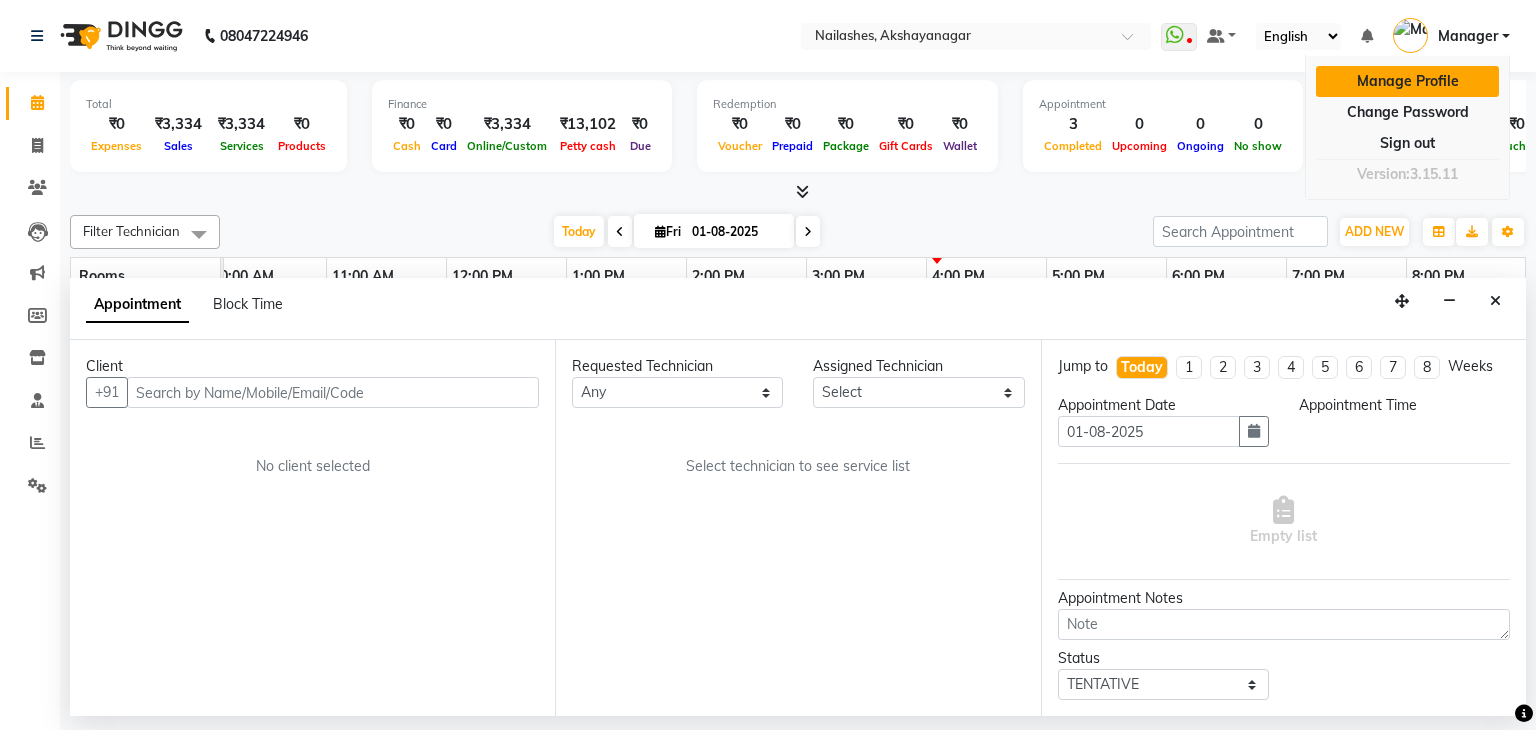 click on "Manage Profile" at bounding box center (1407, 81) 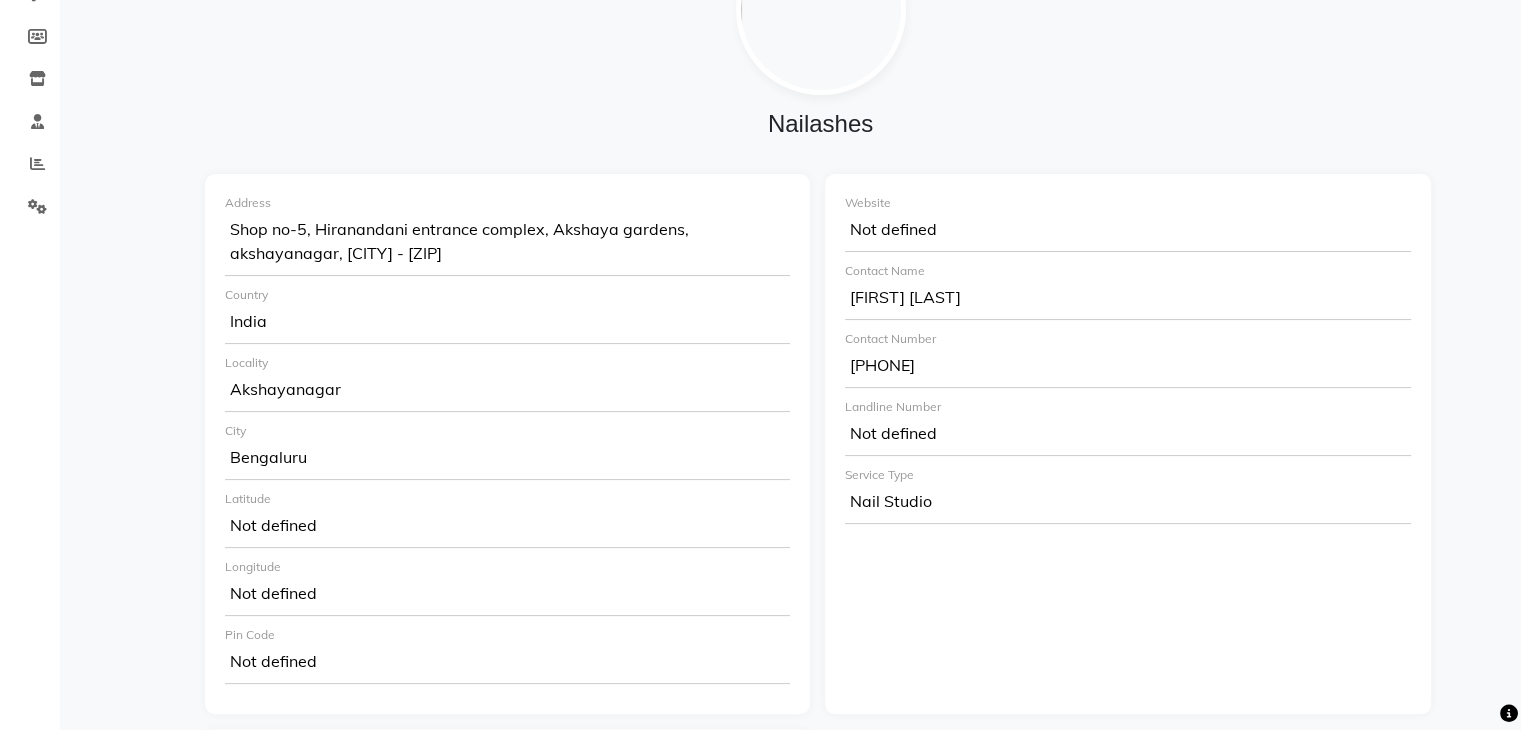 scroll, scrollTop: 277, scrollLeft: 0, axis: vertical 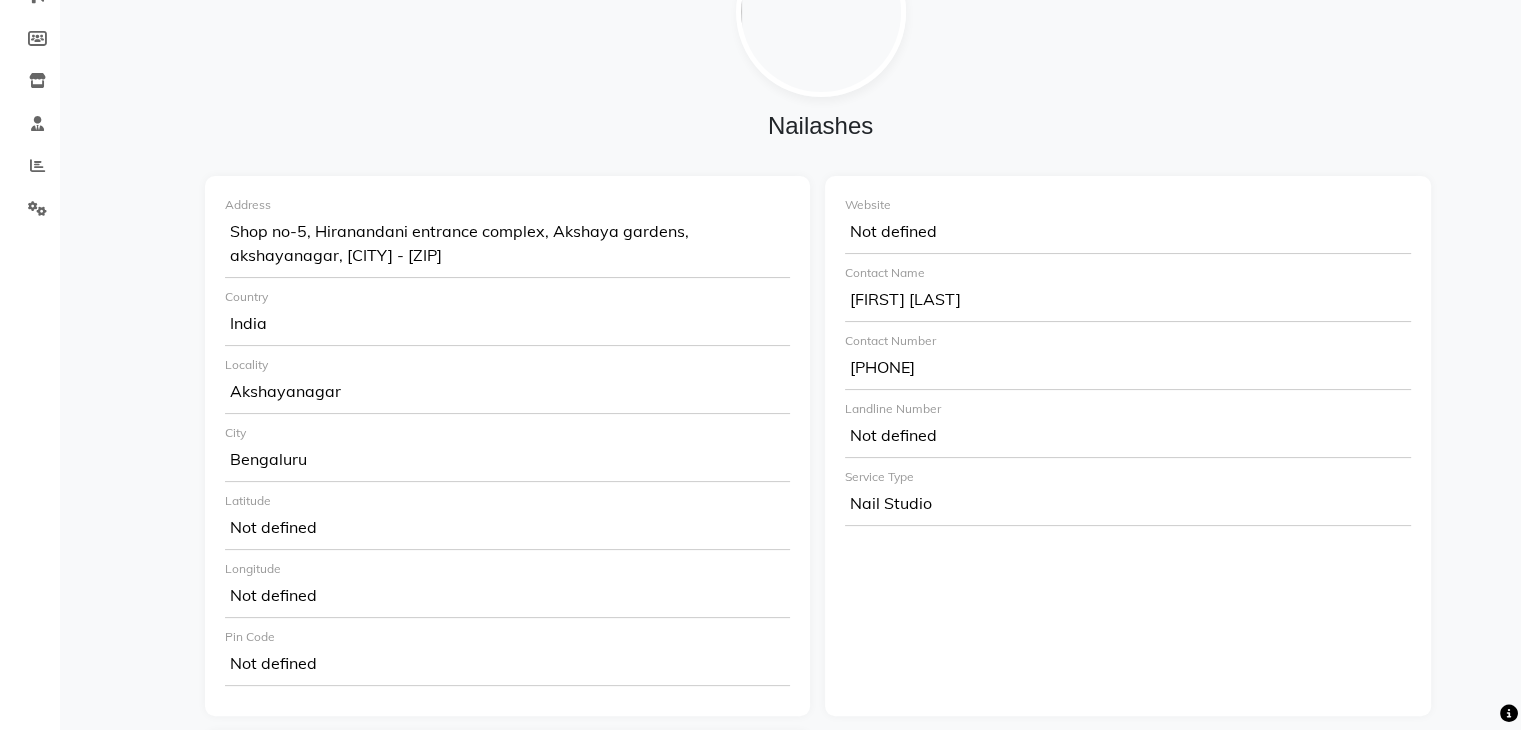 click on "Address Shop no-5, Hiranandani entrance complex, Akshaya gardens, akshayanagar, [CITY] - [ZIP] Country India Locality Akshayanagar City [CITY] Latitude Not defined Longitude Not defined Pin Code Not defined" 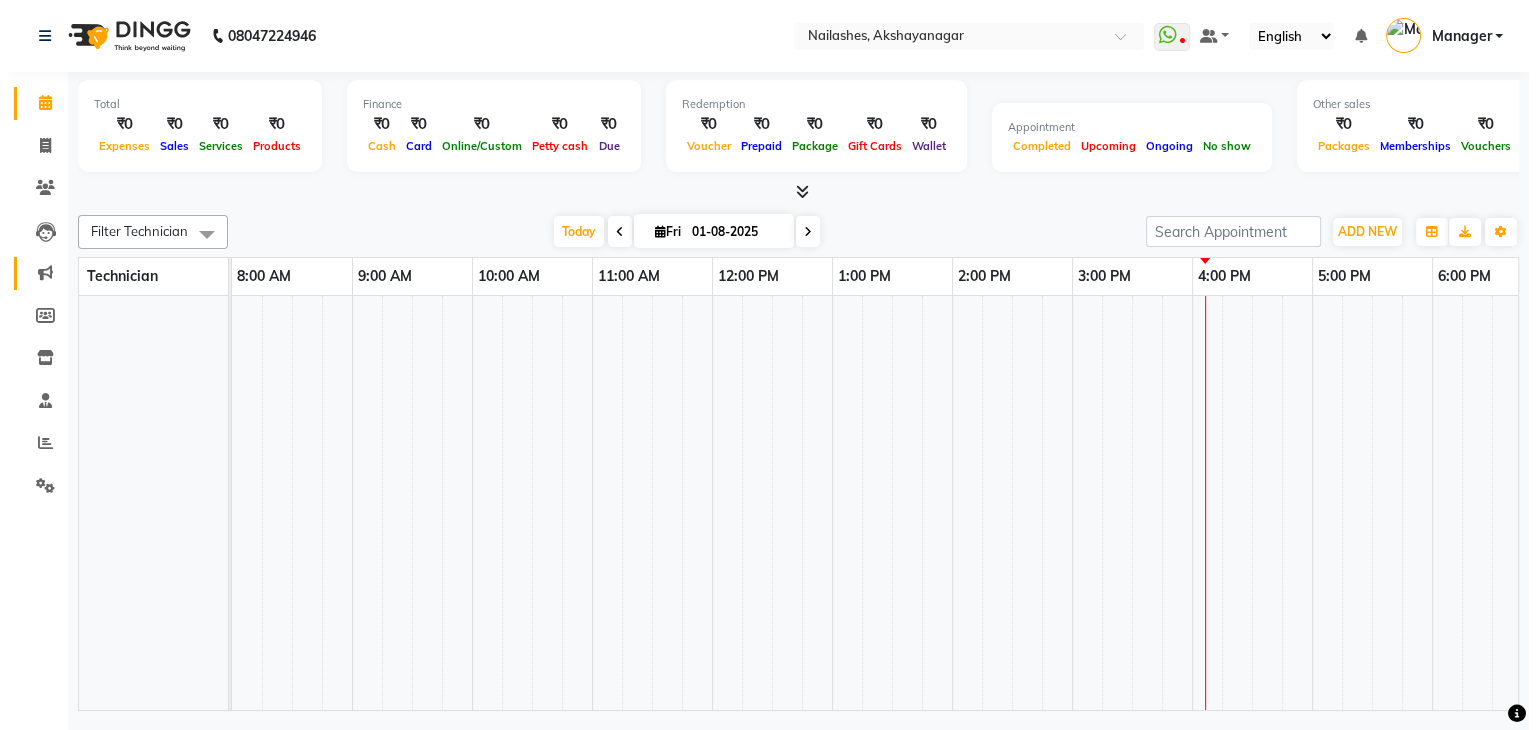scroll, scrollTop: 0, scrollLeft: 0, axis: both 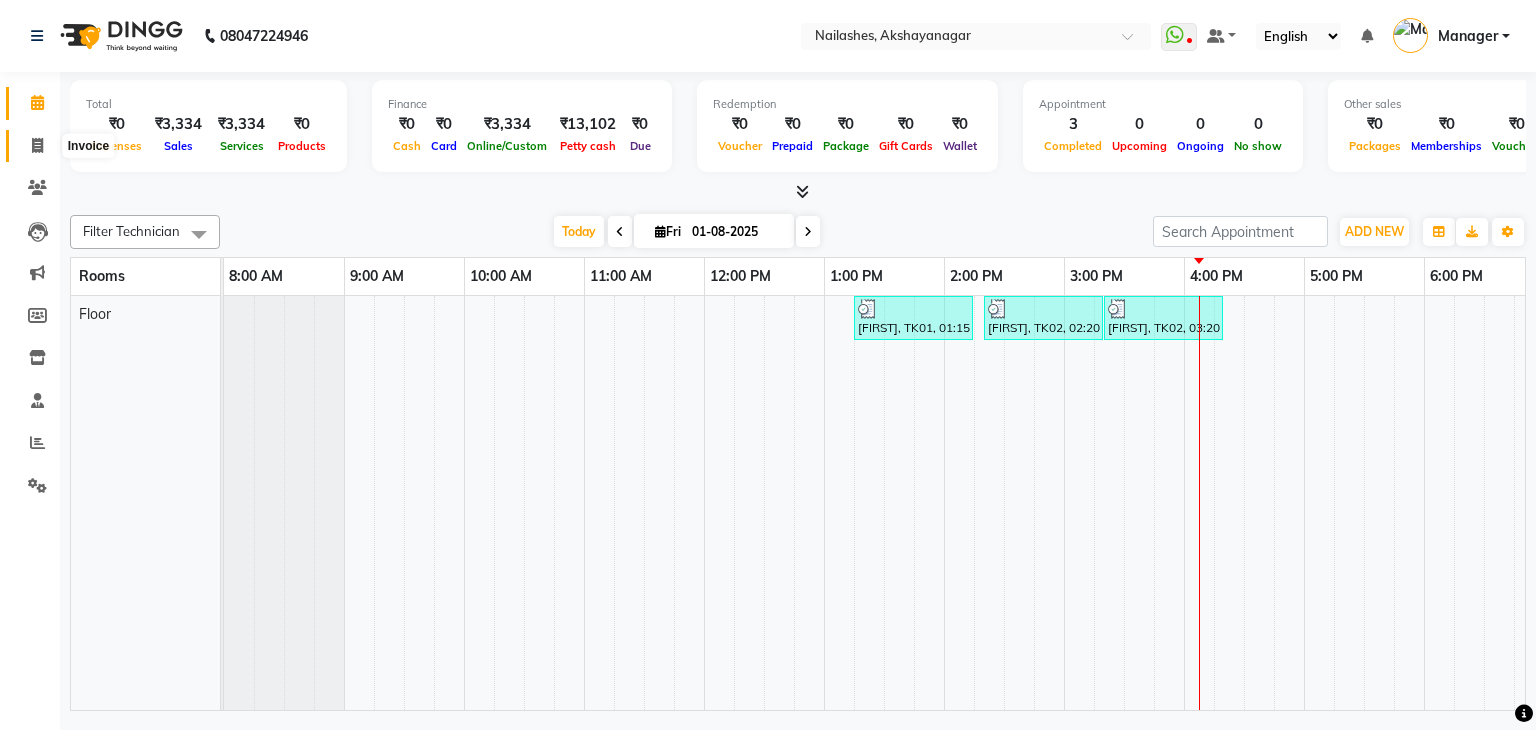 click 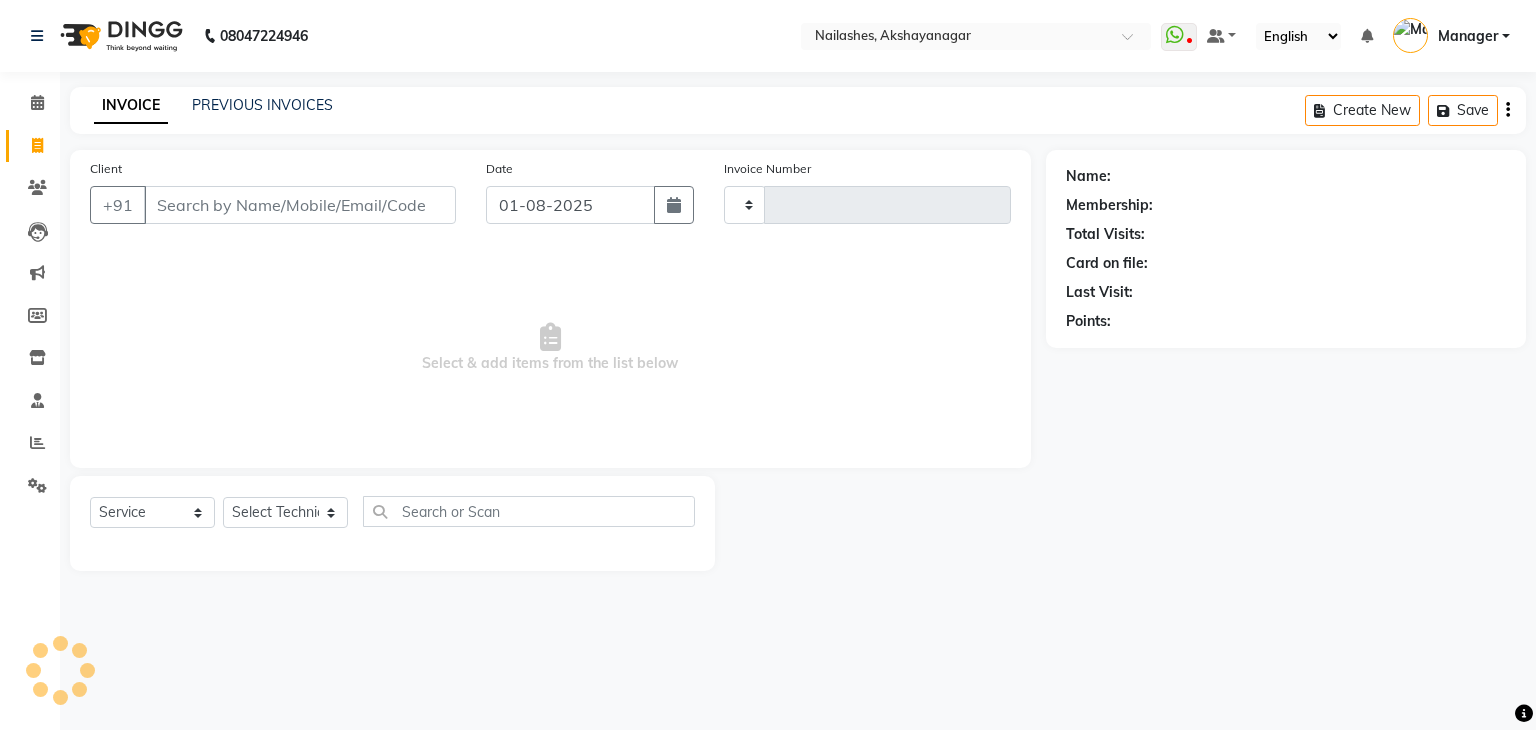 type on "0466" 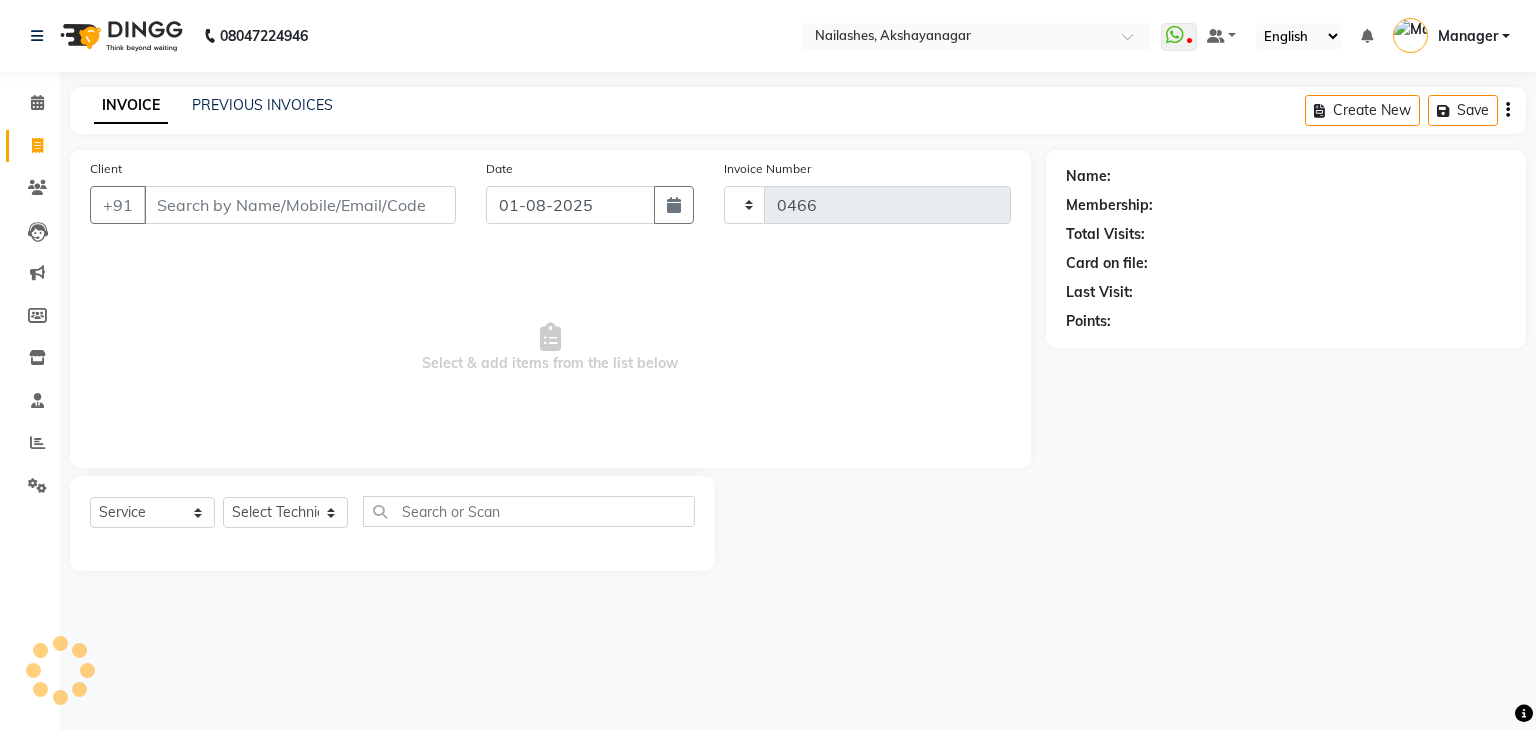 select on "7395" 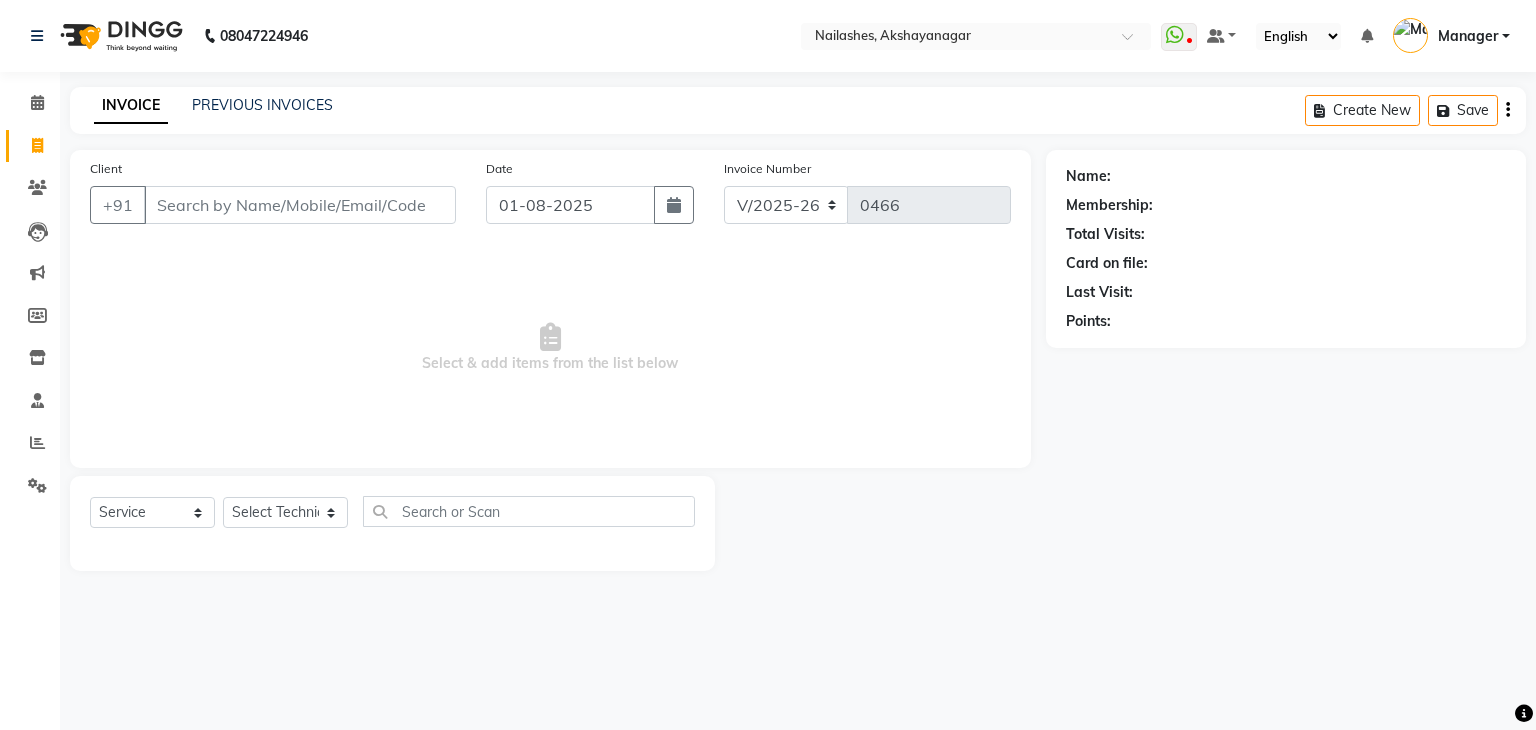 click on "Client" at bounding box center [300, 205] 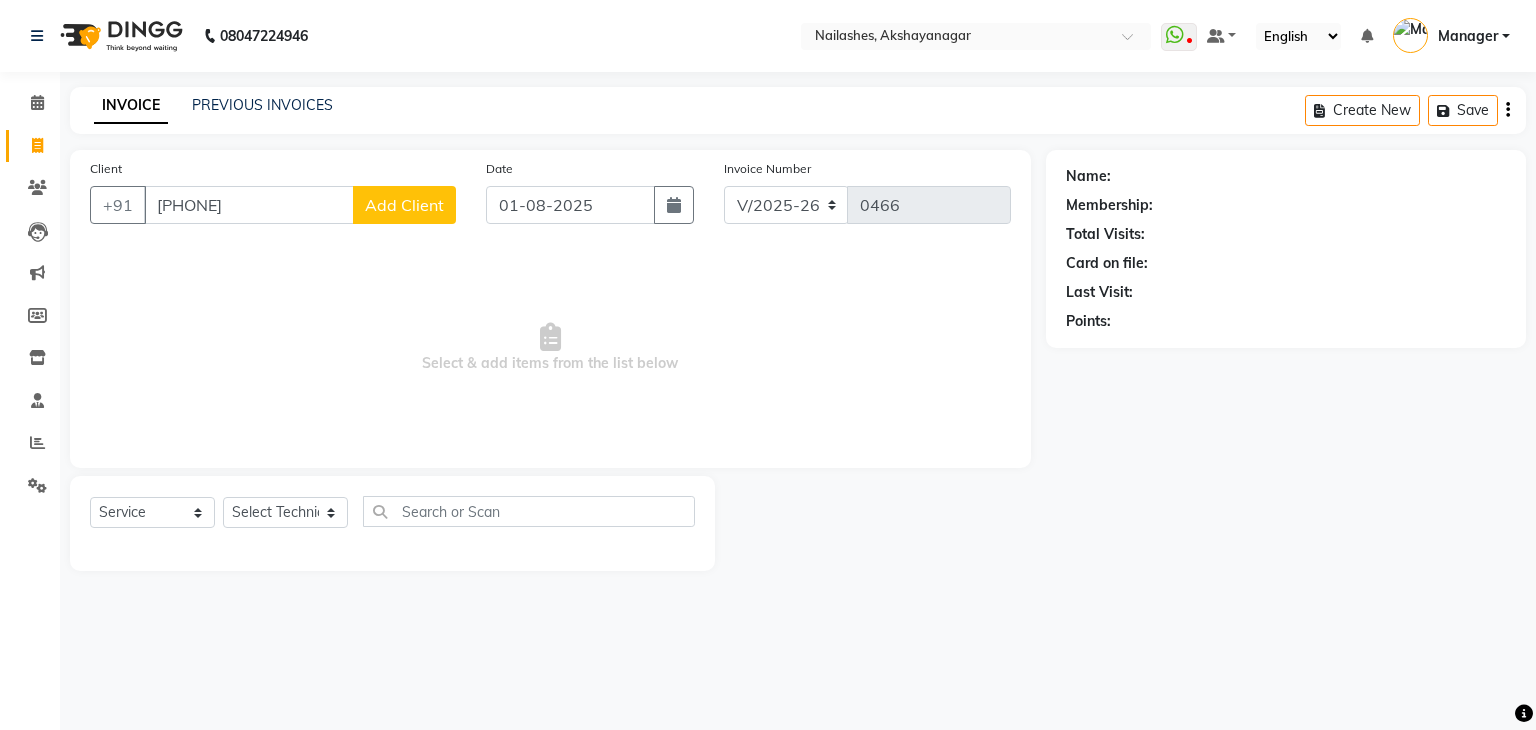 type on "[PHONE]" 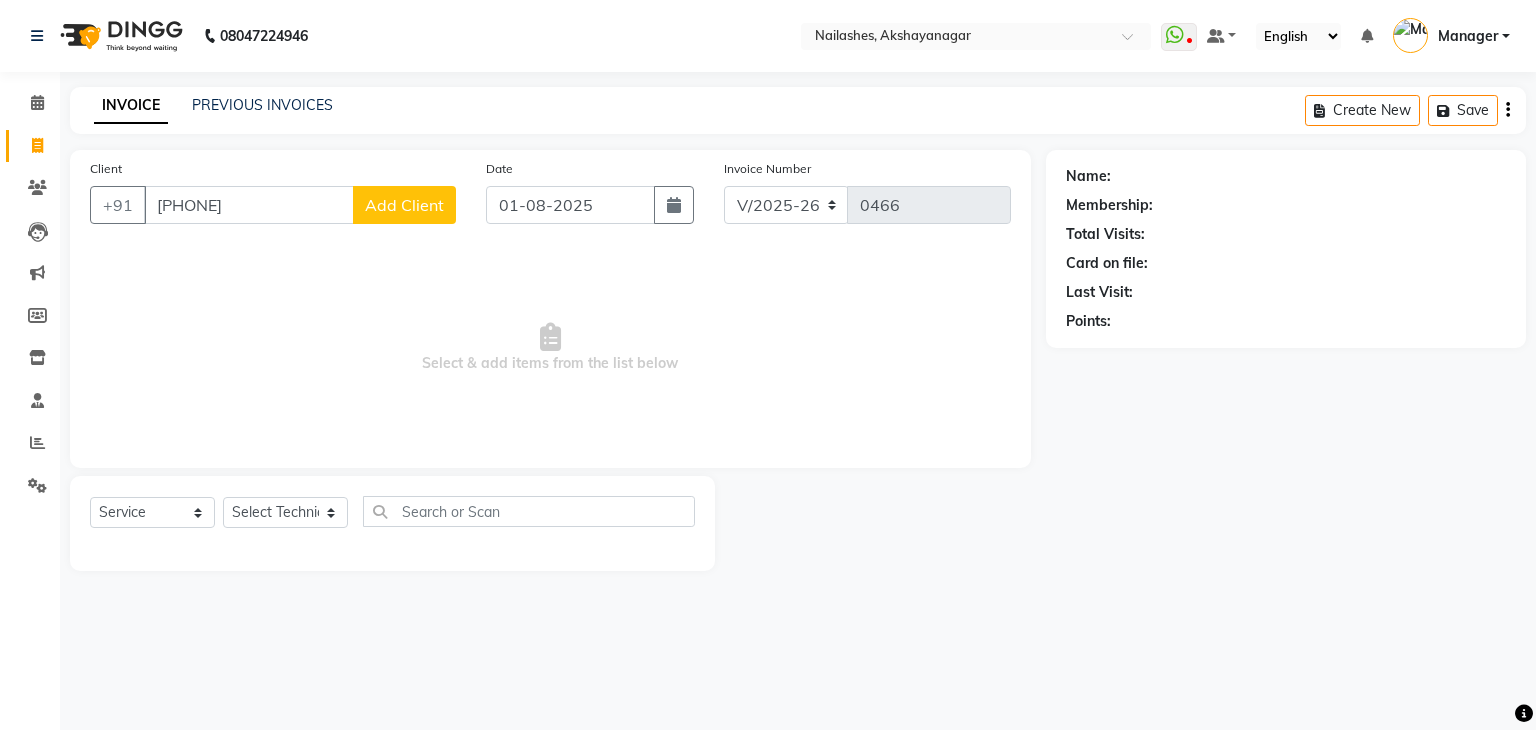 select on "21" 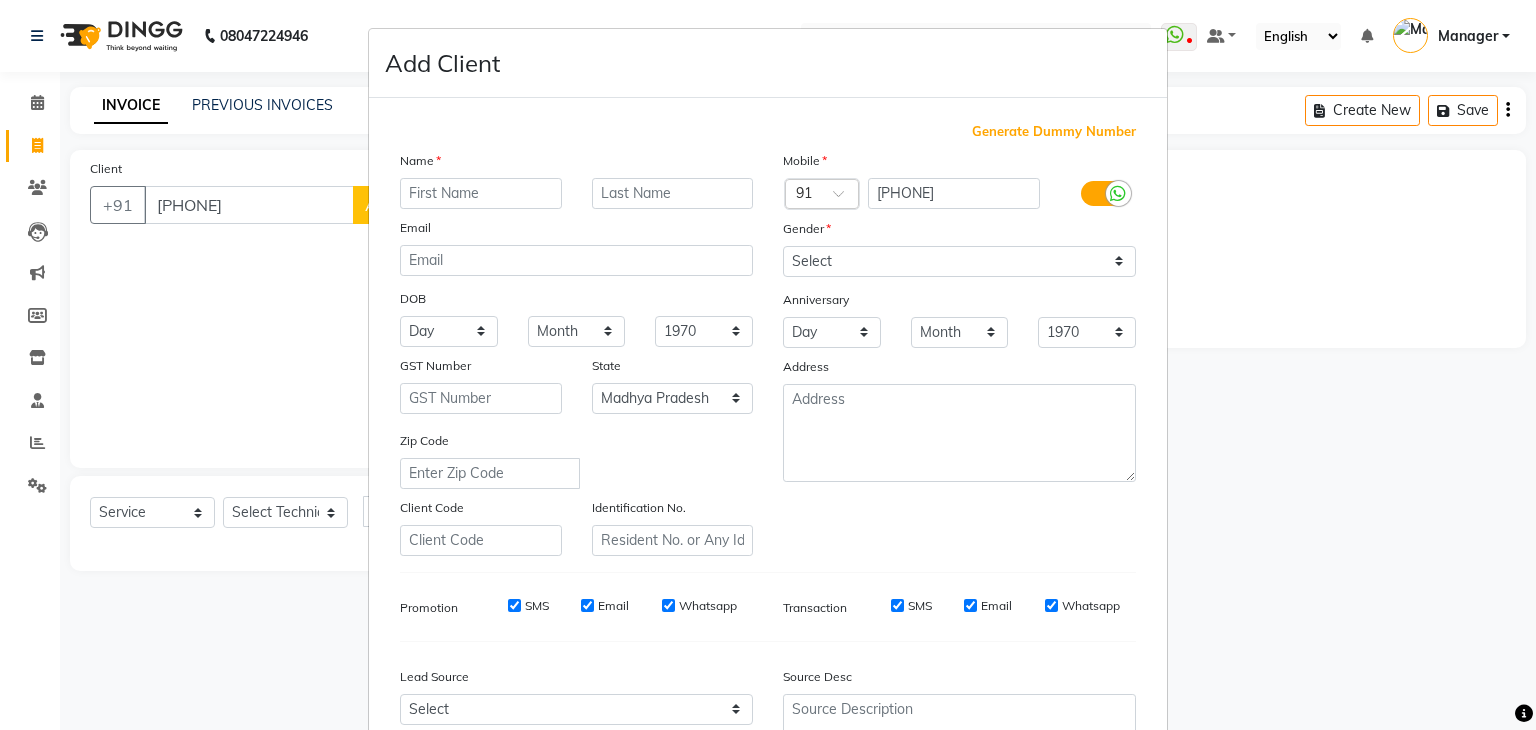 click at bounding box center [481, 193] 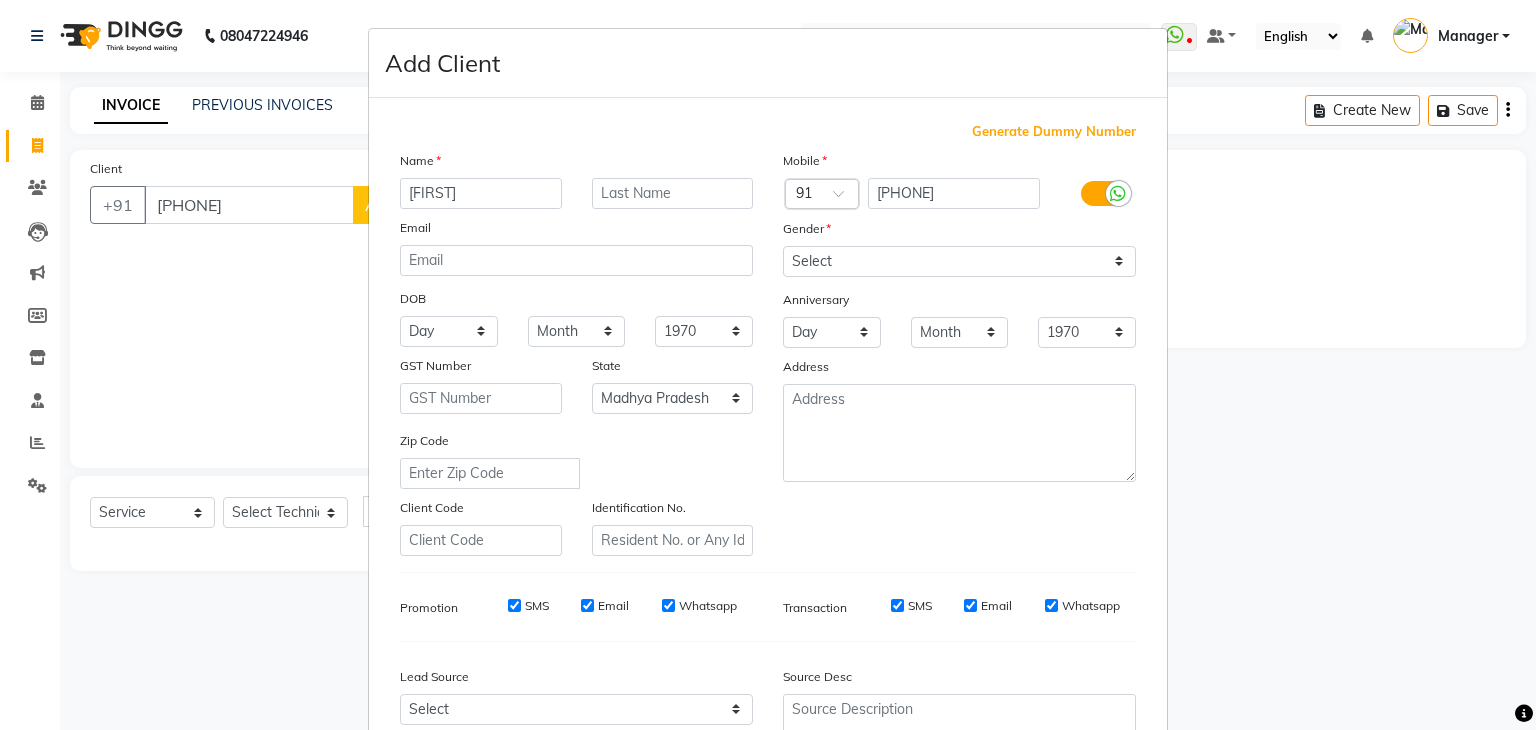 type on "[FIRST]" 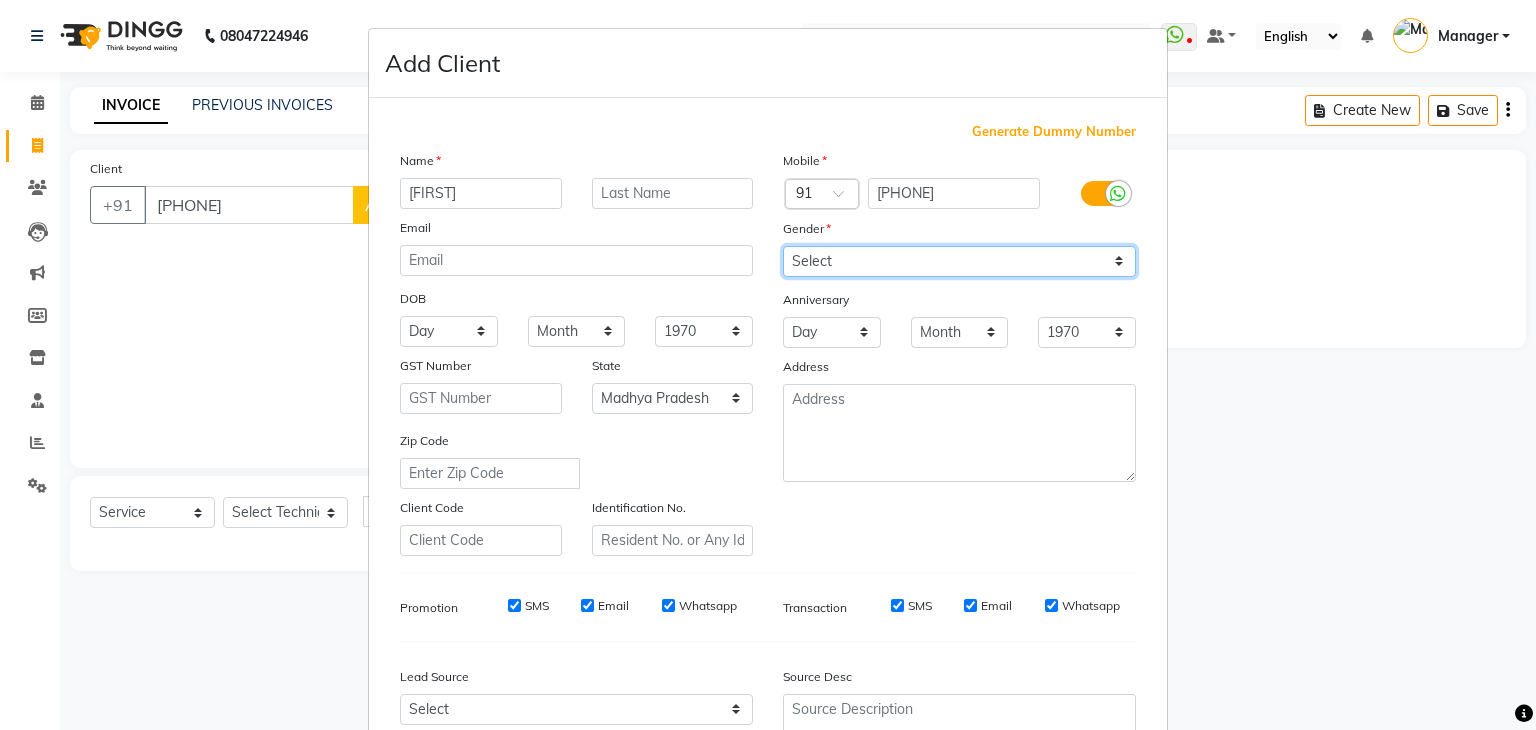 click on "Select Male Female Other Prefer Not To Say" at bounding box center [959, 261] 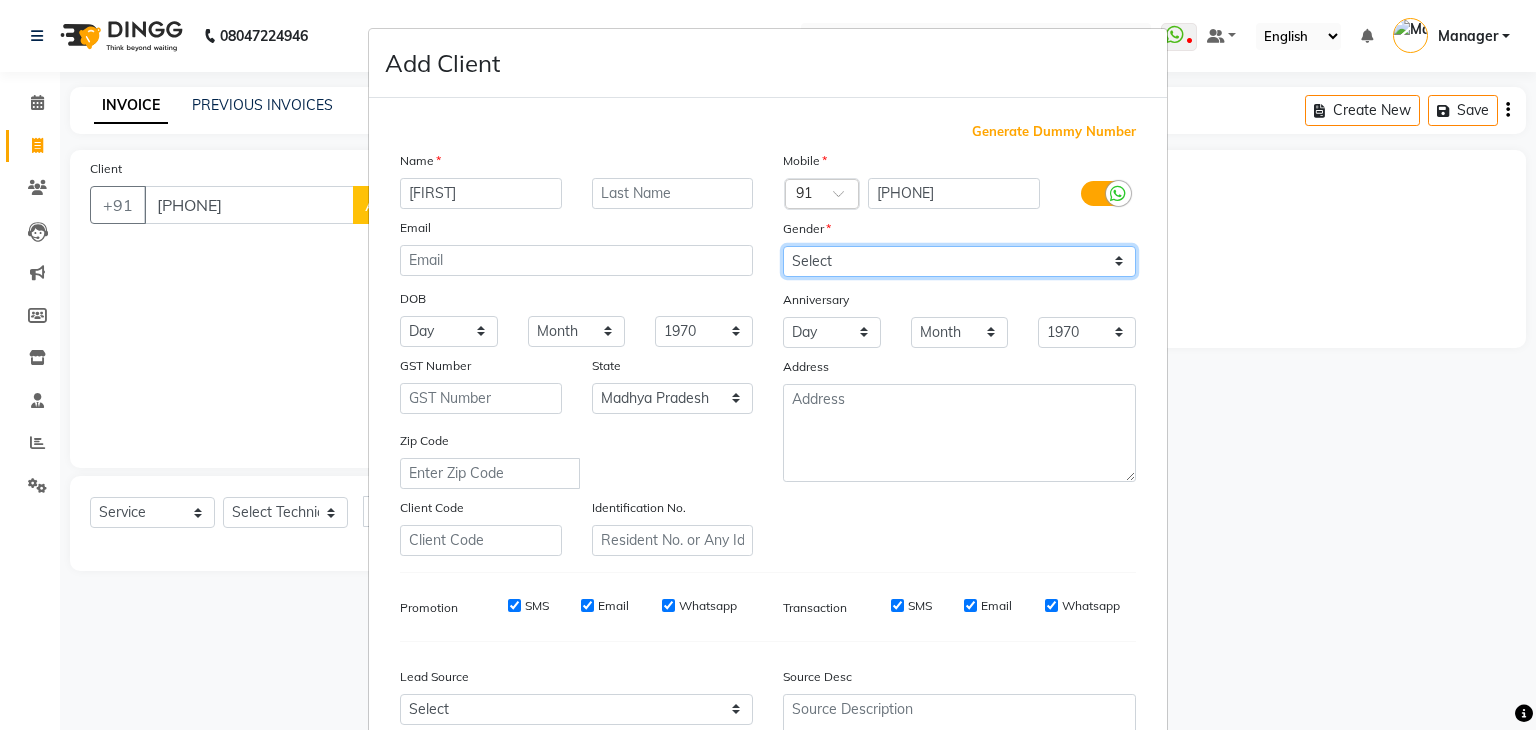 select on "female" 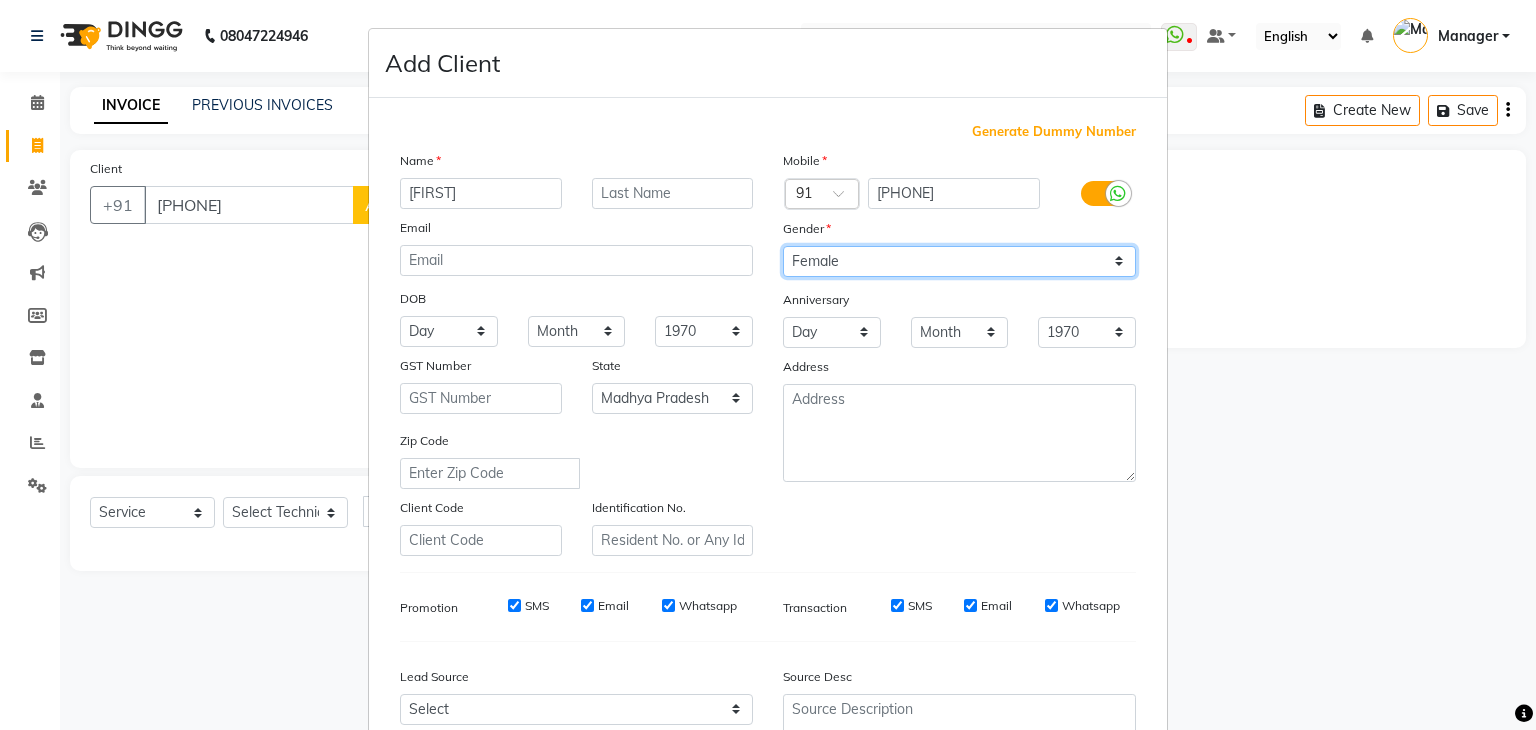 click on "Select Male Female Other Prefer Not To Say" at bounding box center [959, 261] 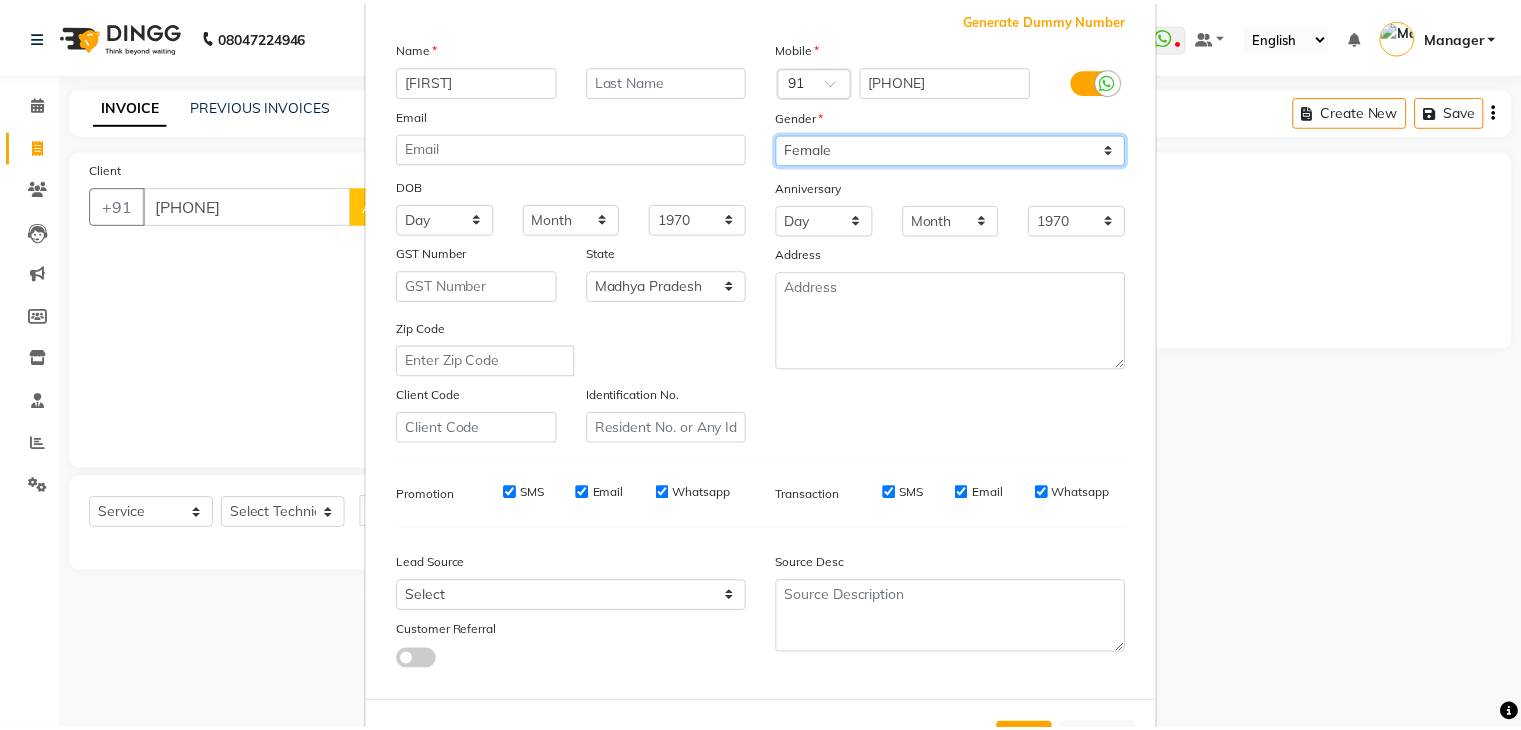 scroll, scrollTop: 203, scrollLeft: 0, axis: vertical 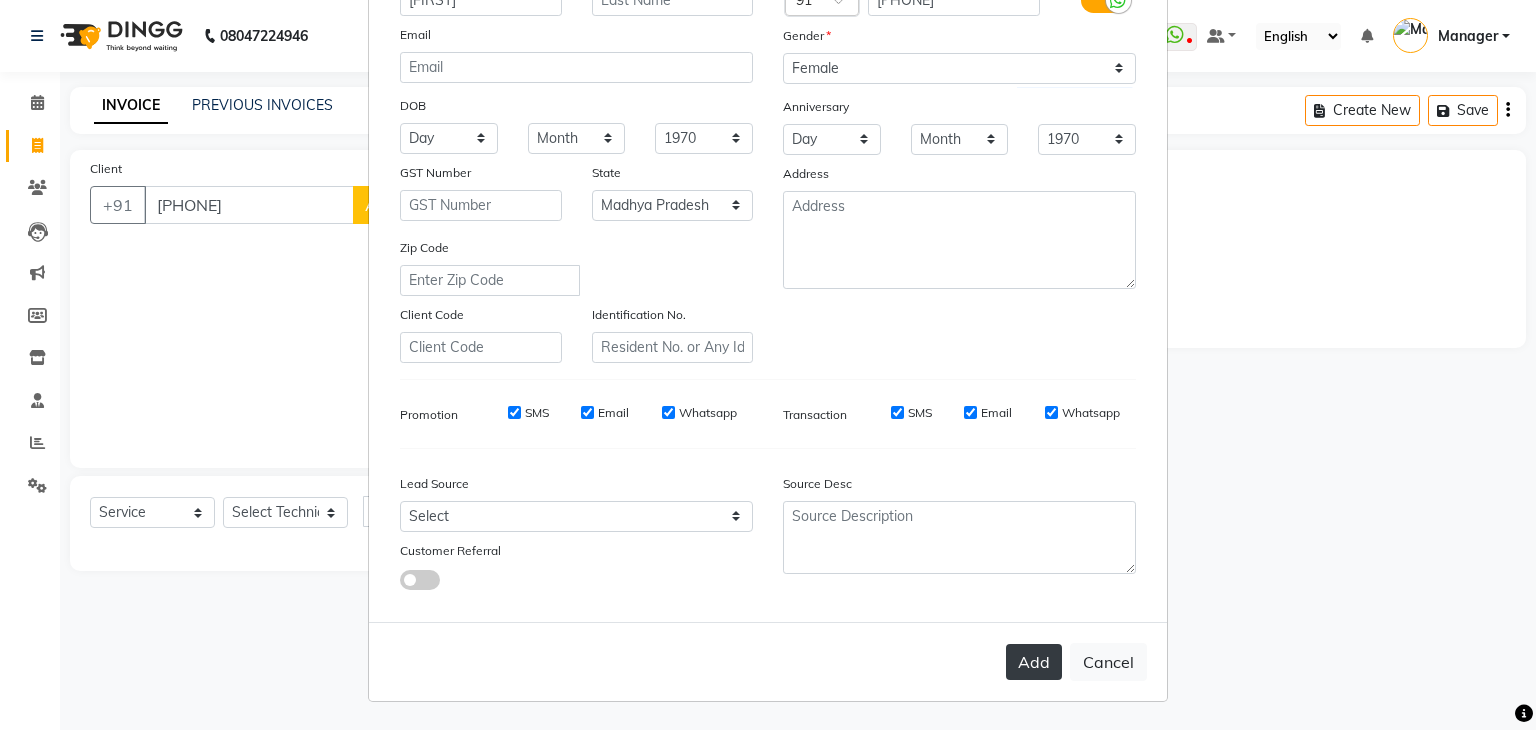 click on "Add" at bounding box center (1034, 662) 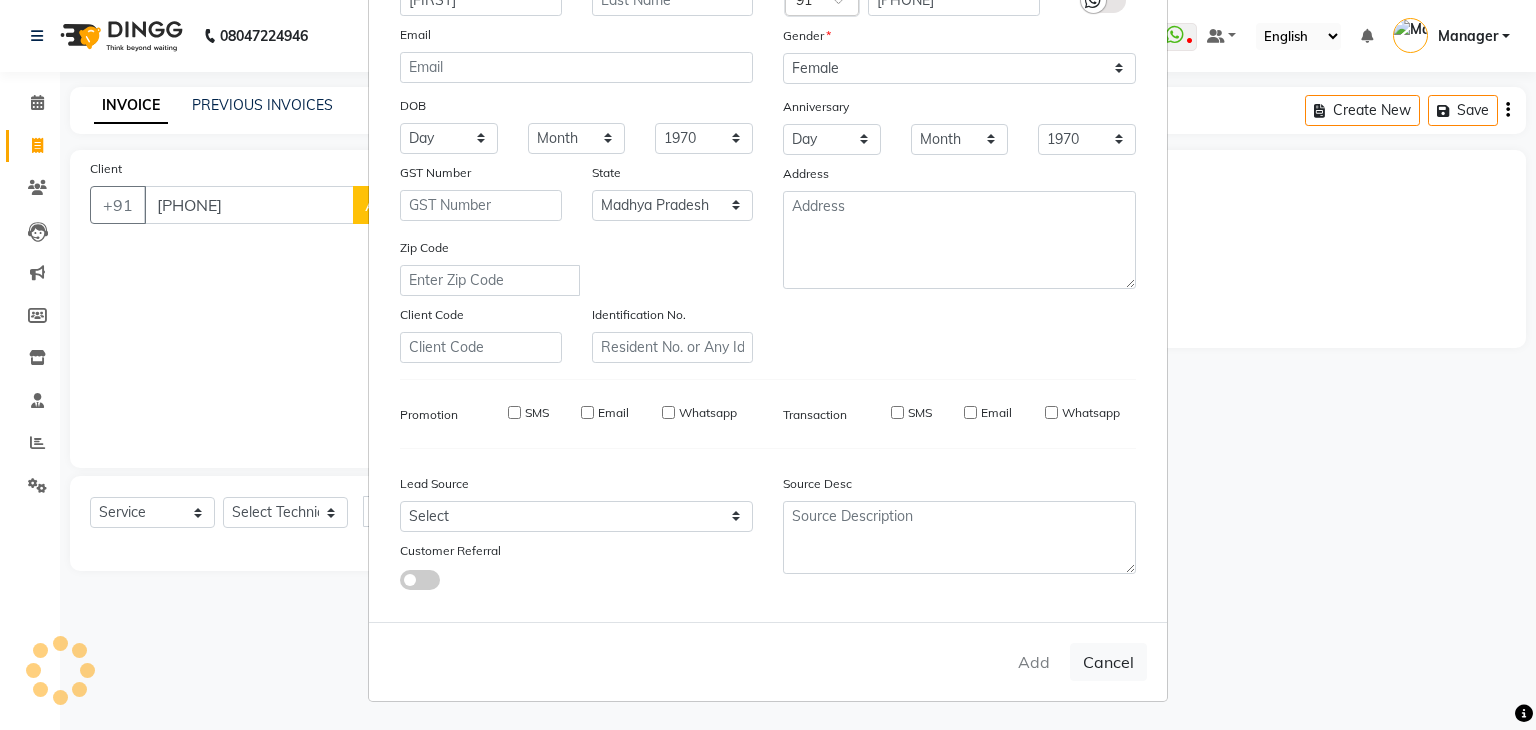 type 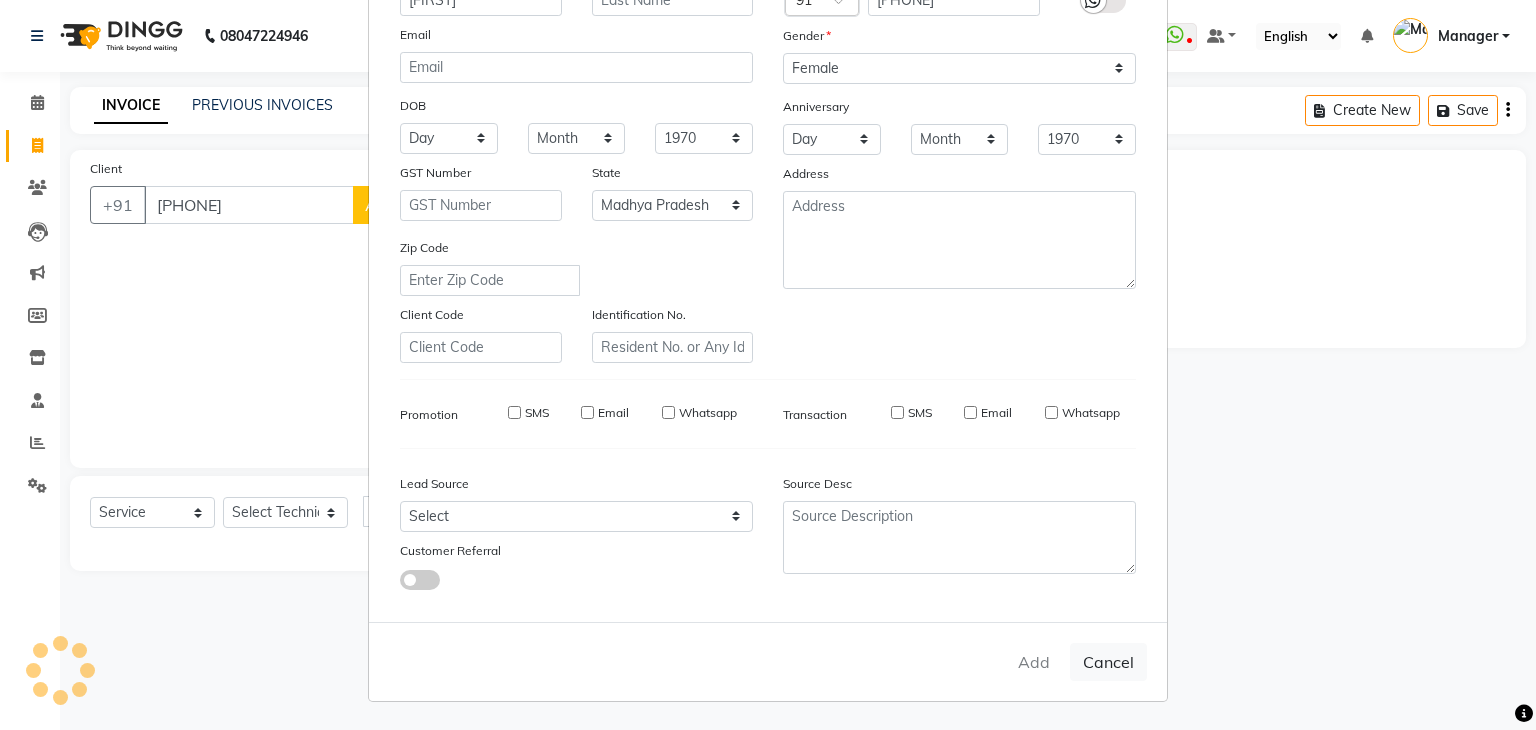 select 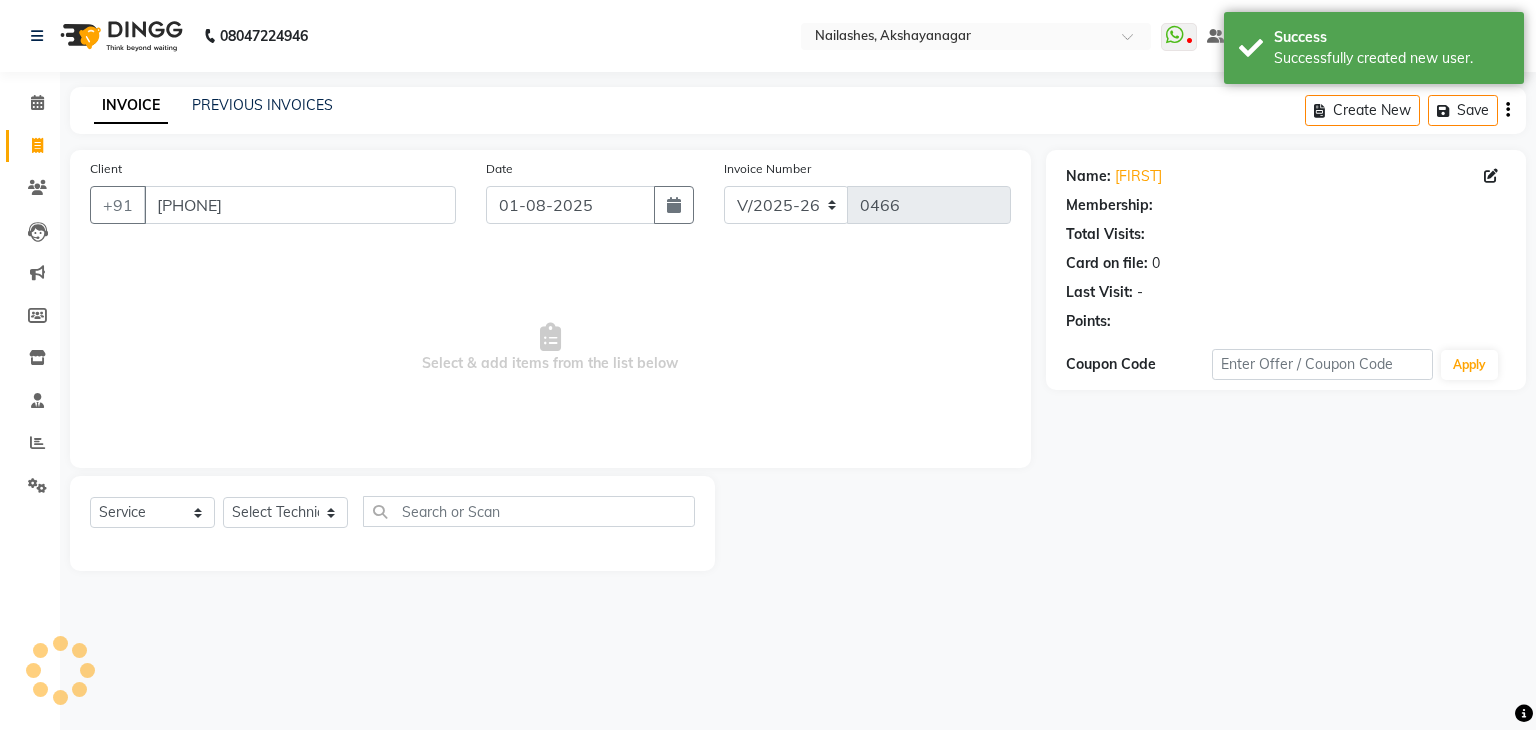 select on "1: Object" 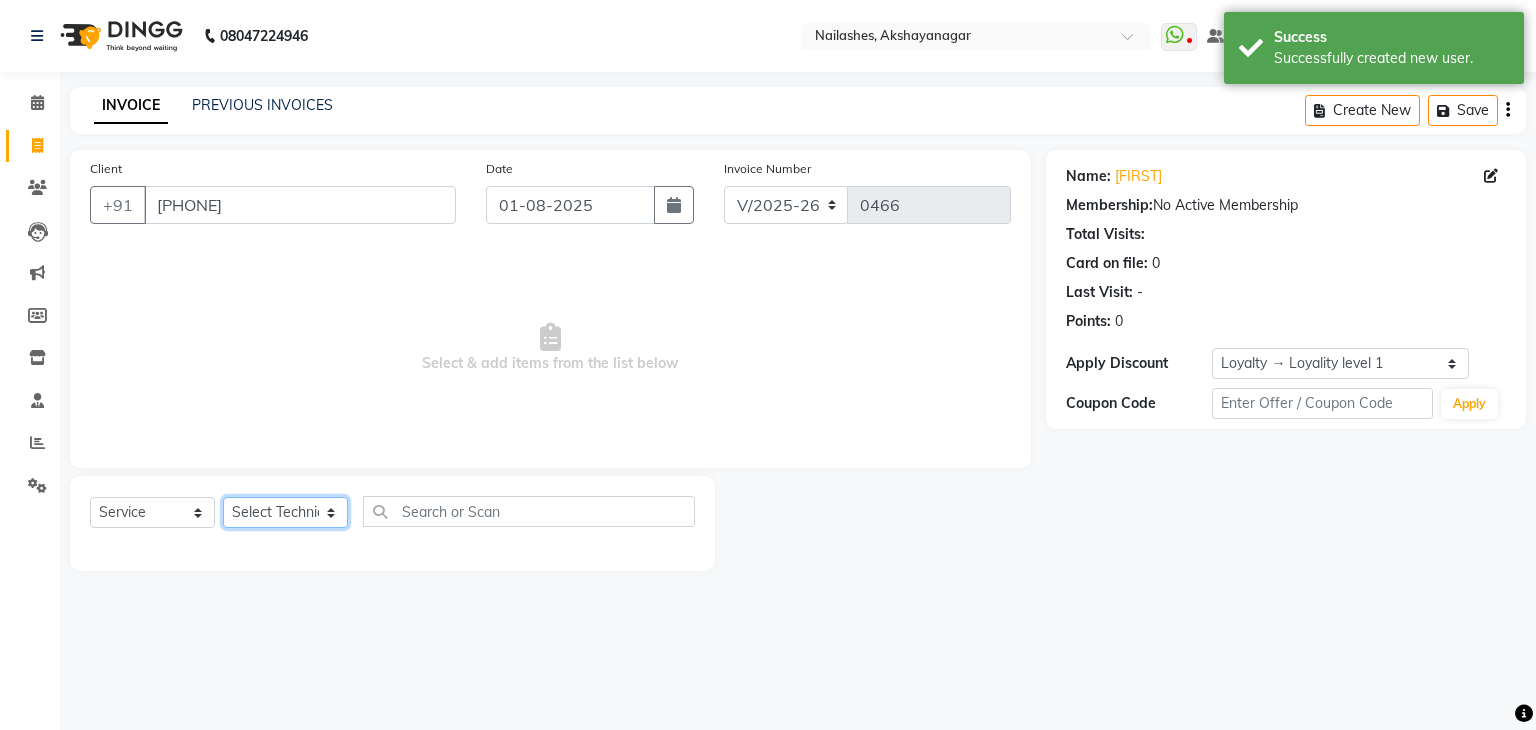 click on "Select Technician [FIRST] [LAST] Manager [FIRST]" 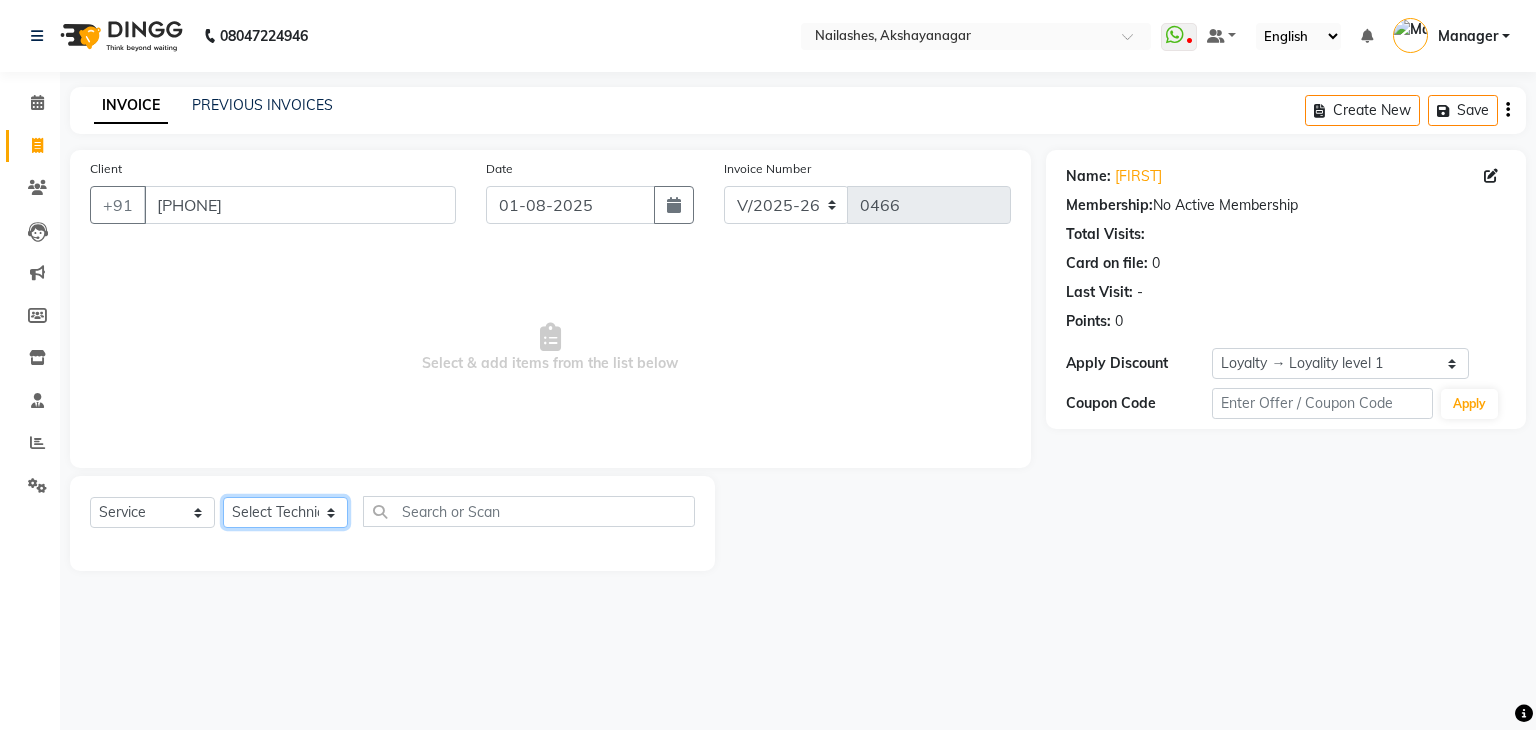select on "82122" 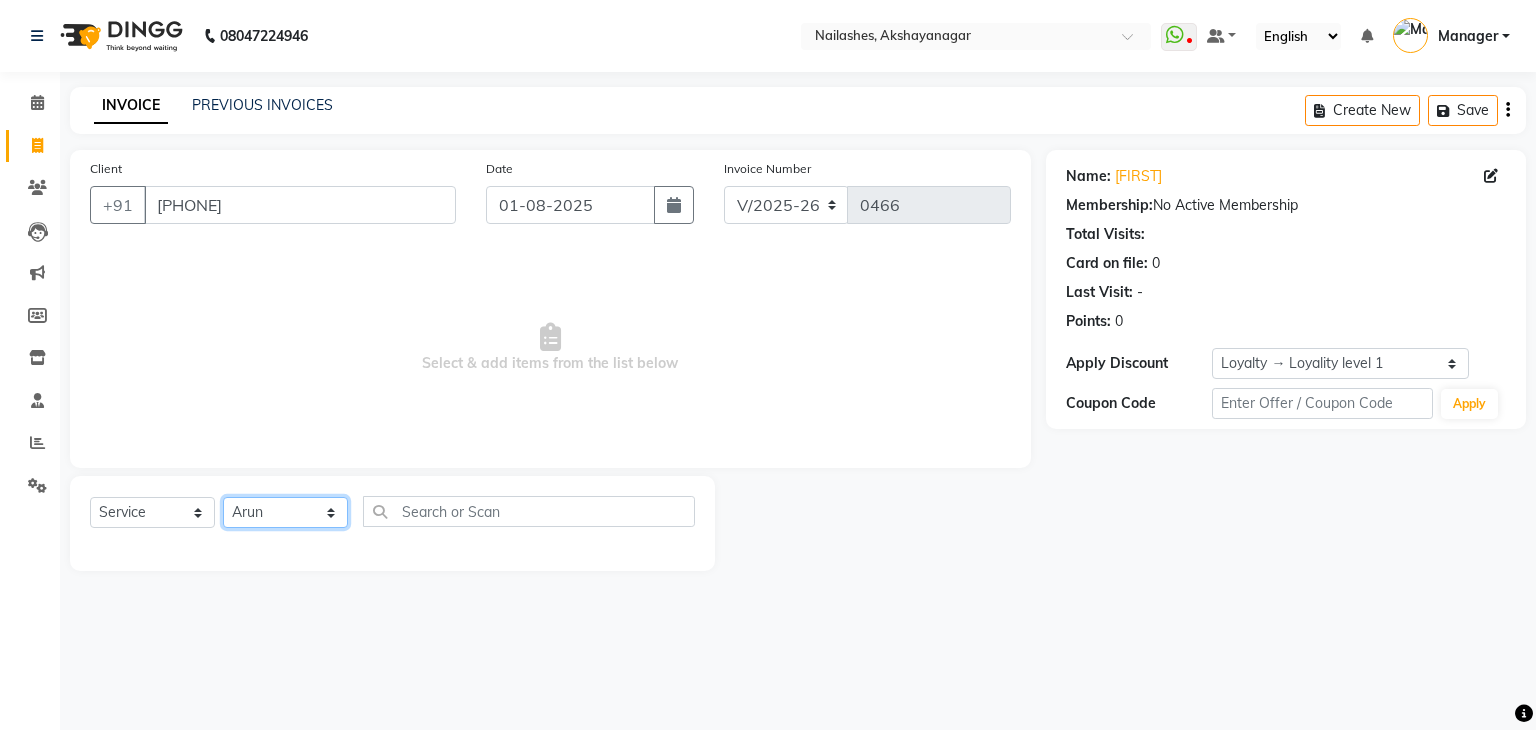 click on "Select Technician [FIRST] [LAST] Manager [FIRST]" 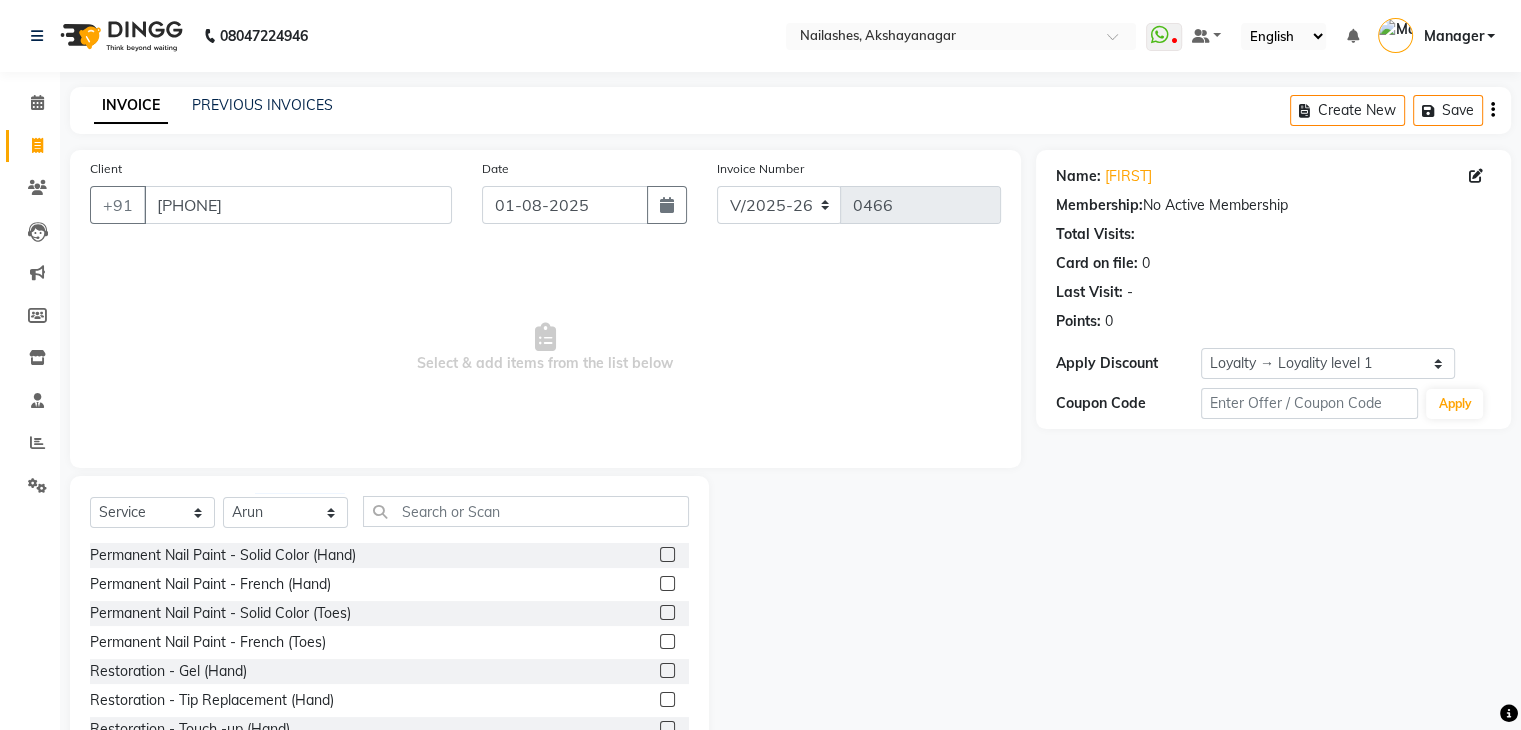 click 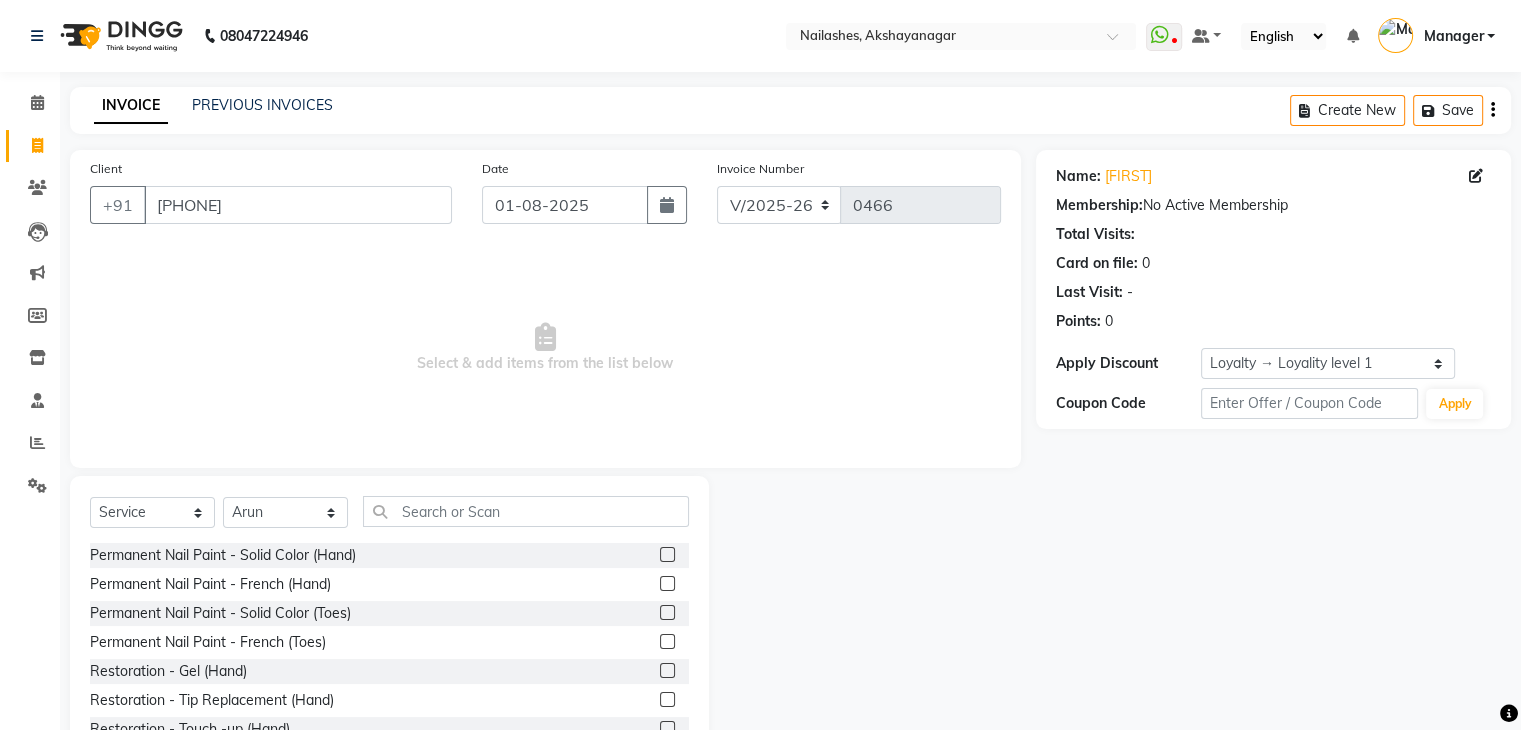 click 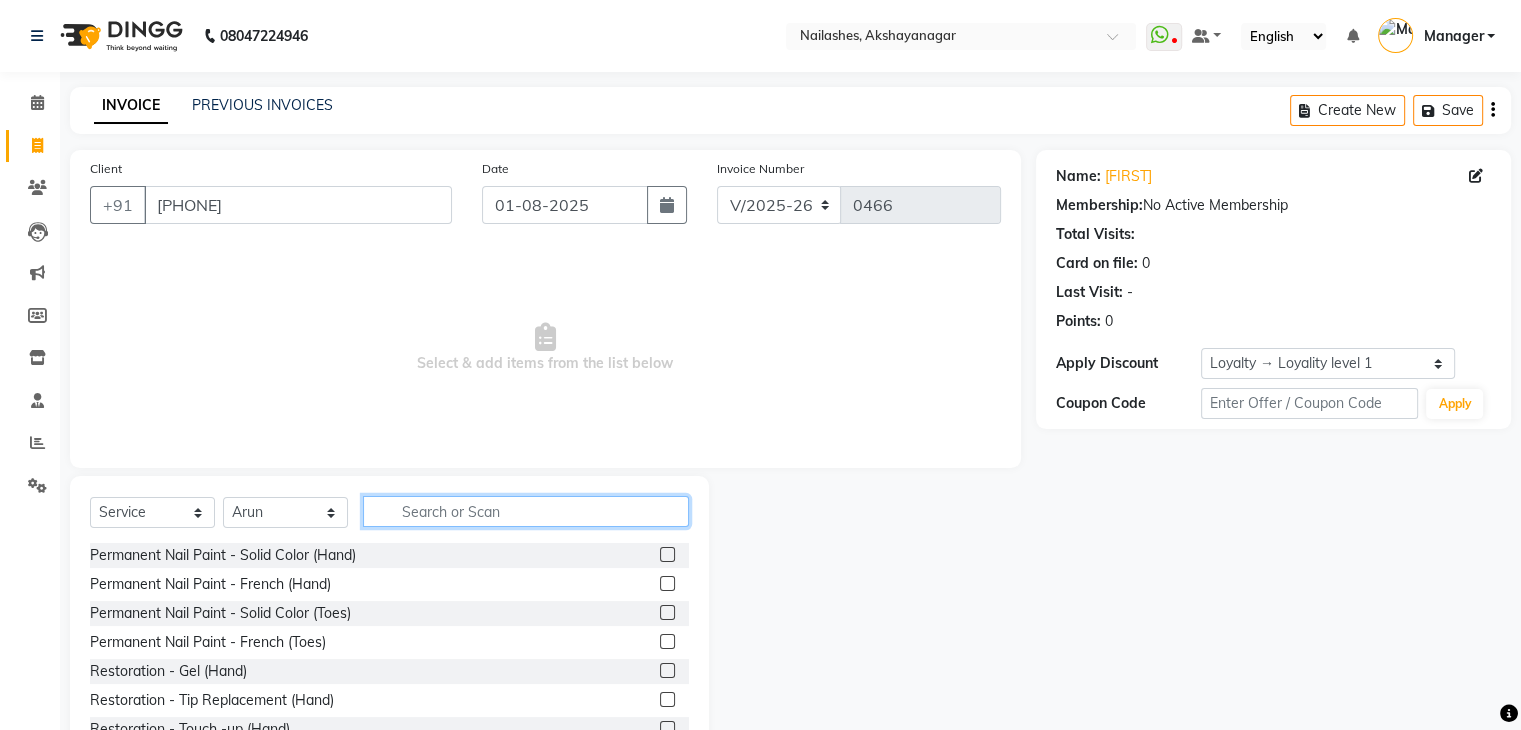 click 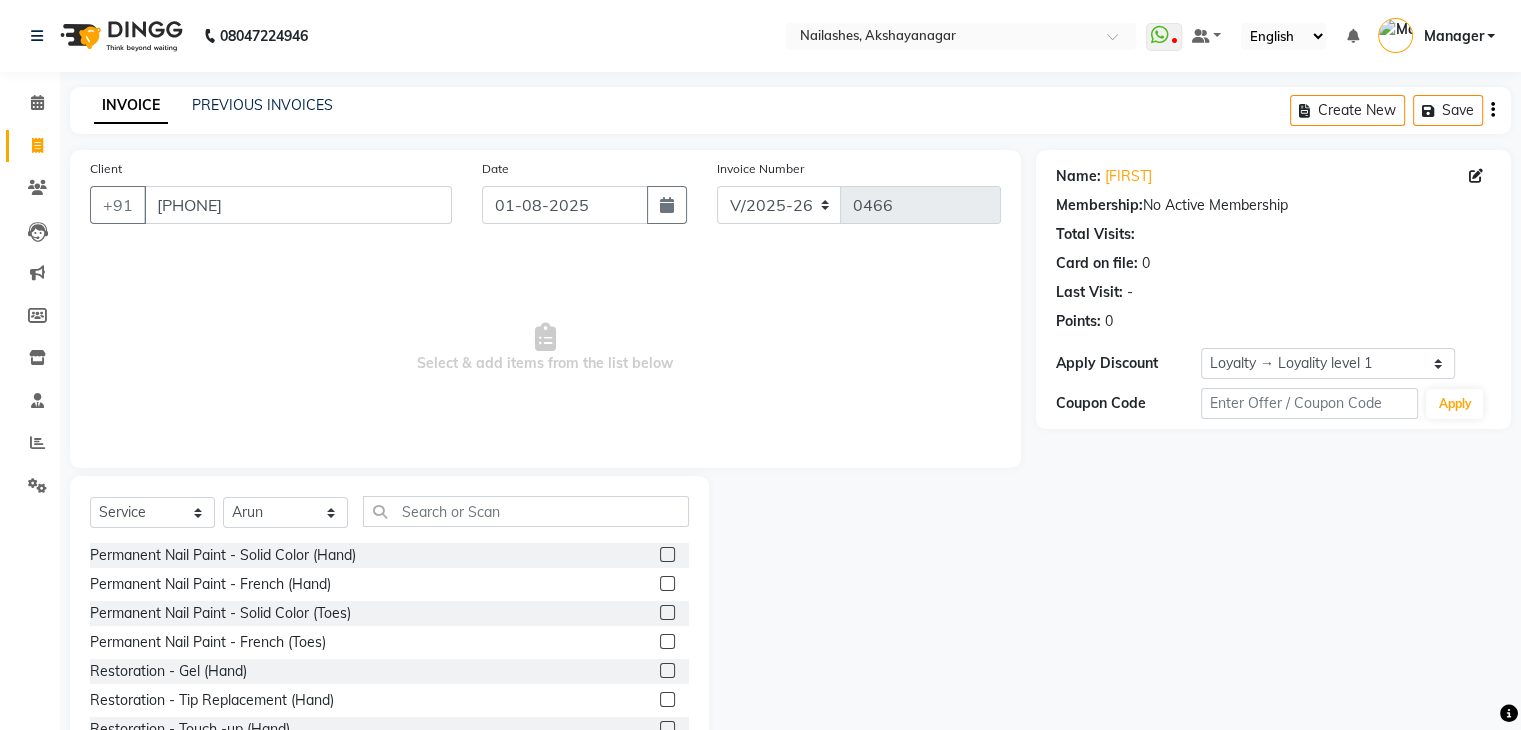 click on "Select & add items from the list below" at bounding box center (545, 348) 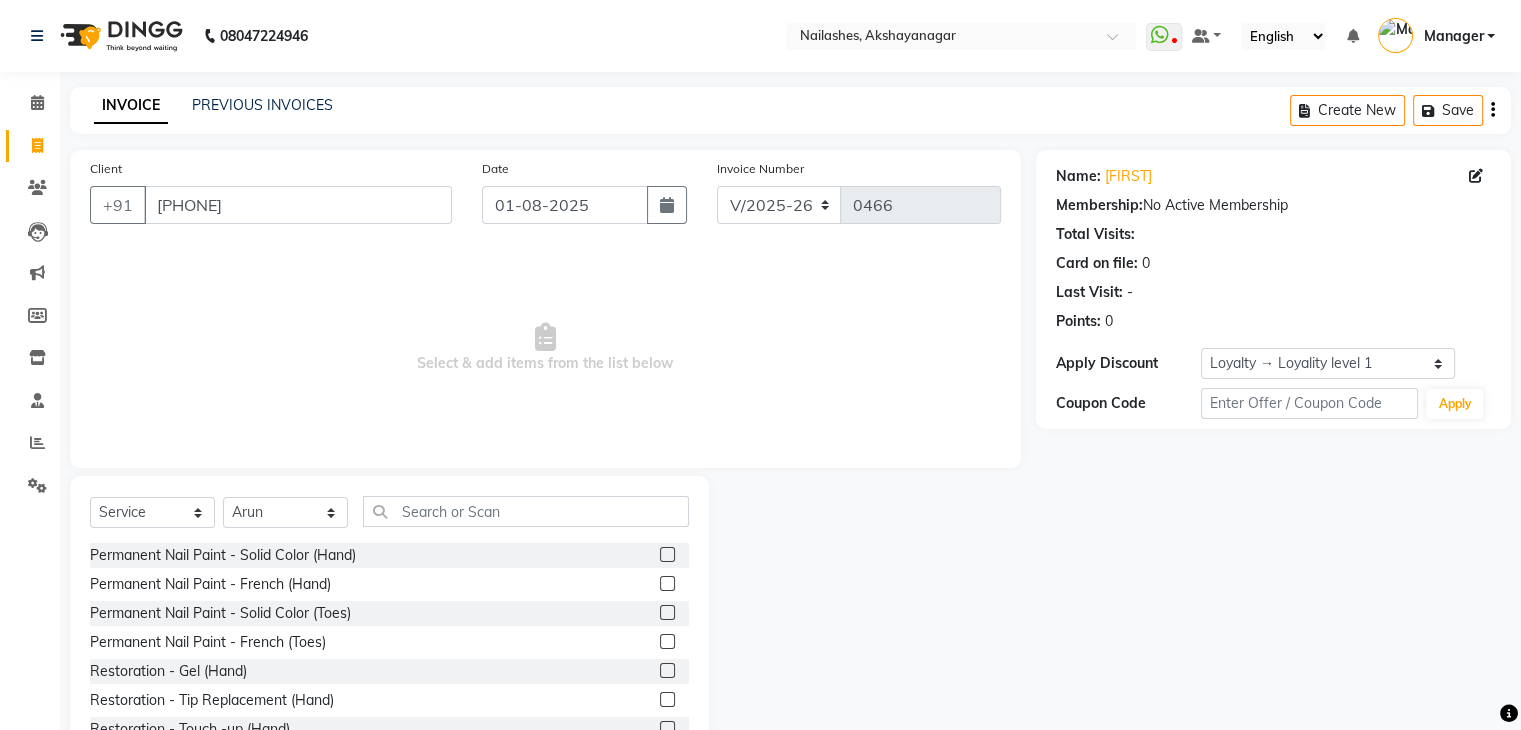 click on "Select & add items from the list below" at bounding box center [545, 348] 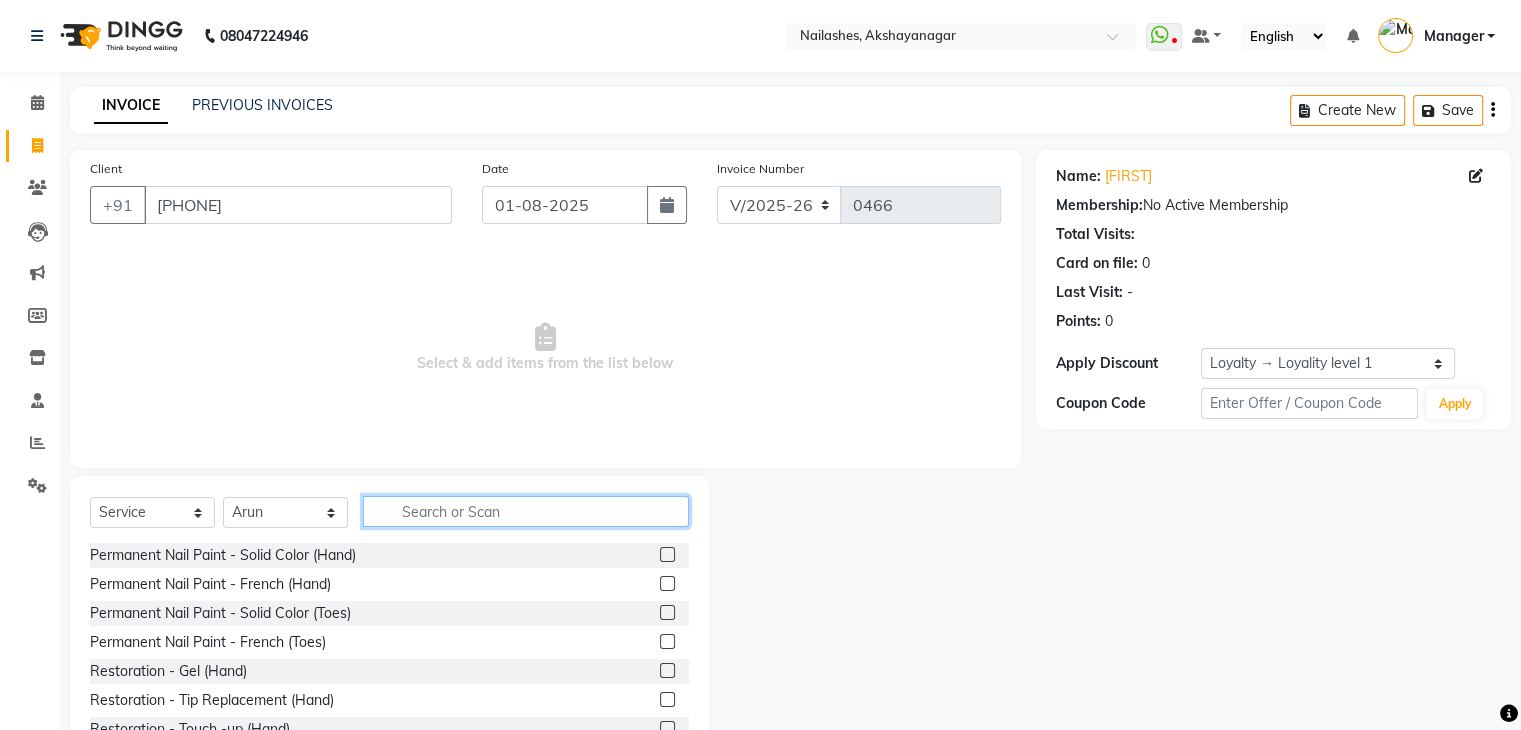 click 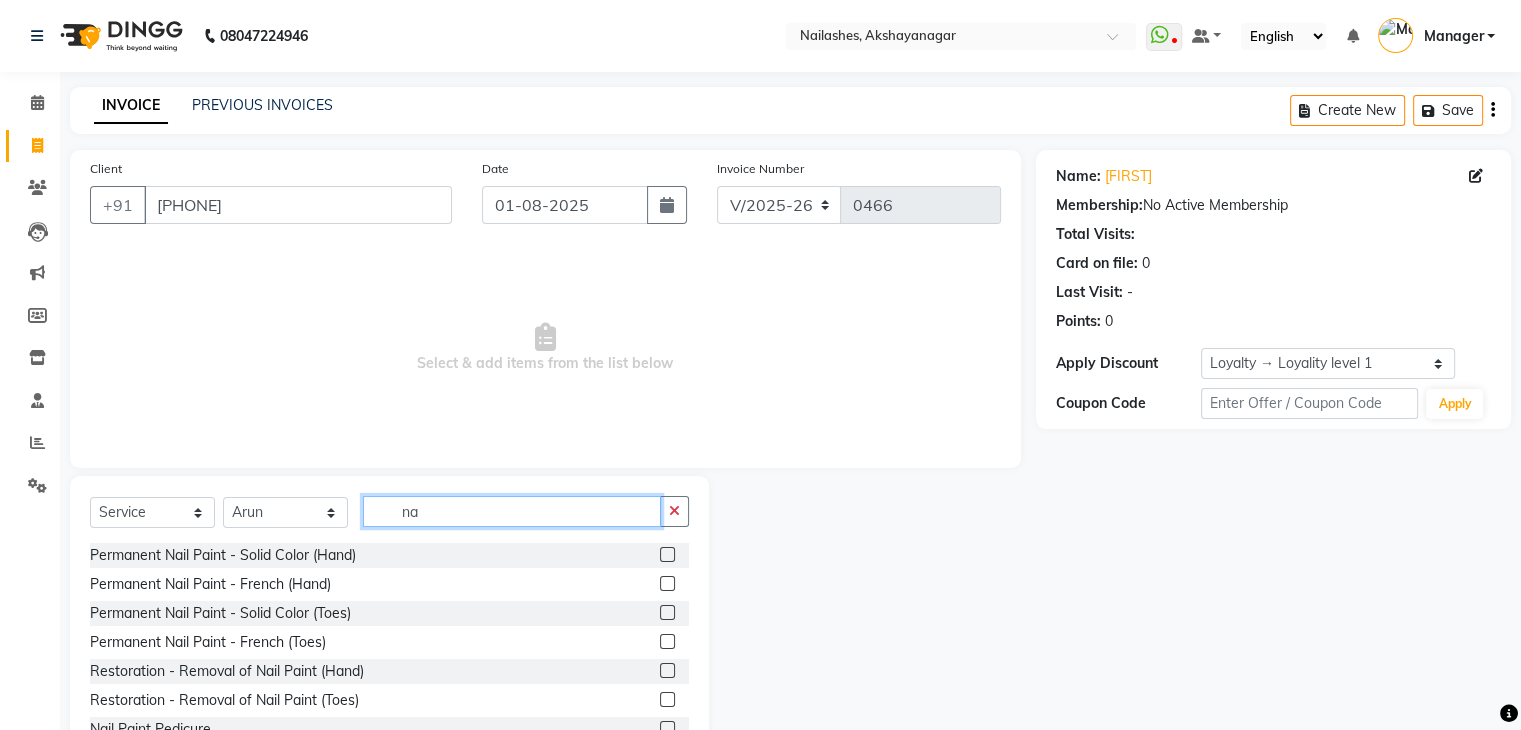 type on "n" 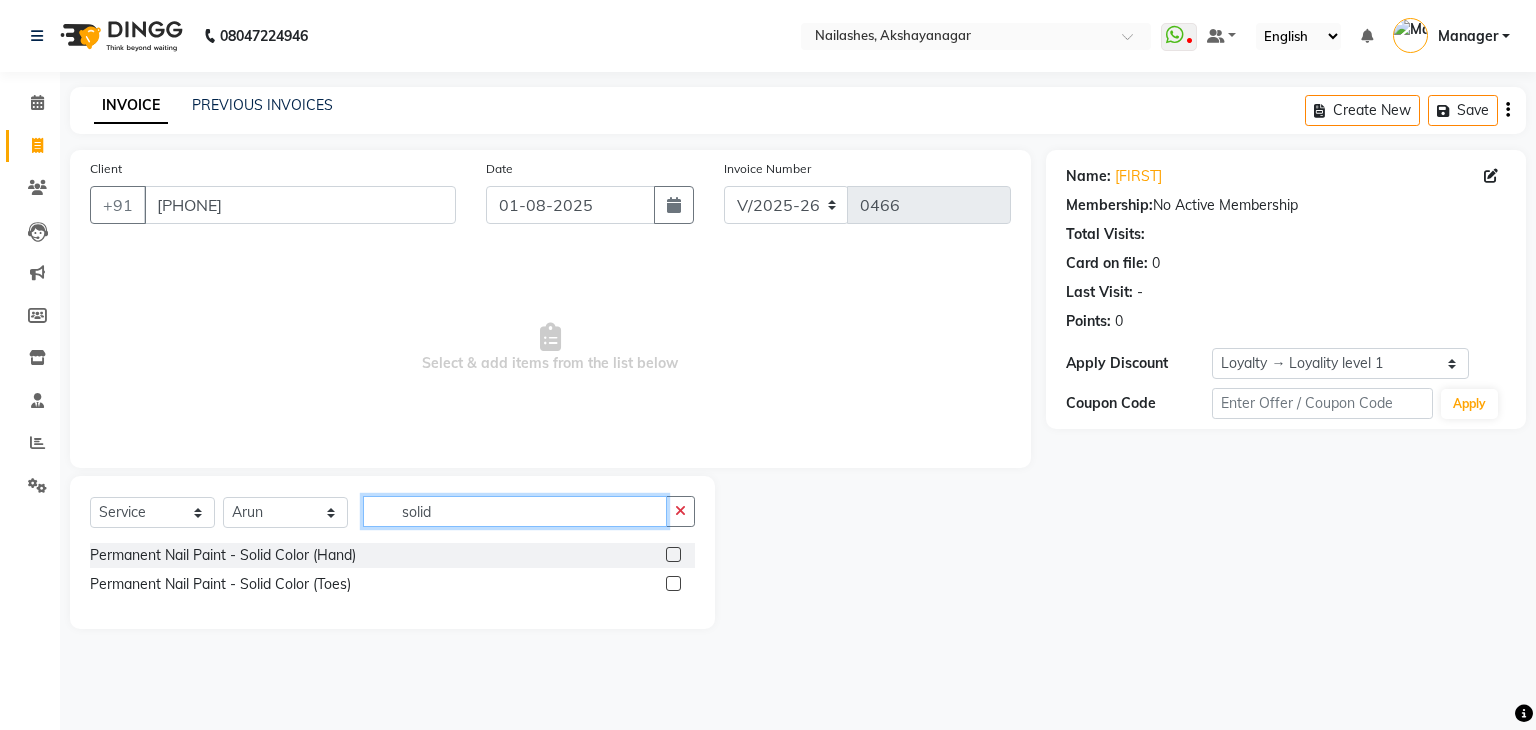 type on "solid" 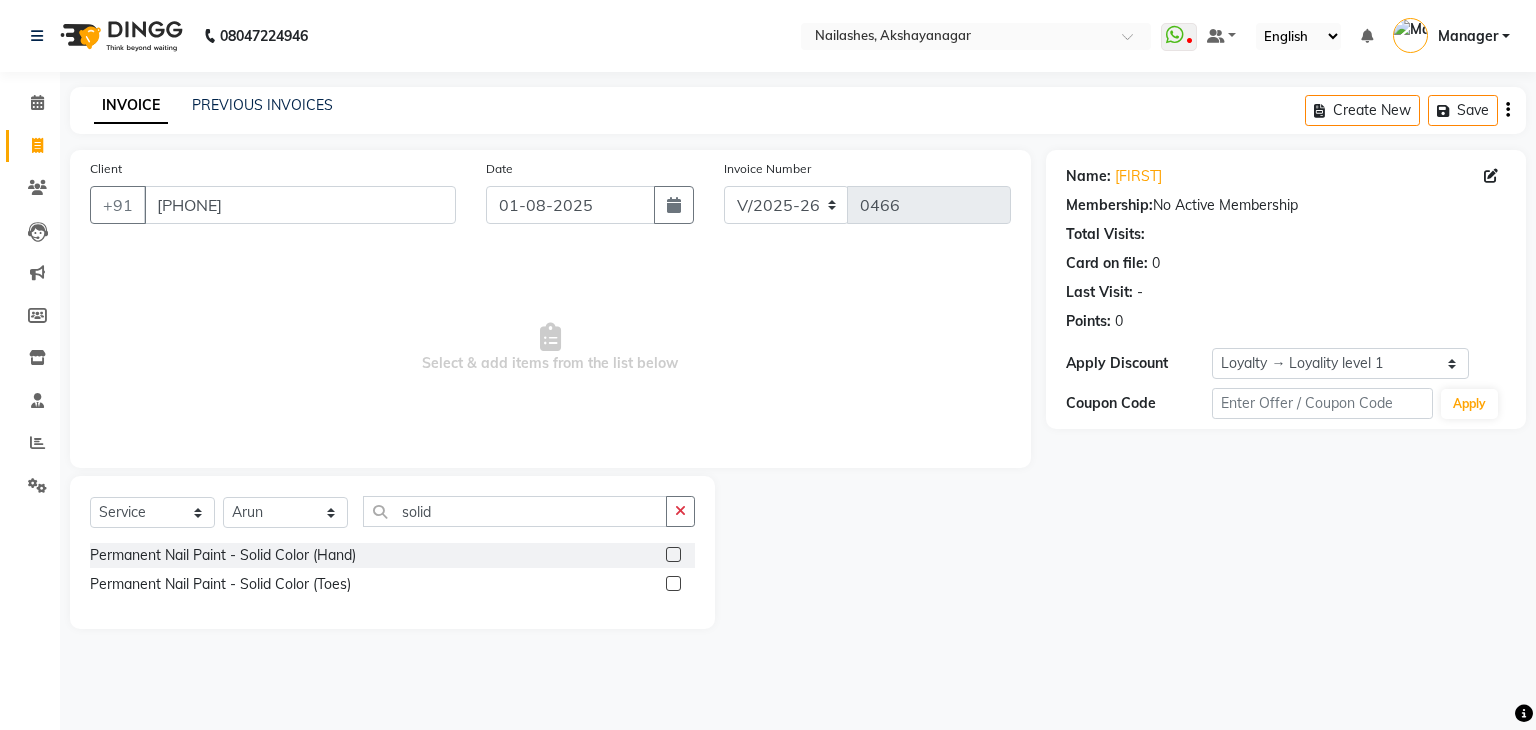 click 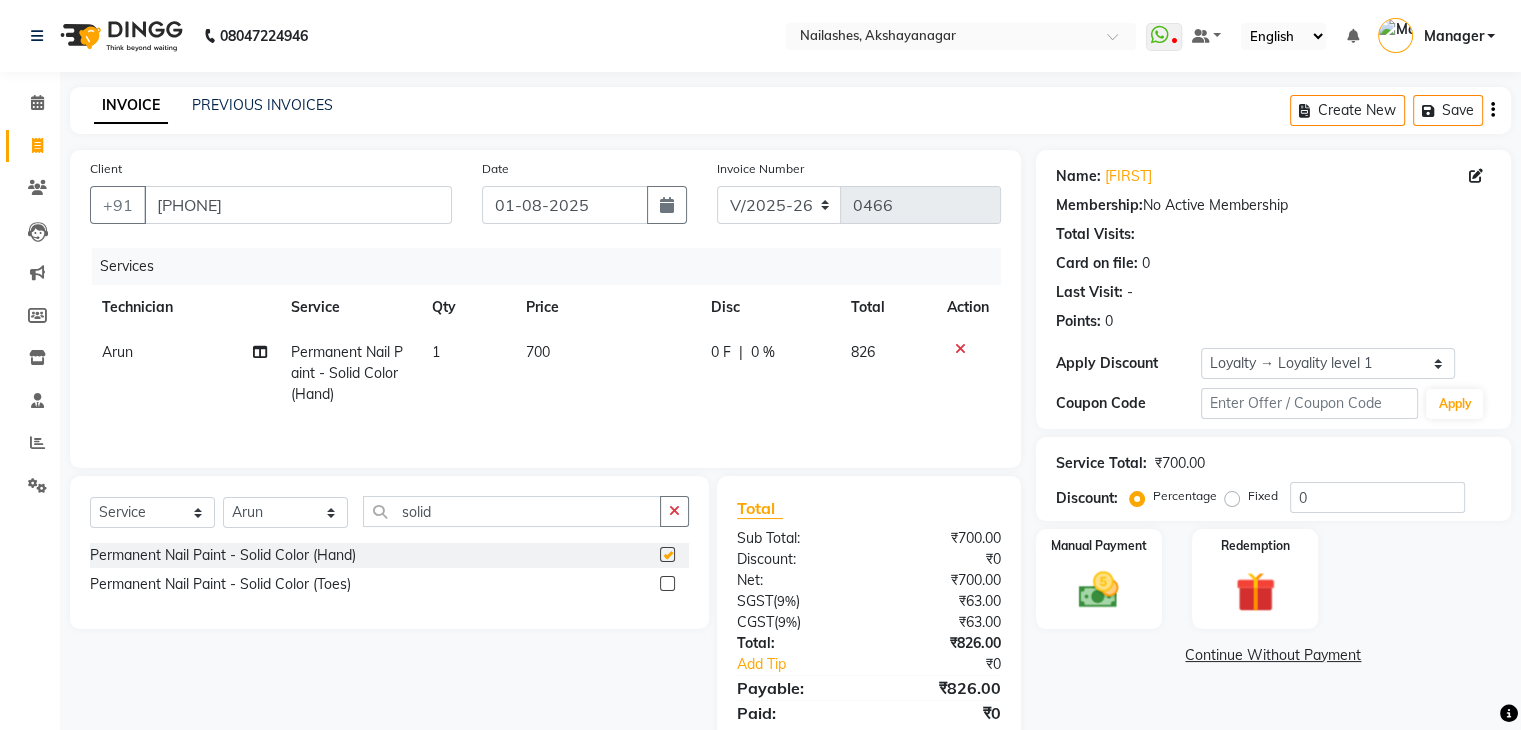 checkbox on "false" 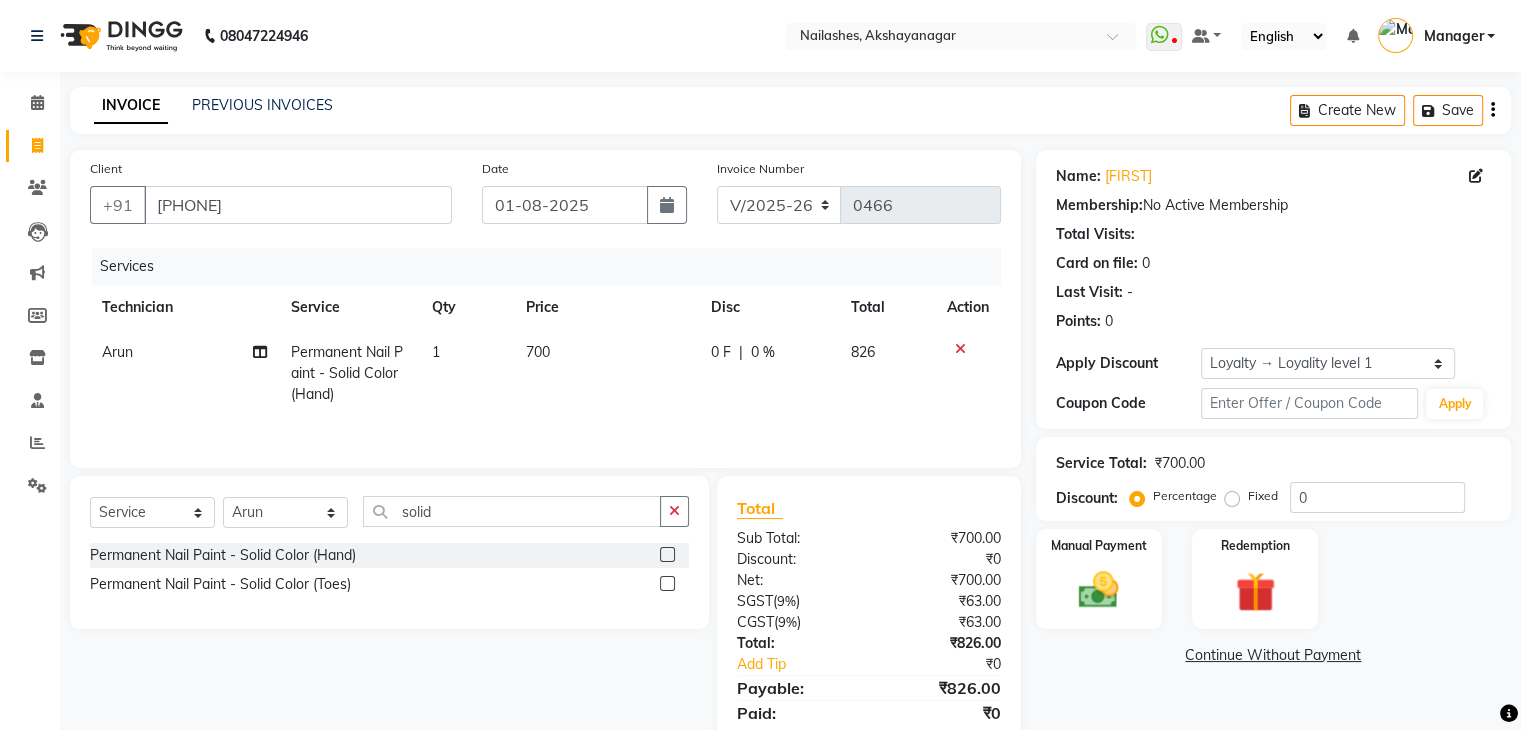 click 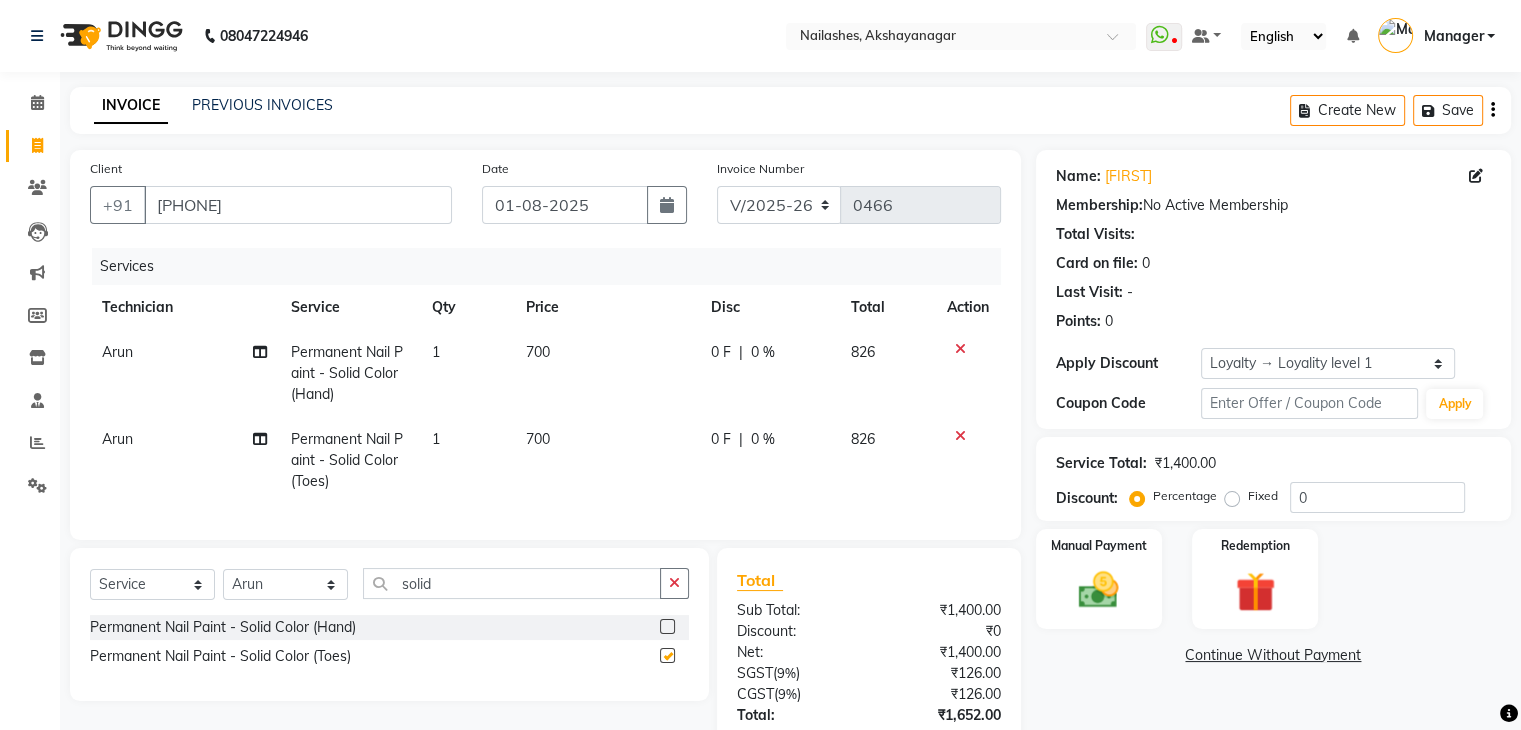 checkbox on "false" 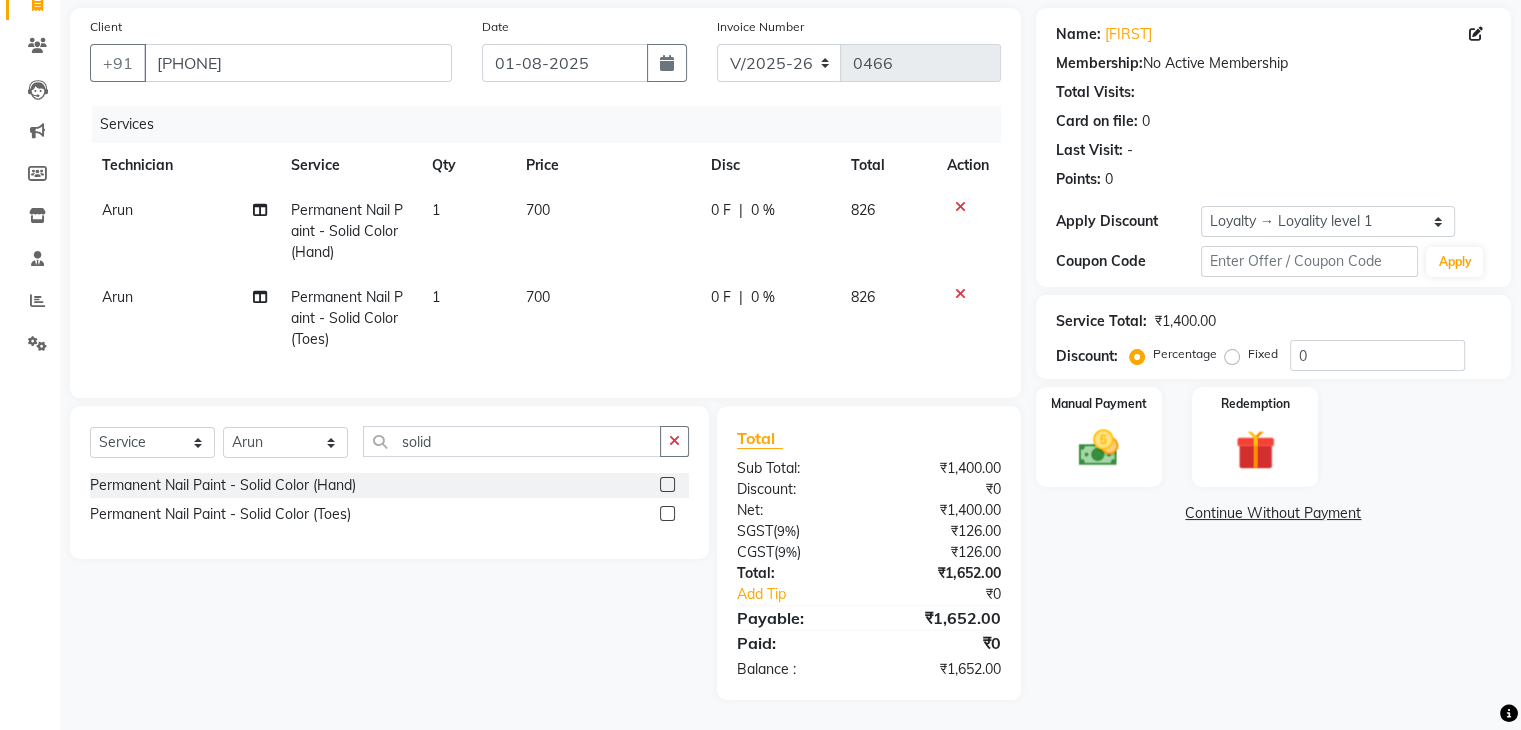 scroll, scrollTop: 158, scrollLeft: 0, axis: vertical 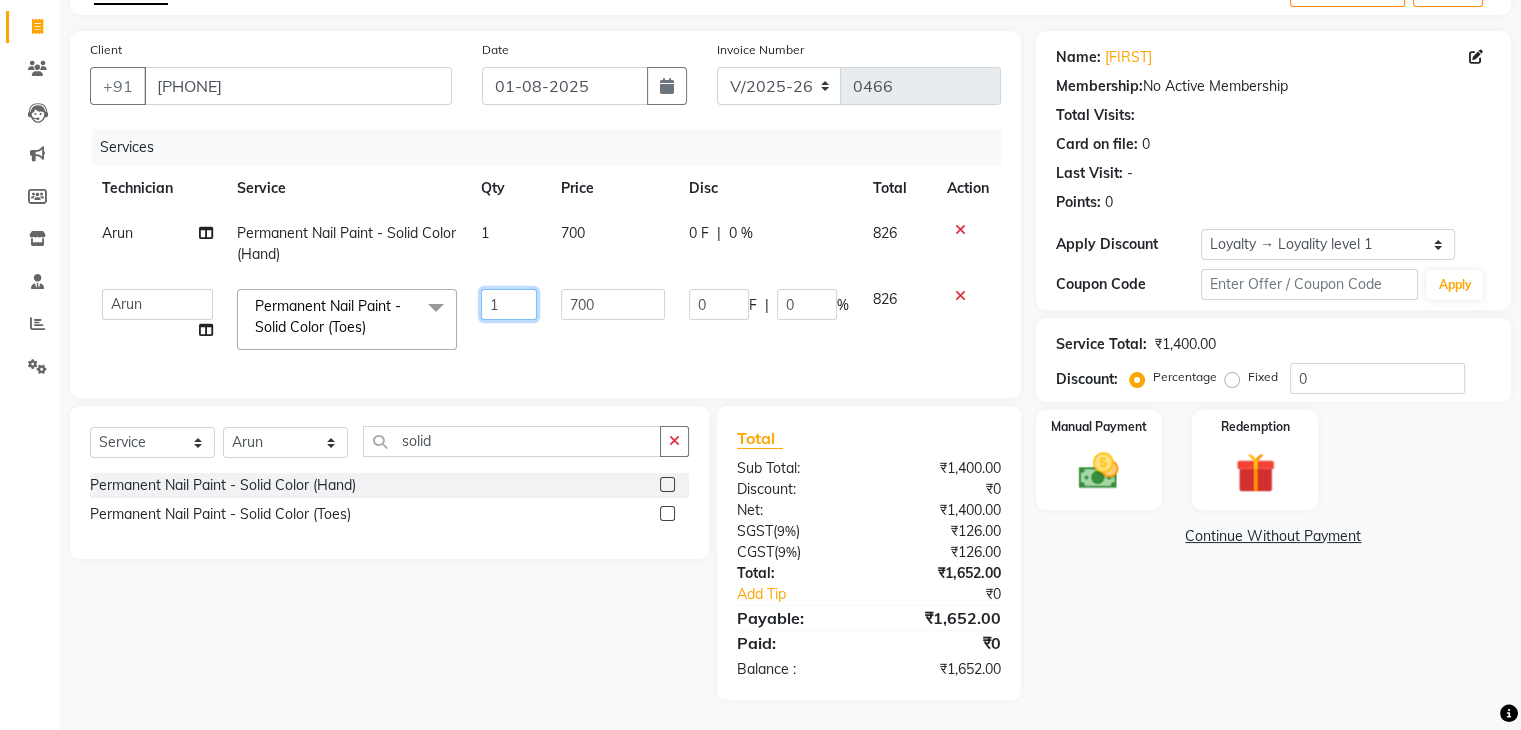 click on "1" 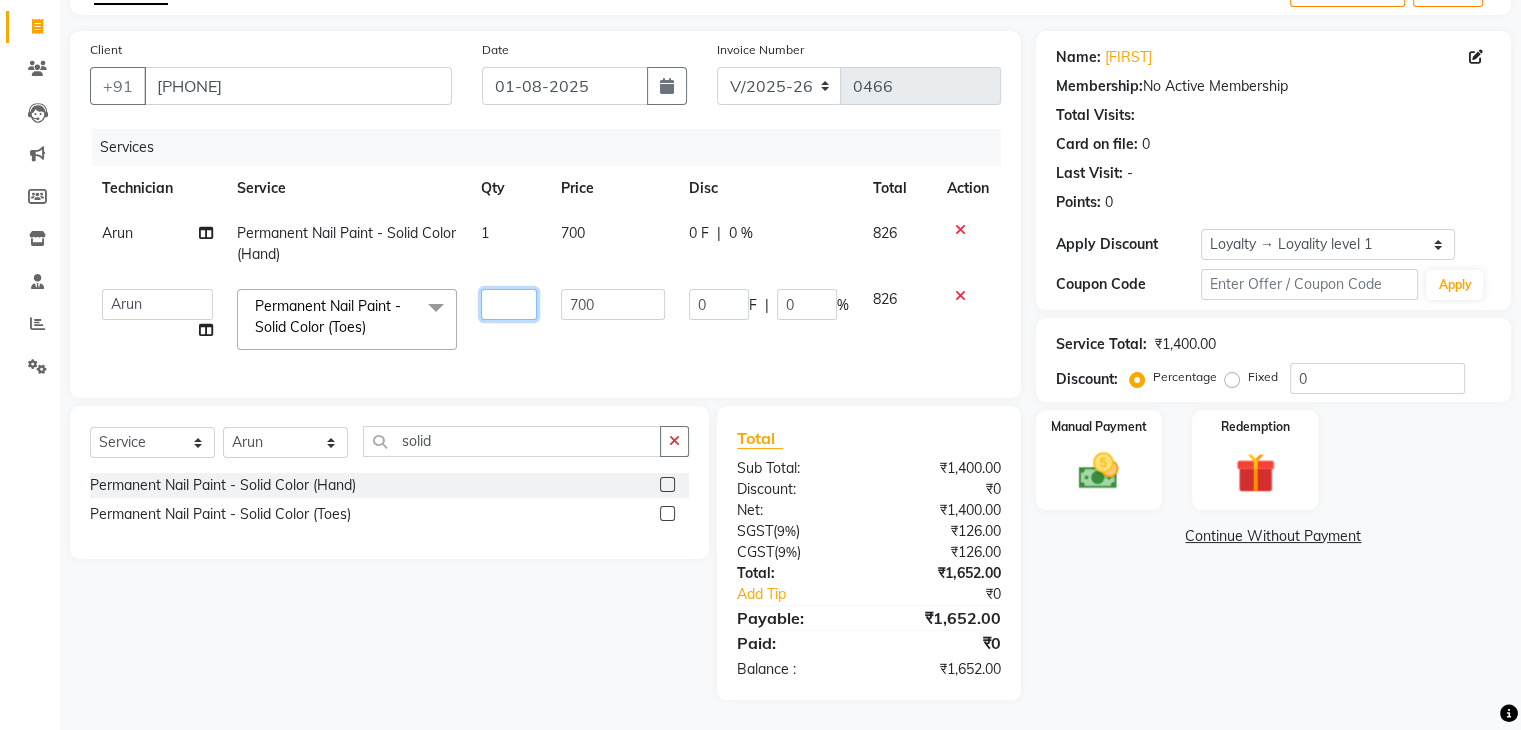 type on "2" 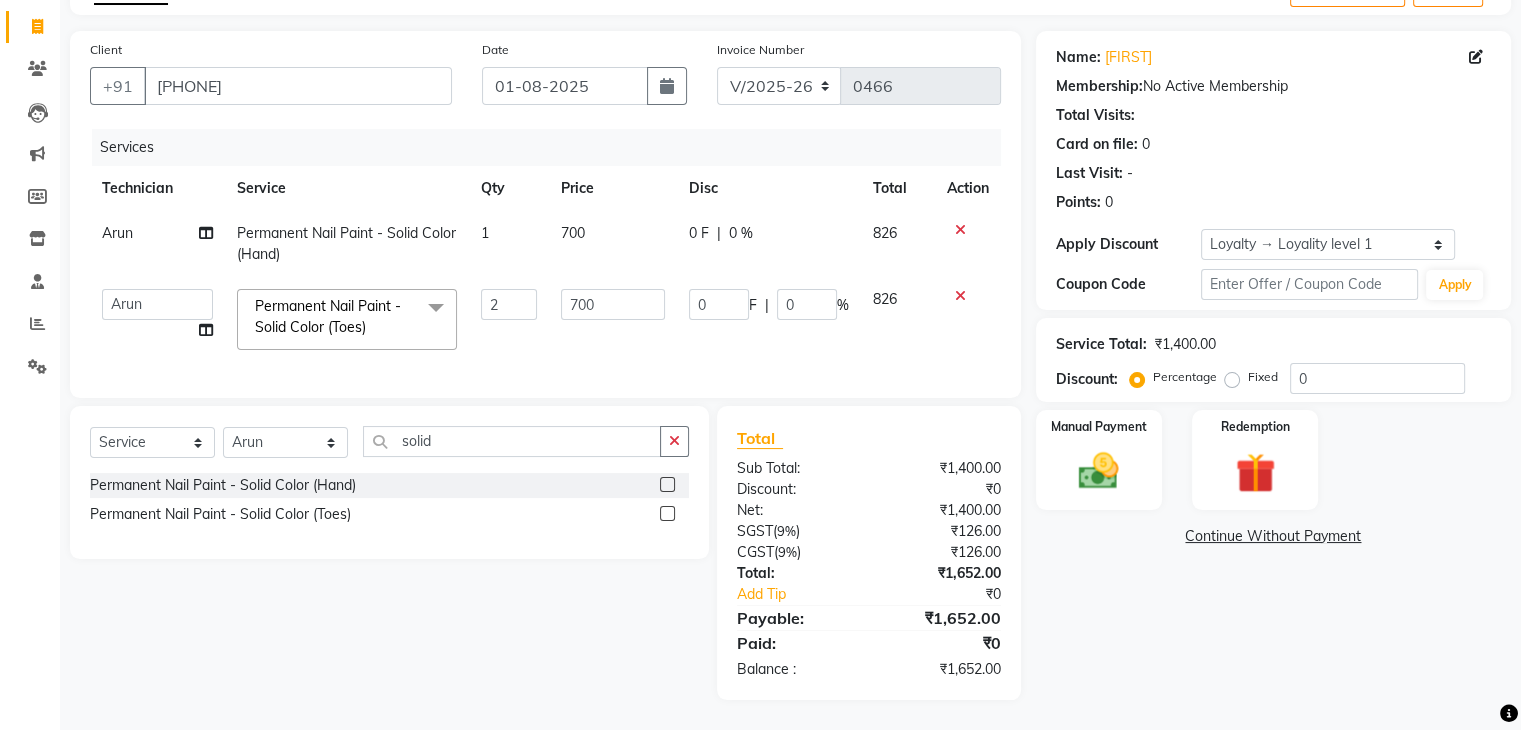 click on "1" 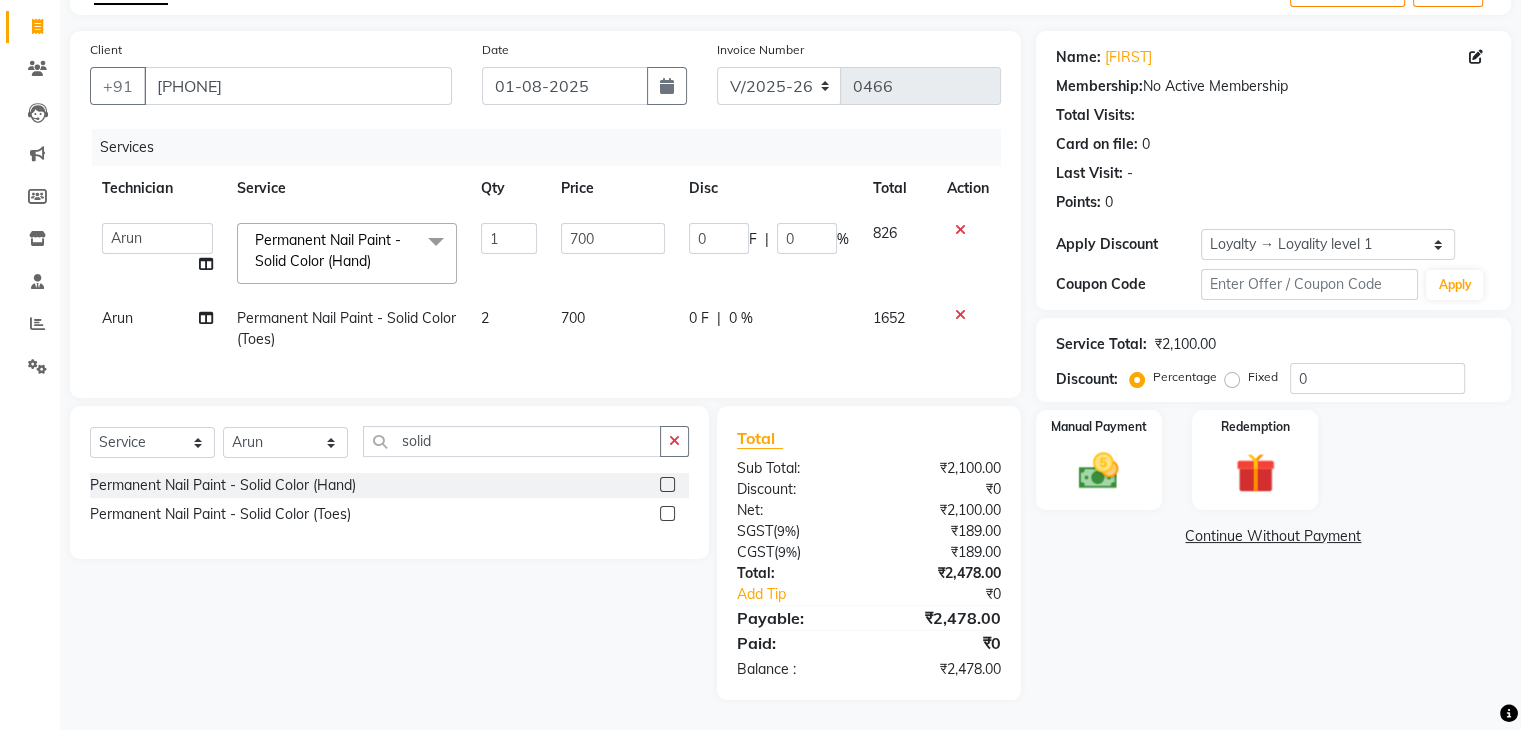 click on "1" 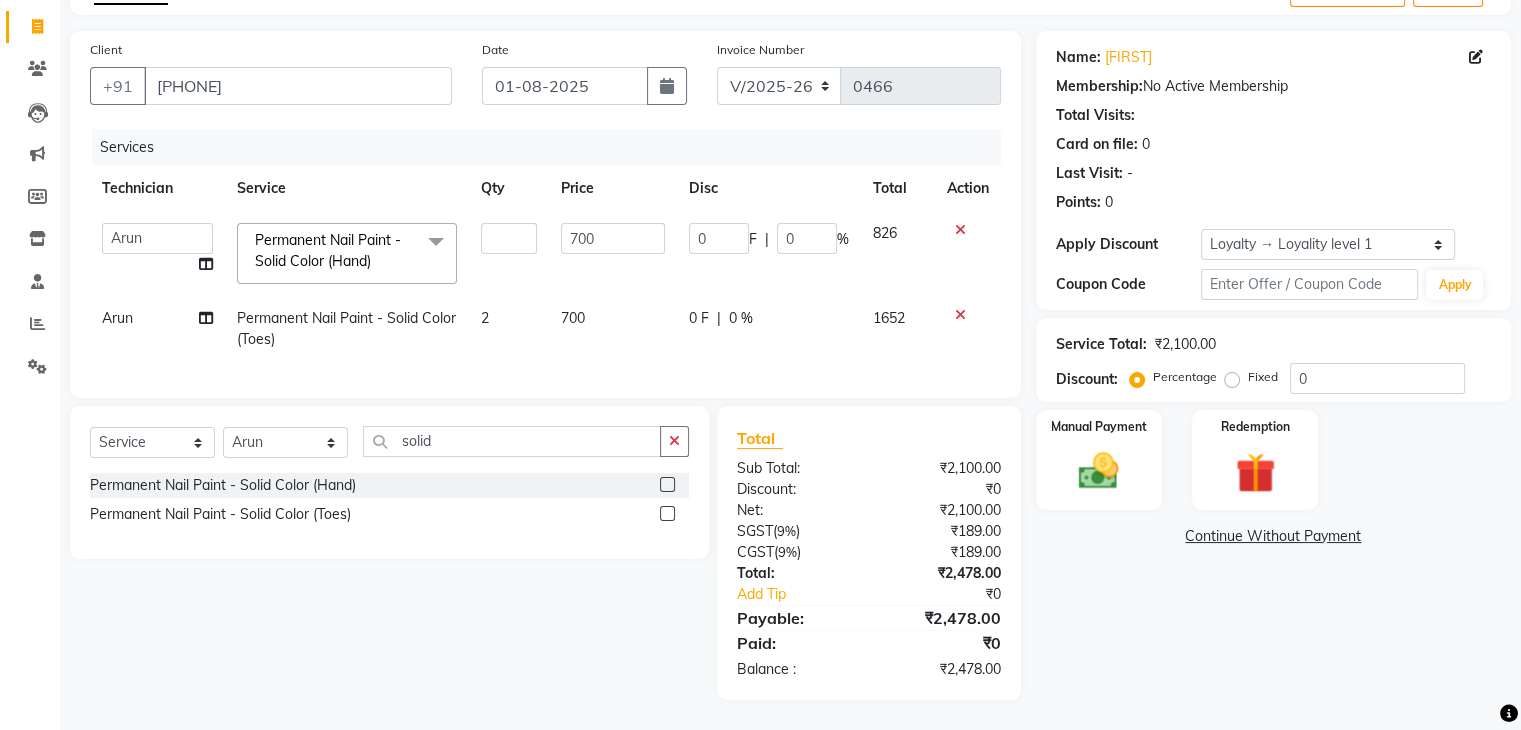 type on "2" 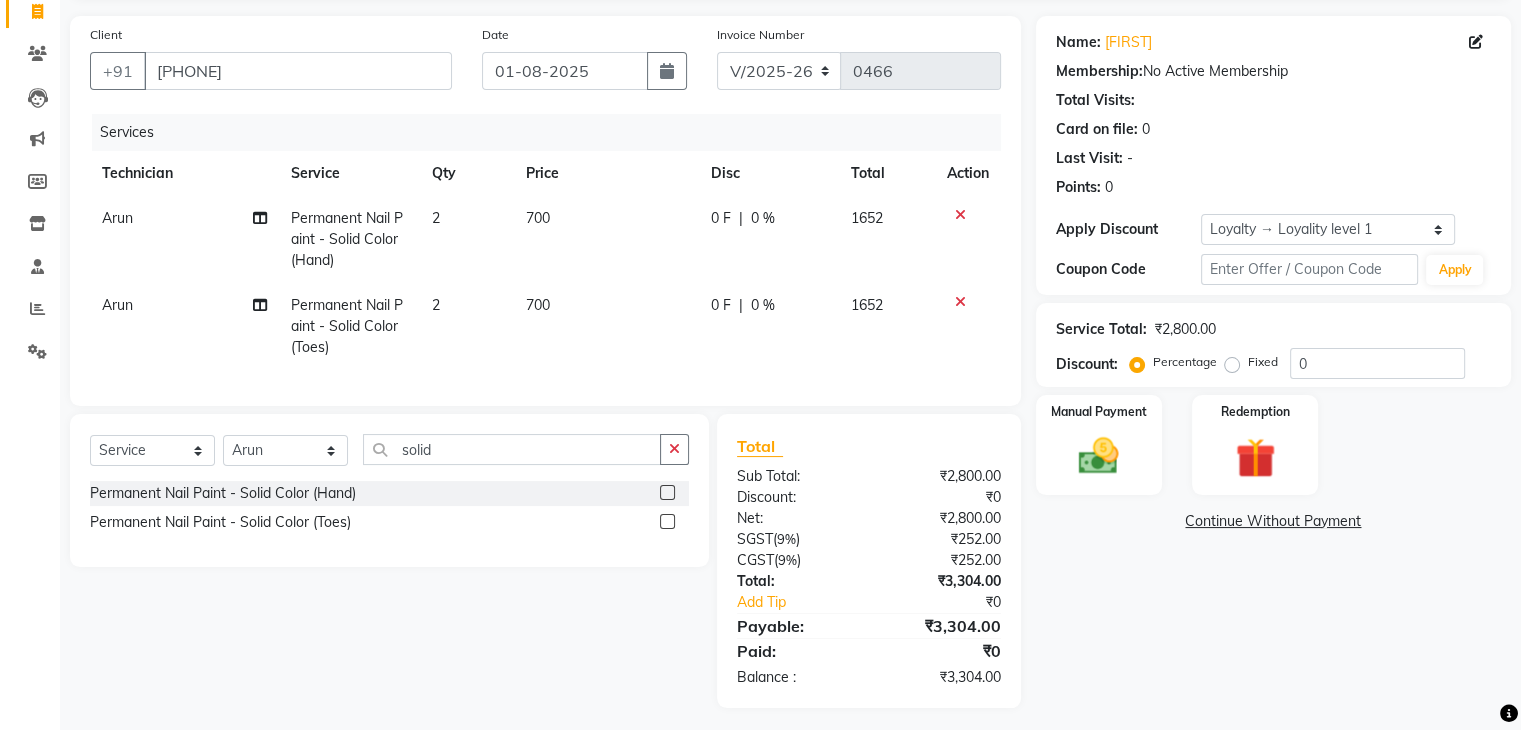 click on "Name: [FIRST] Membership: No Active Membership Total Visits: Card on file: 0 Last Visit: - Points: 0 Apply Discount Select Loyalty → Loyality level 1 Coupon Code Apply Service Total: ₹2,800.00 Discount: Percentage Fixed 0 Manual Payment Redemption Continue Without Payment" 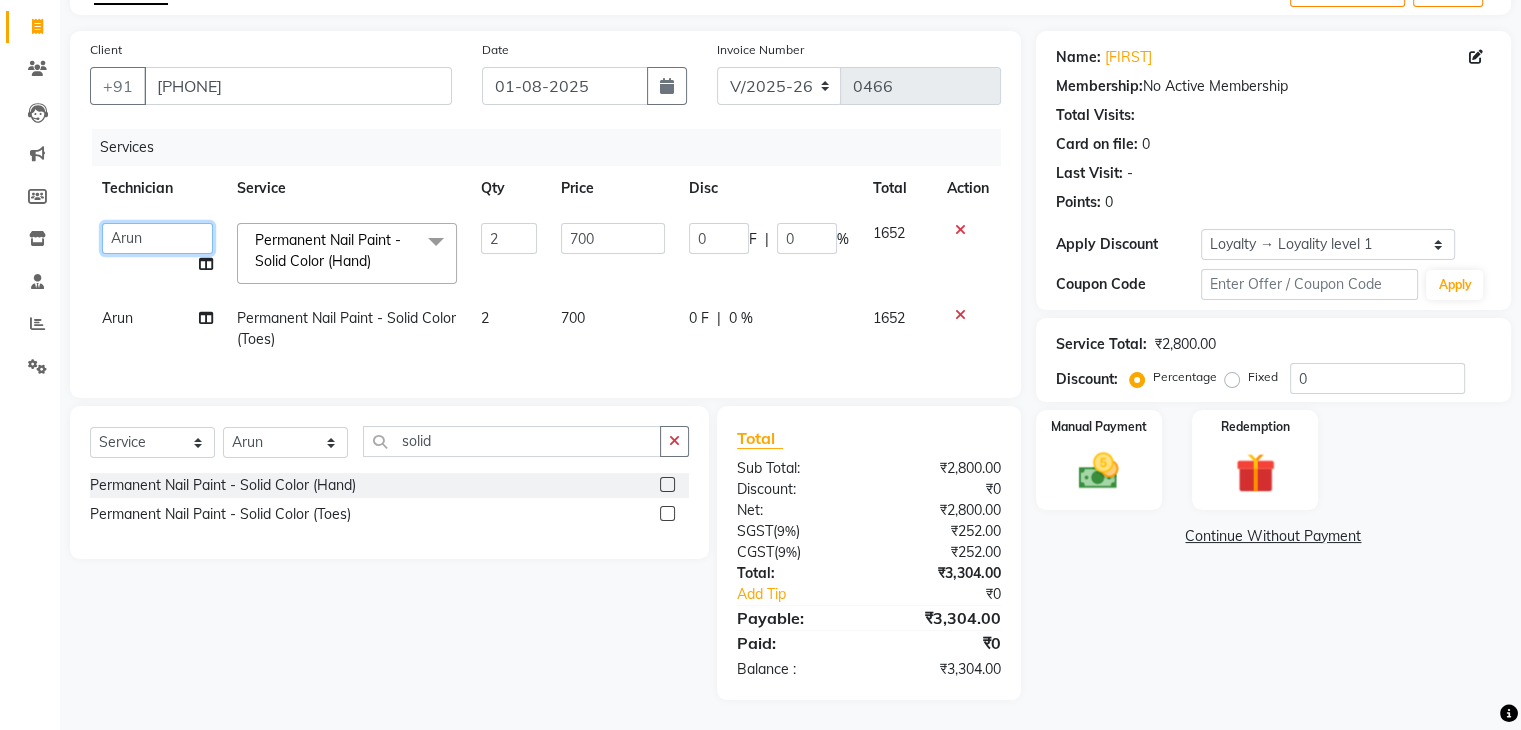 click on "[FIRST] [LAST] Manager [FIRST]" 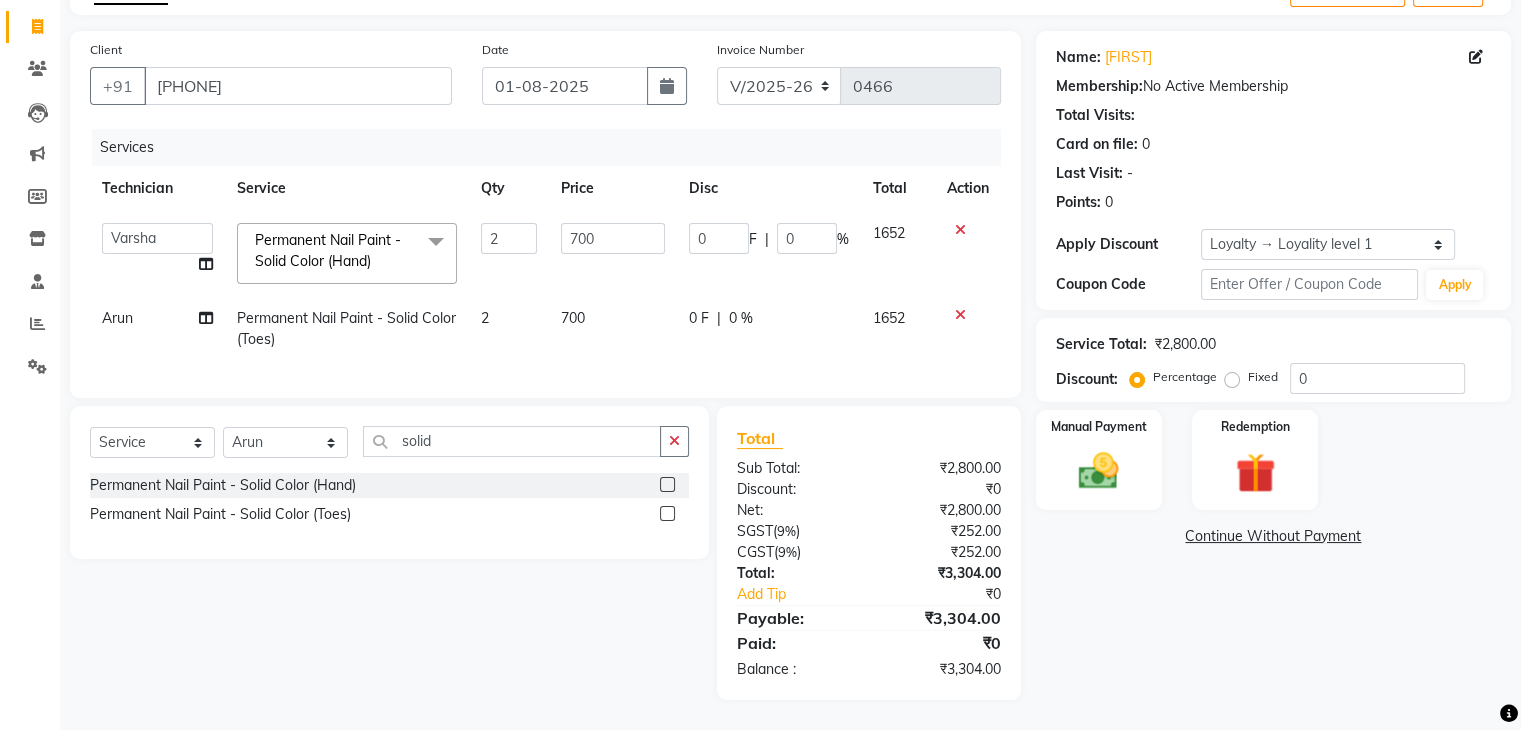 select on "86675" 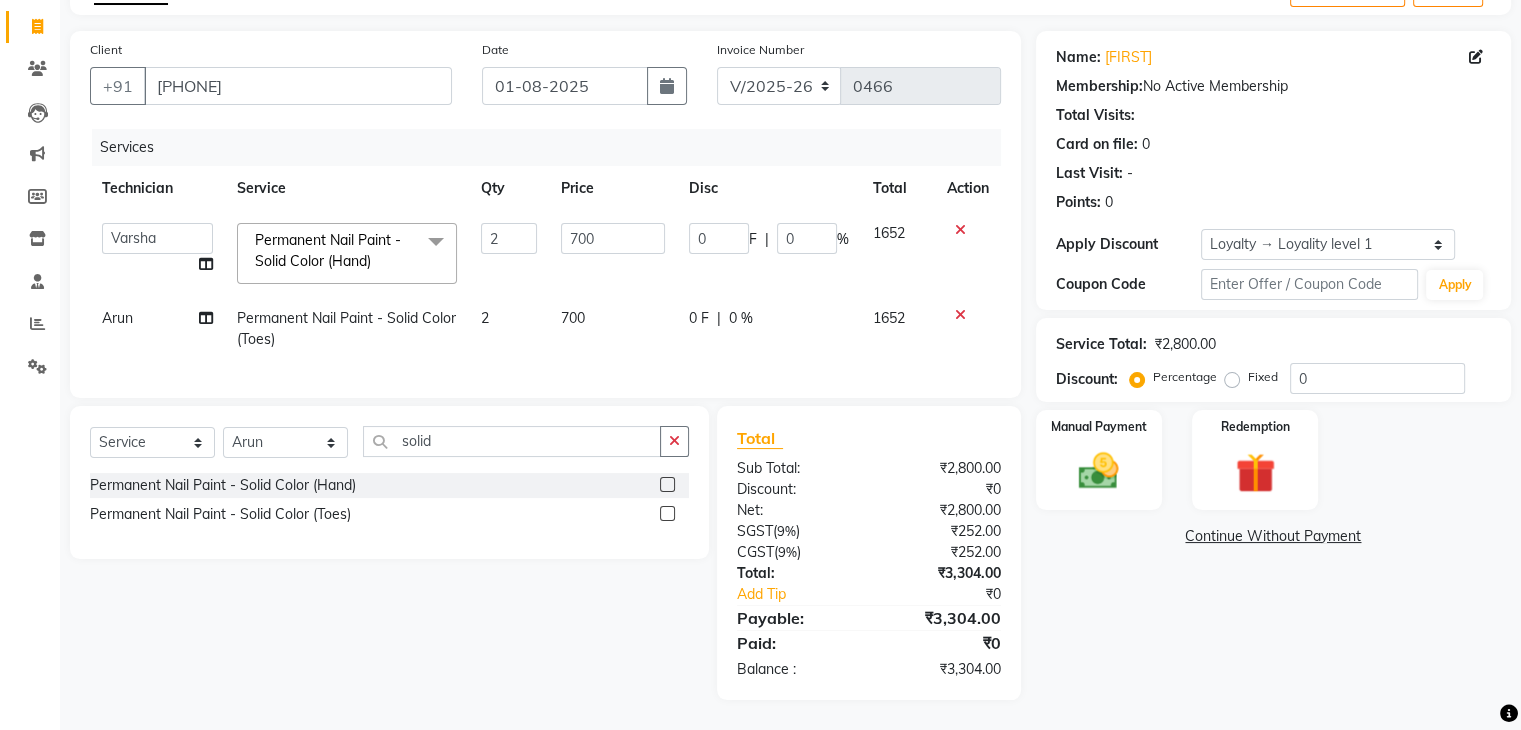 click on "Select Service Product Membership Package Voucher Prepaid Gift Card Select Technician [FIRST] [LAST] Manager [FIRST] Permanent Nail Paint - Solid Color (Hand) Permanent Nail Paint - Solid Color (Toes)" 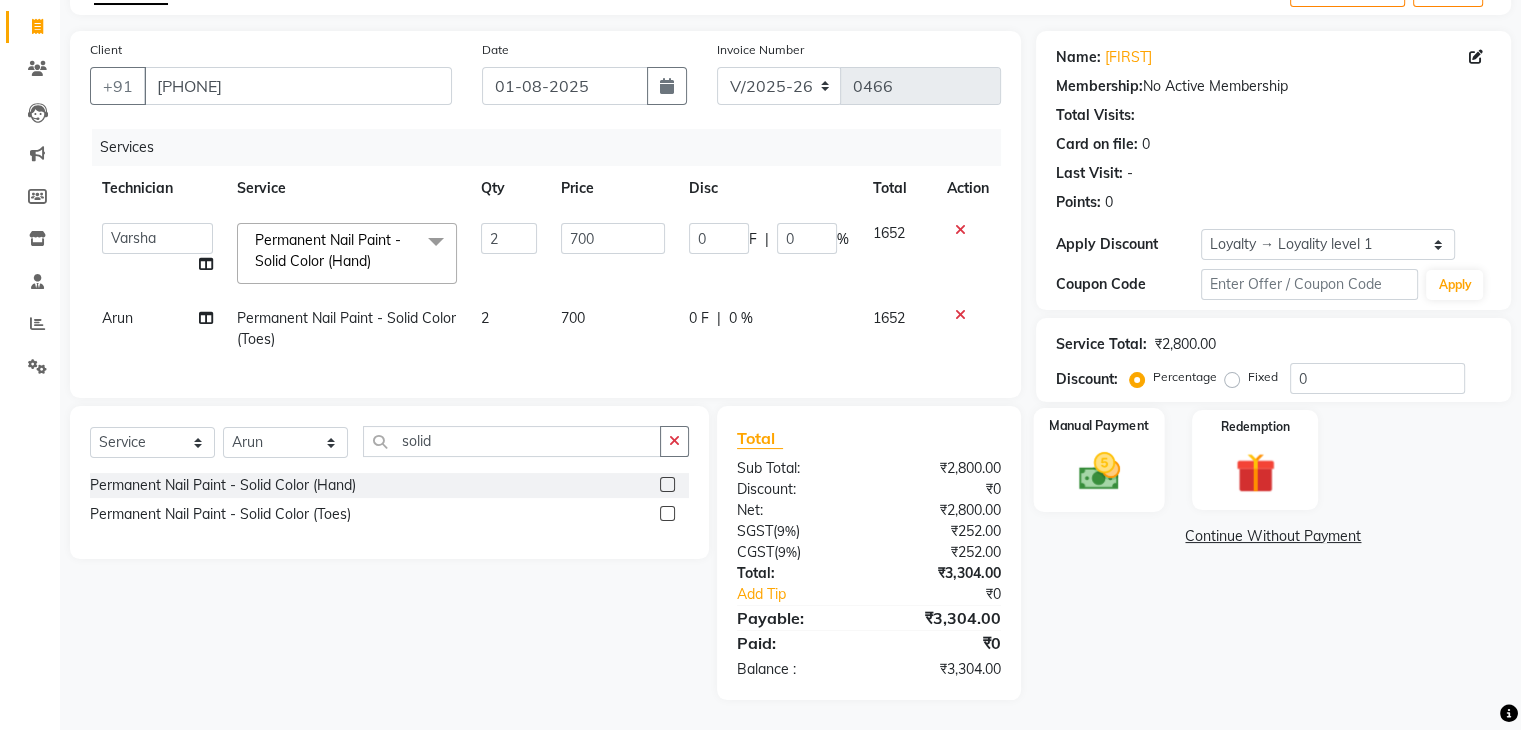 click 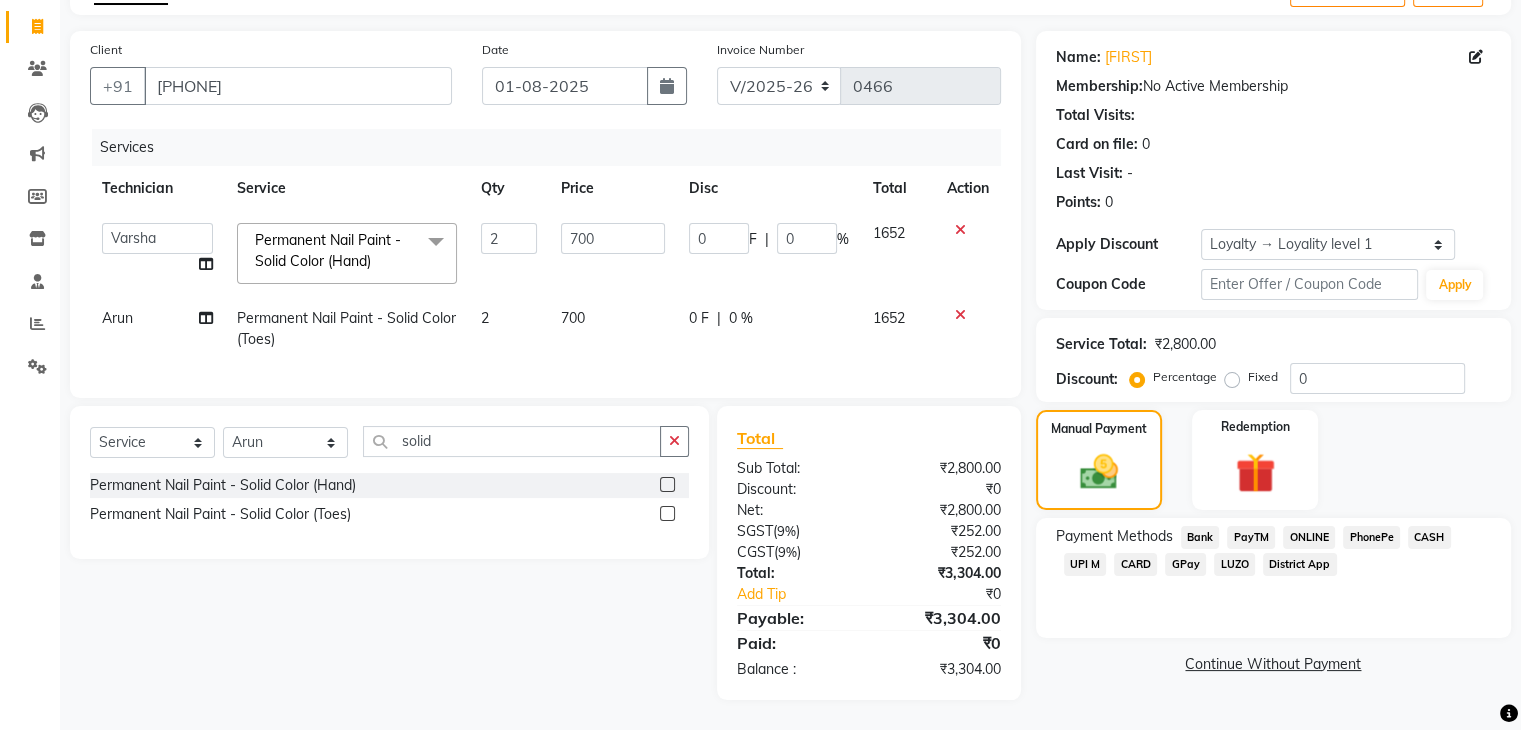 click on "UPI M" 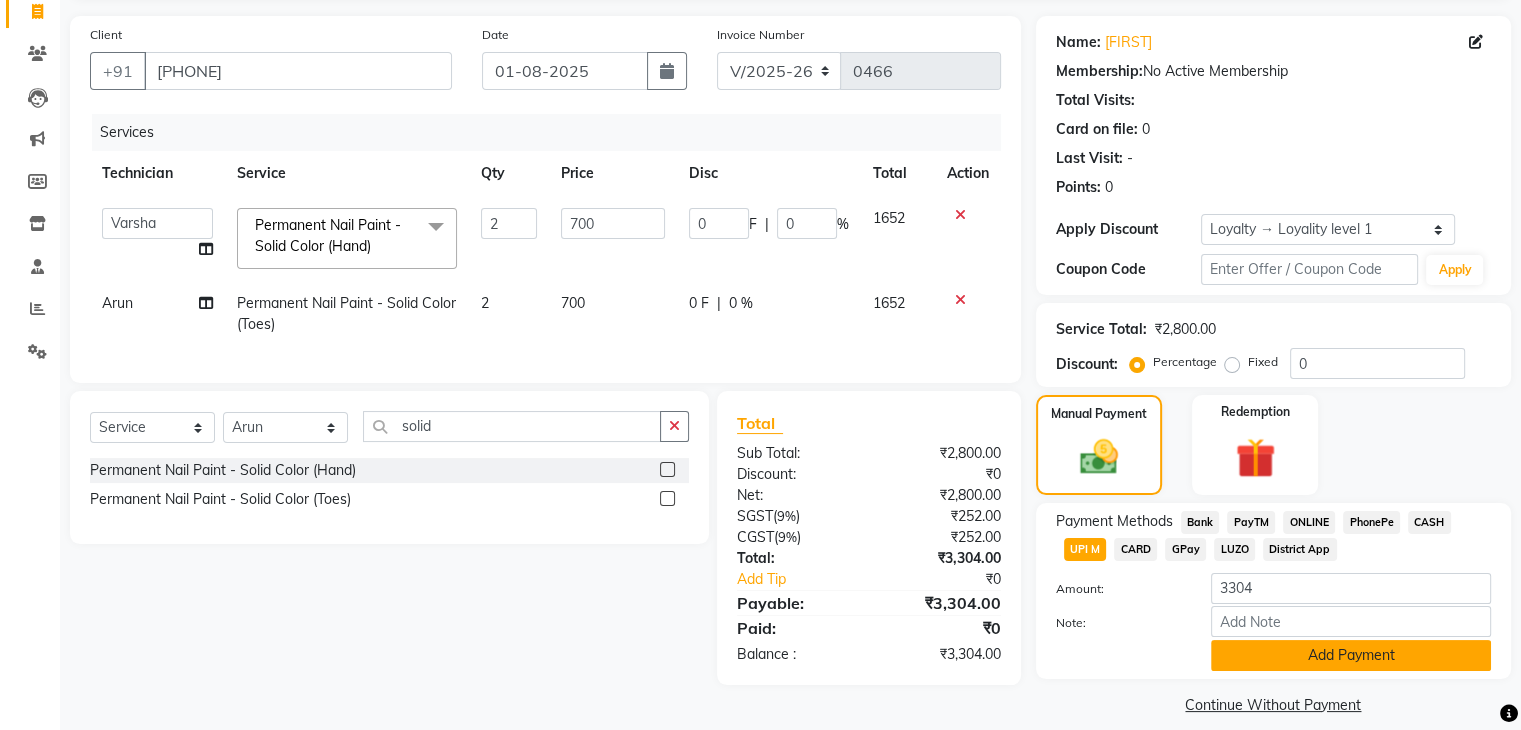 click on "Add Payment" 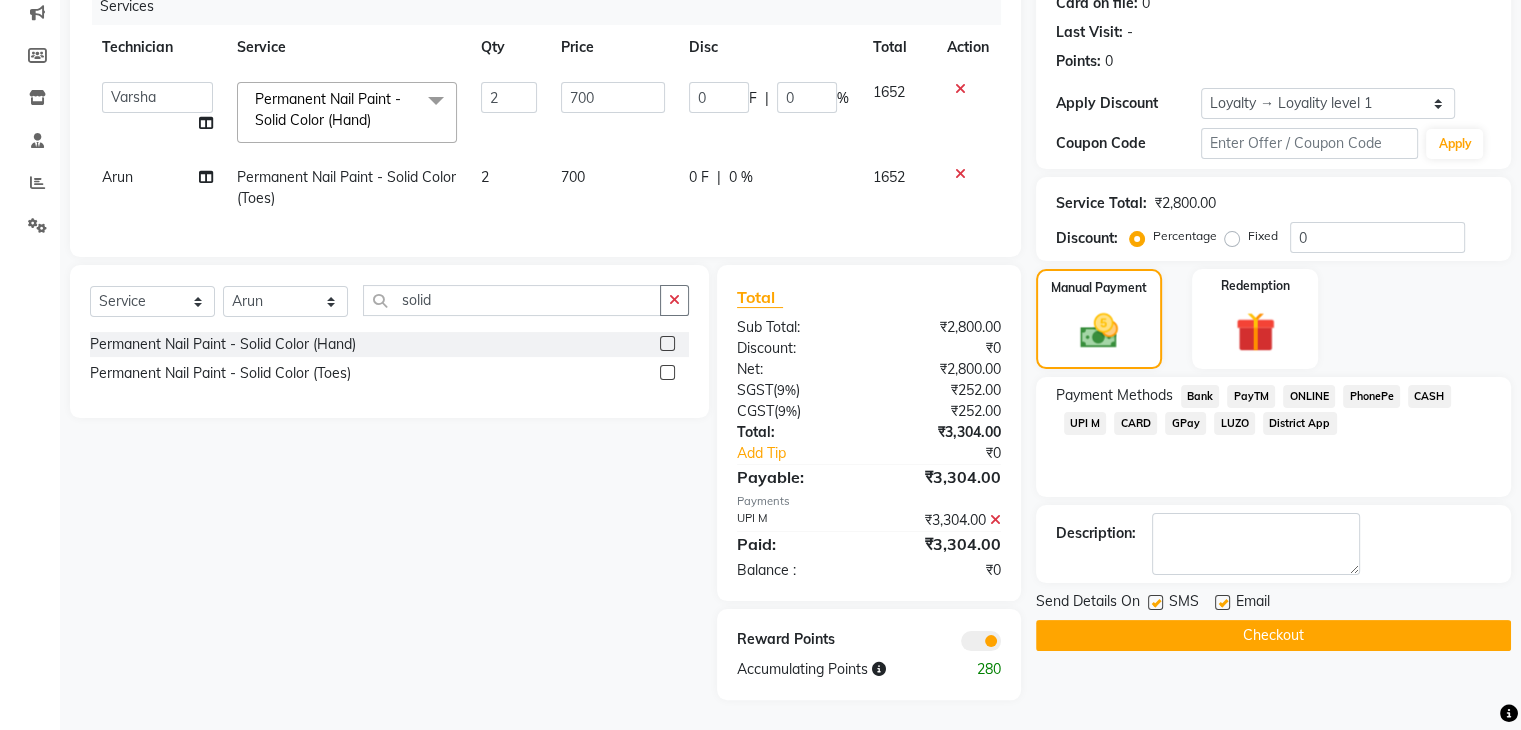 scroll, scrollTop: 276, scrollLeft: 0, axis: vertical 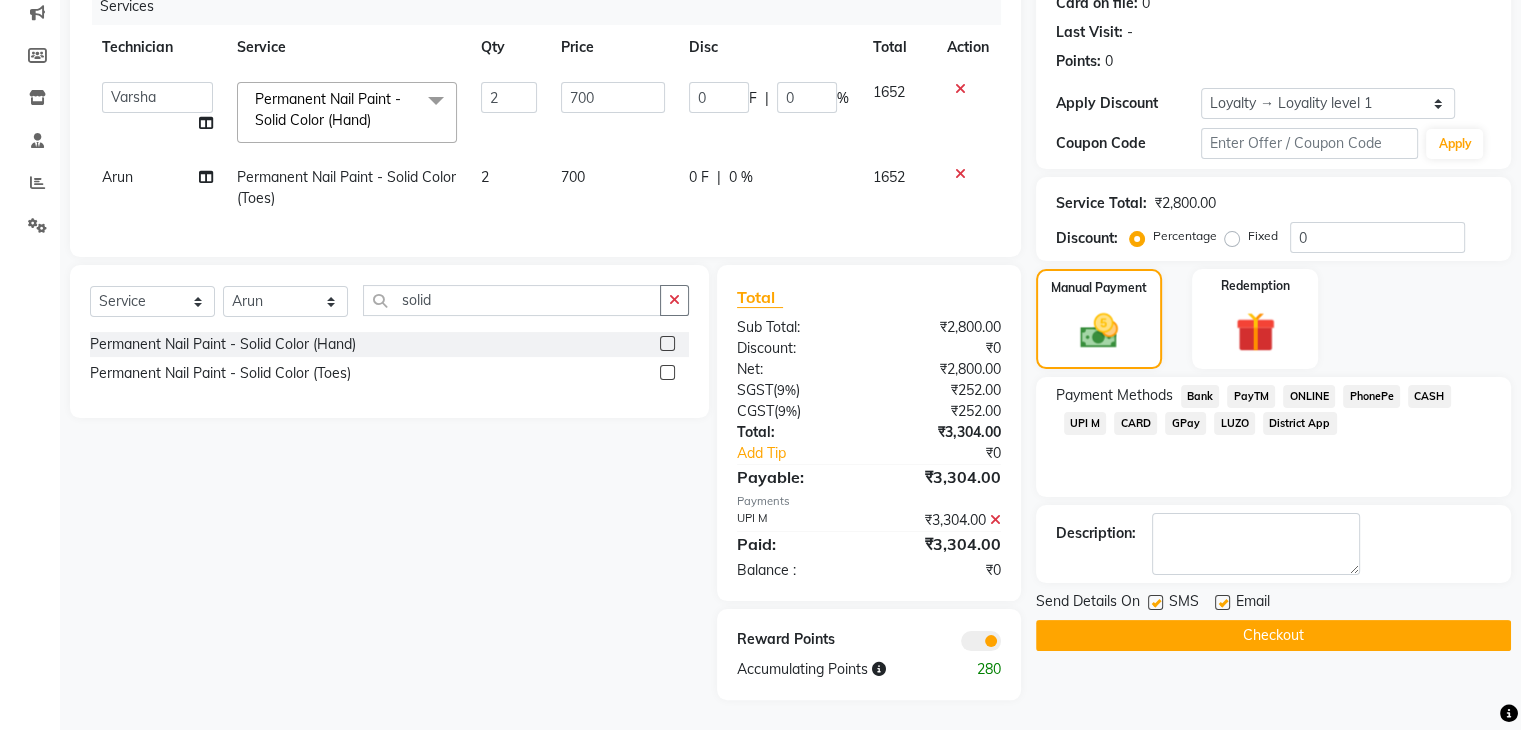 click on "Checkout" 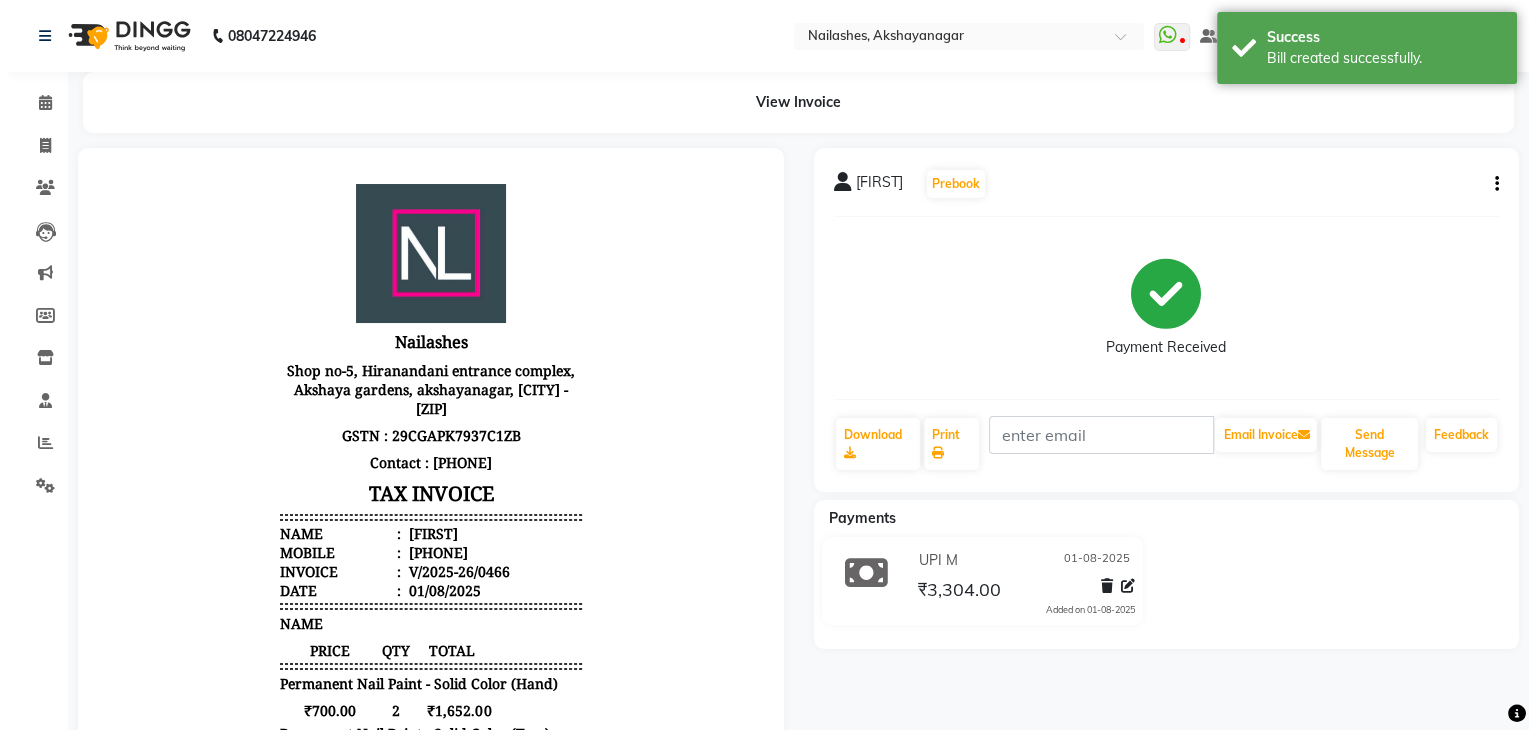 scroll, scrollTop: 0, scrollLeft: 0, axis: both 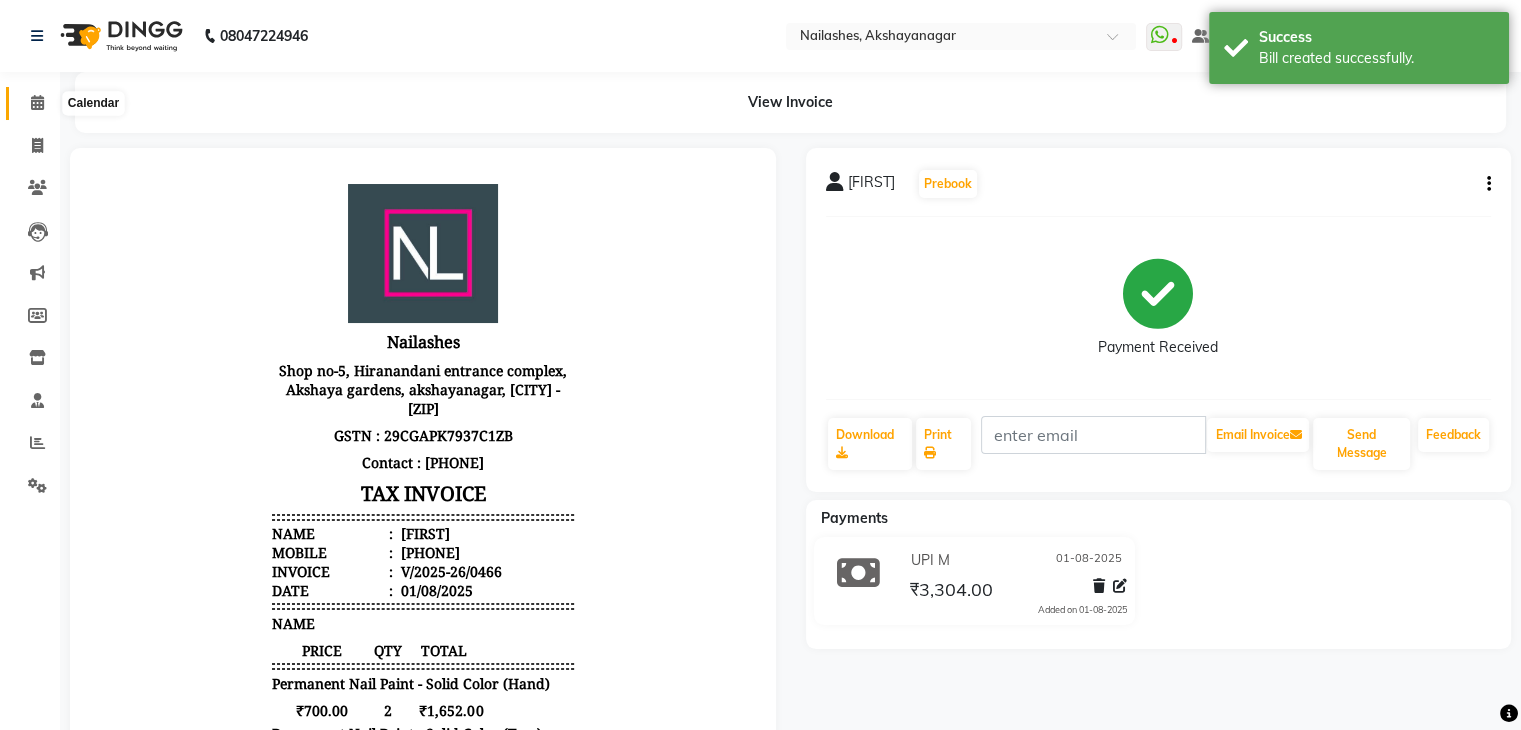 click 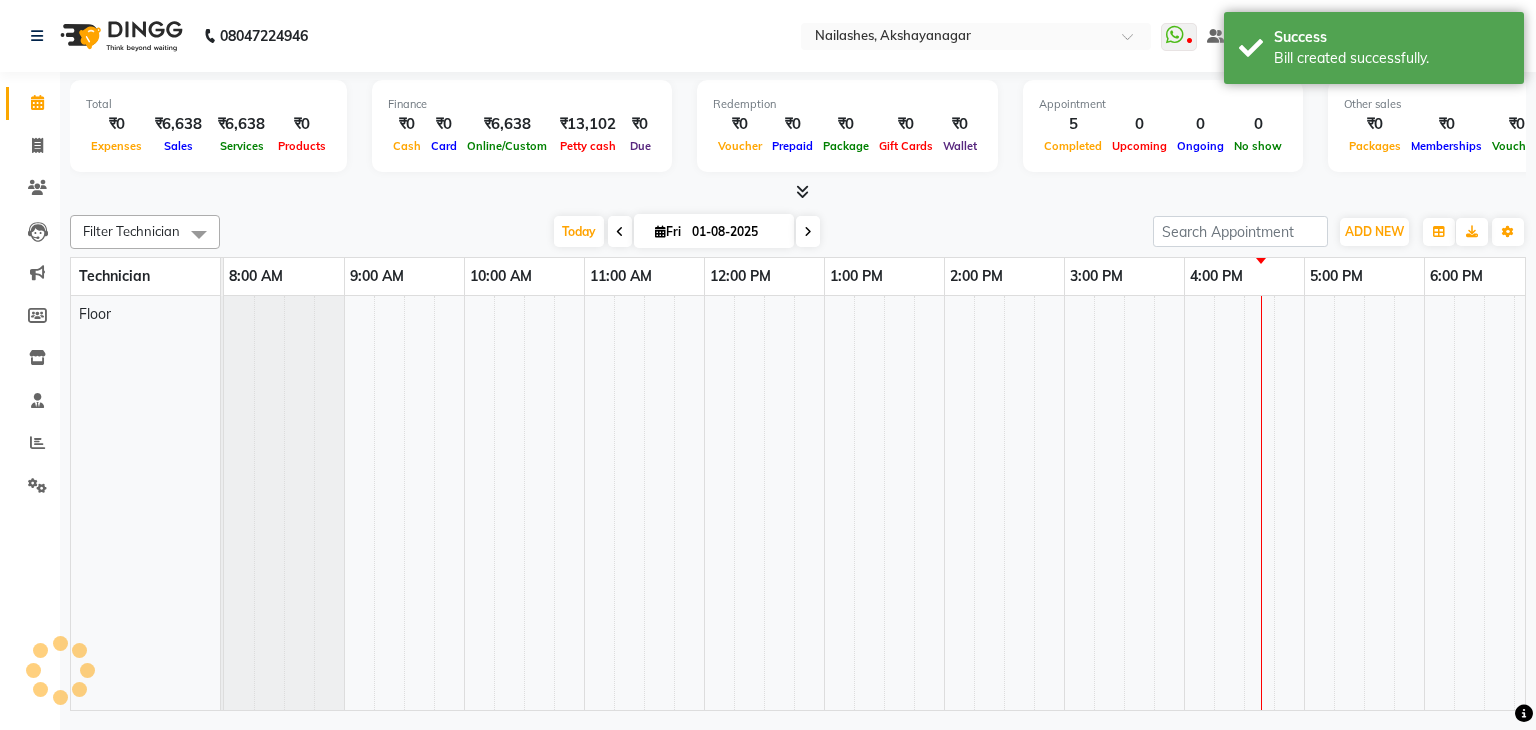 scroll, scrollTop: 0, scrollLeft: 0, axis: both 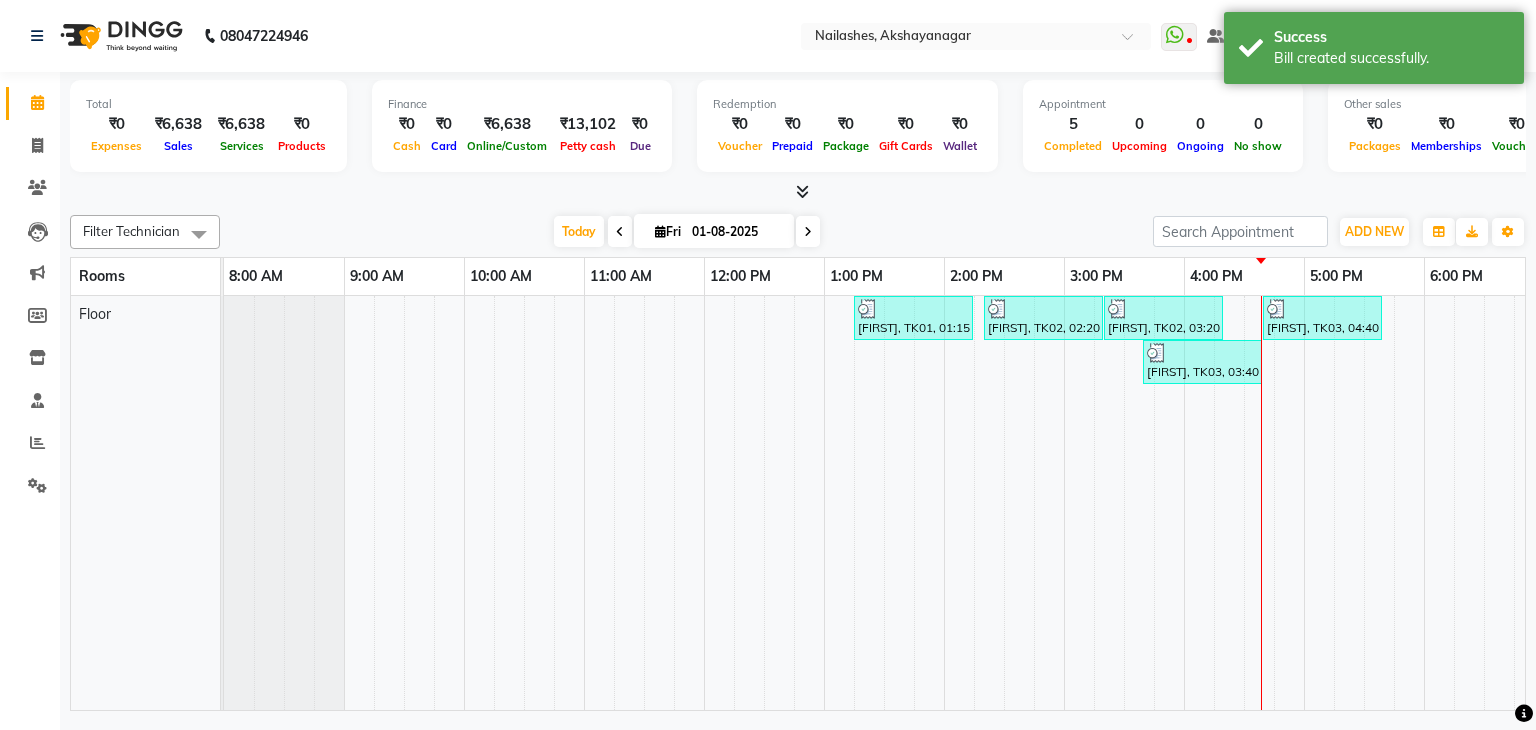 click at bounding box center [419, 503] 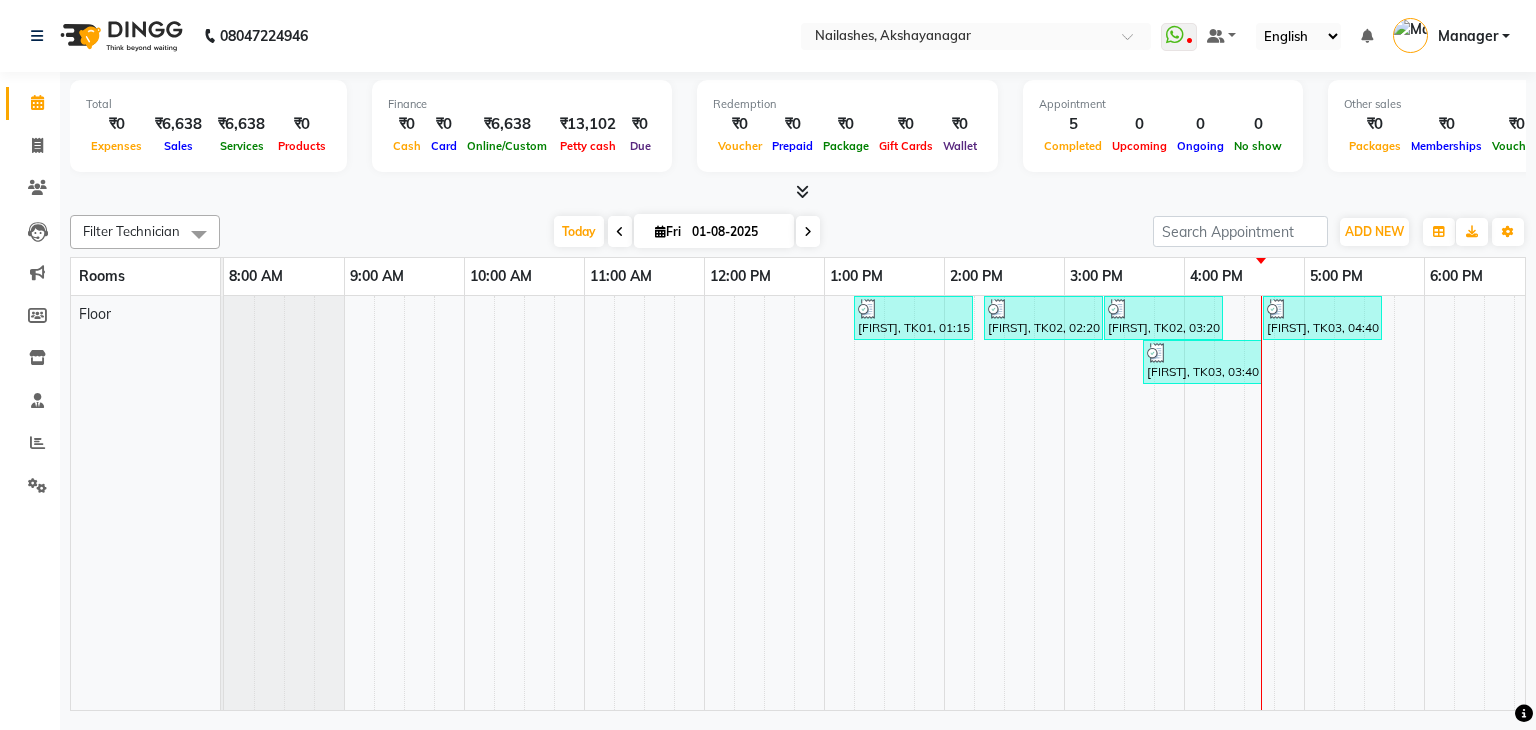 click at bounding box center (959, 503) 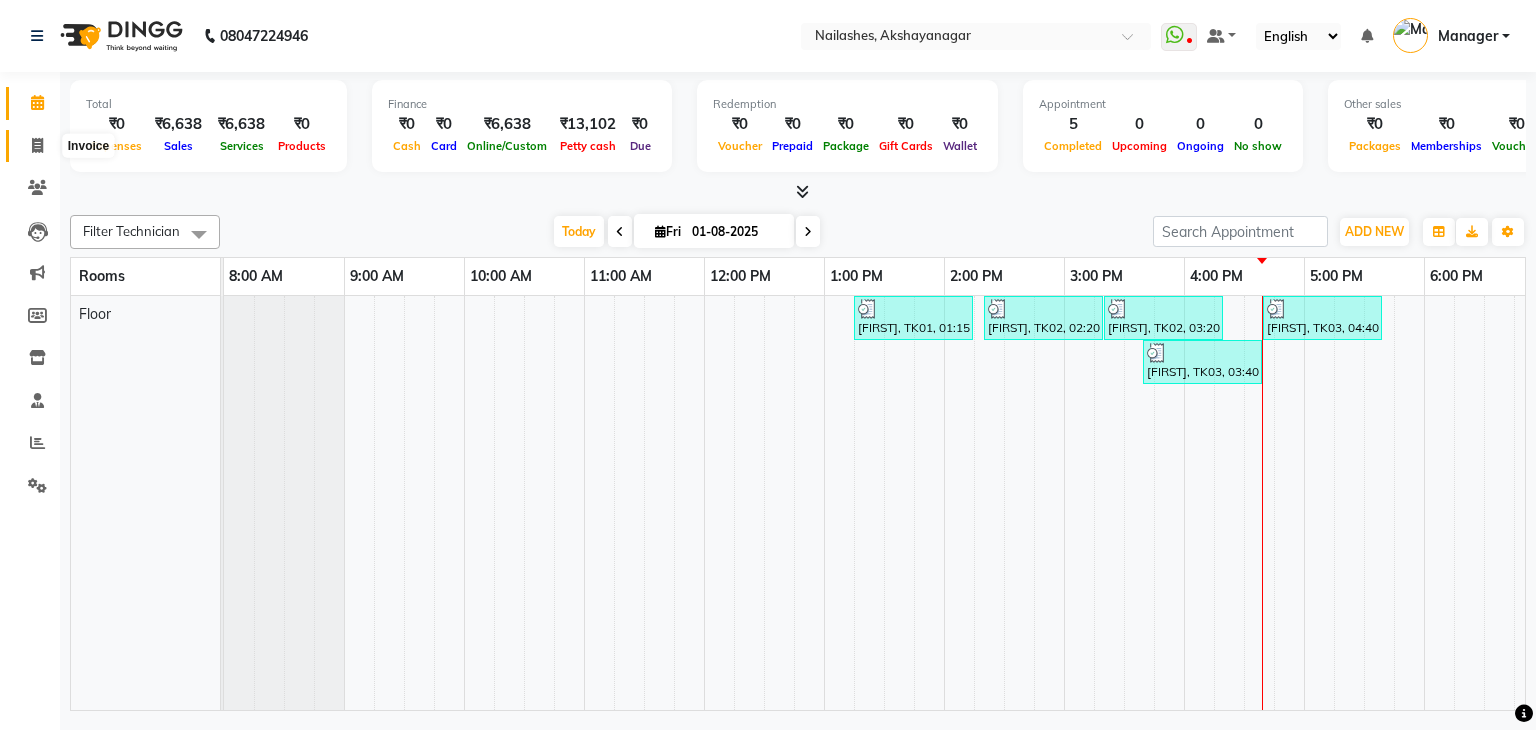 click 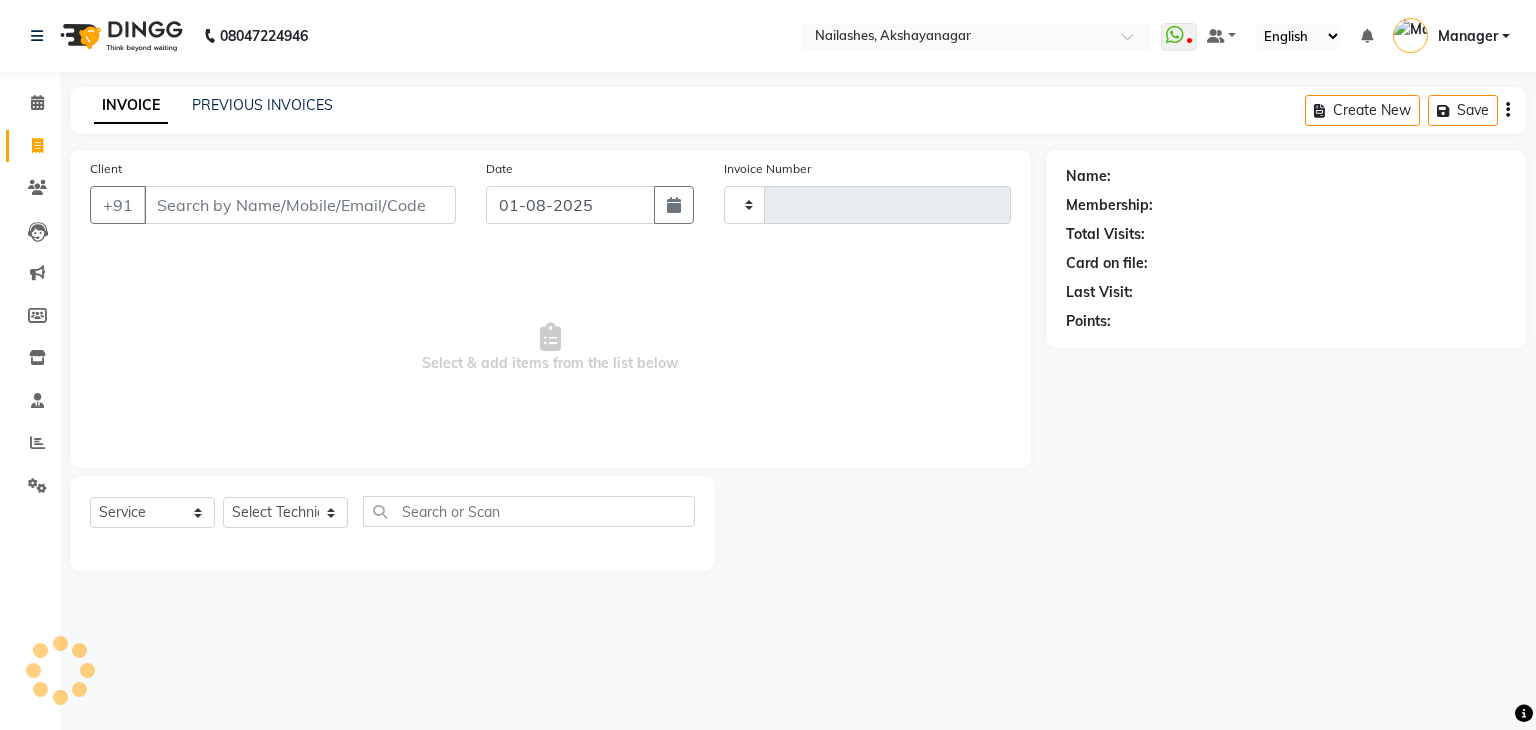 type on "0467" 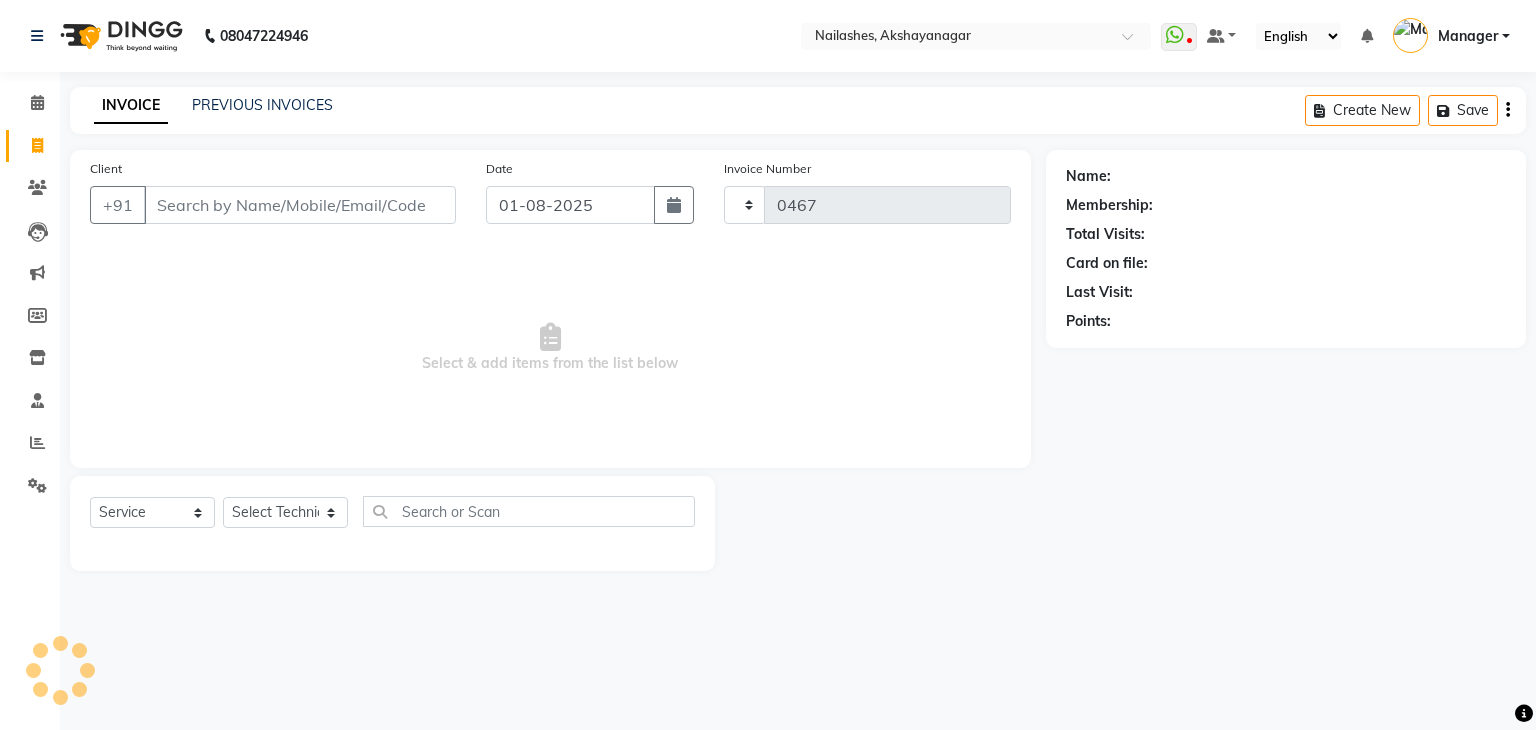 select on "7395" 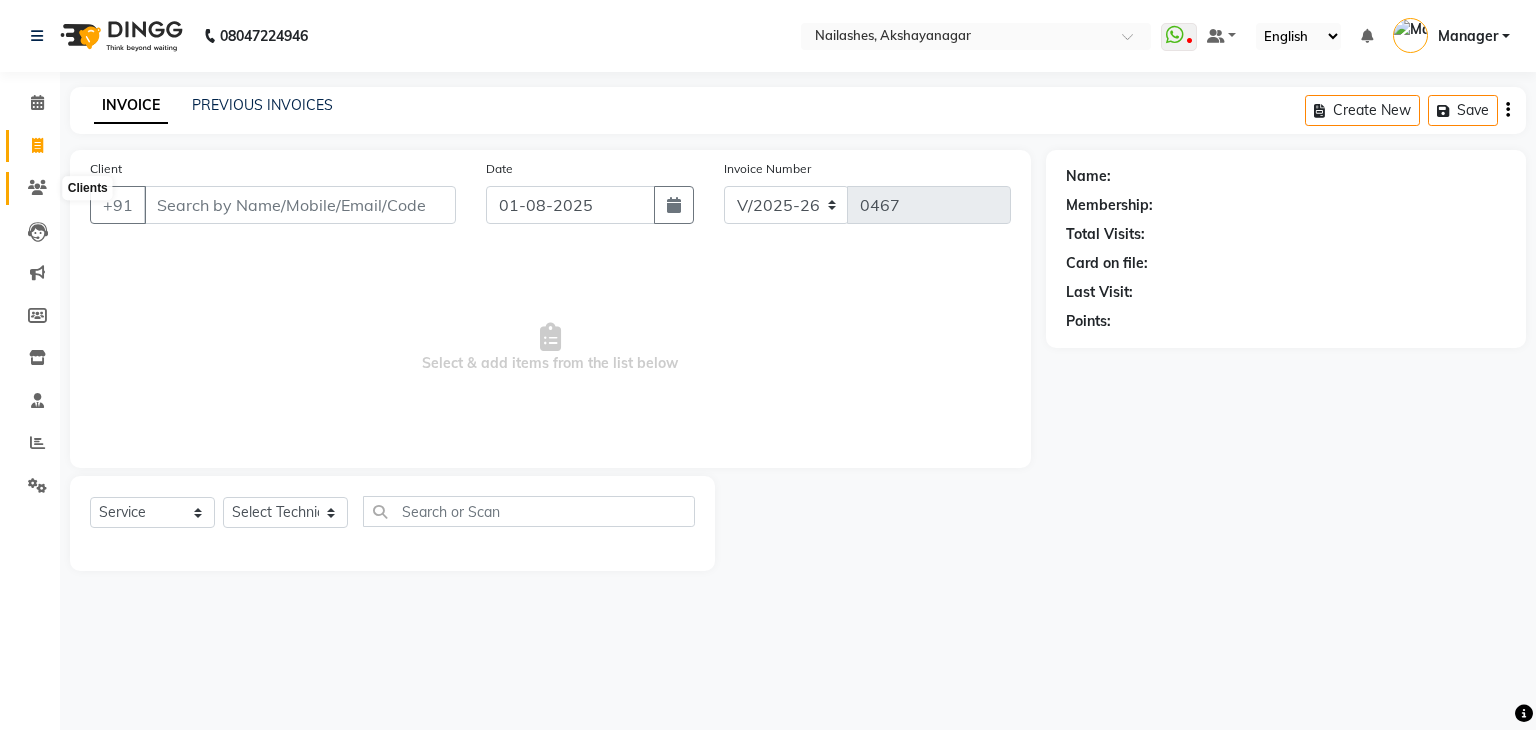 click 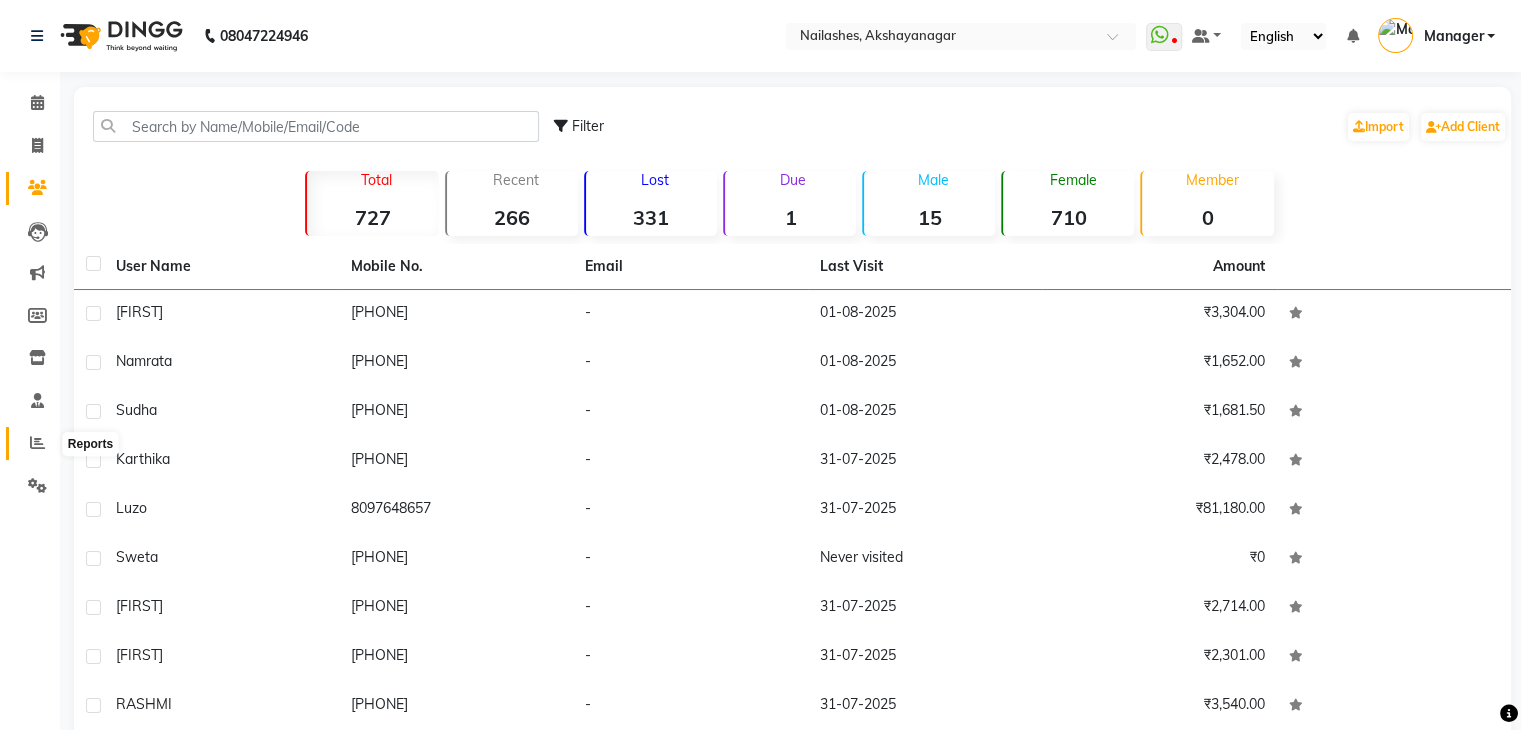 click 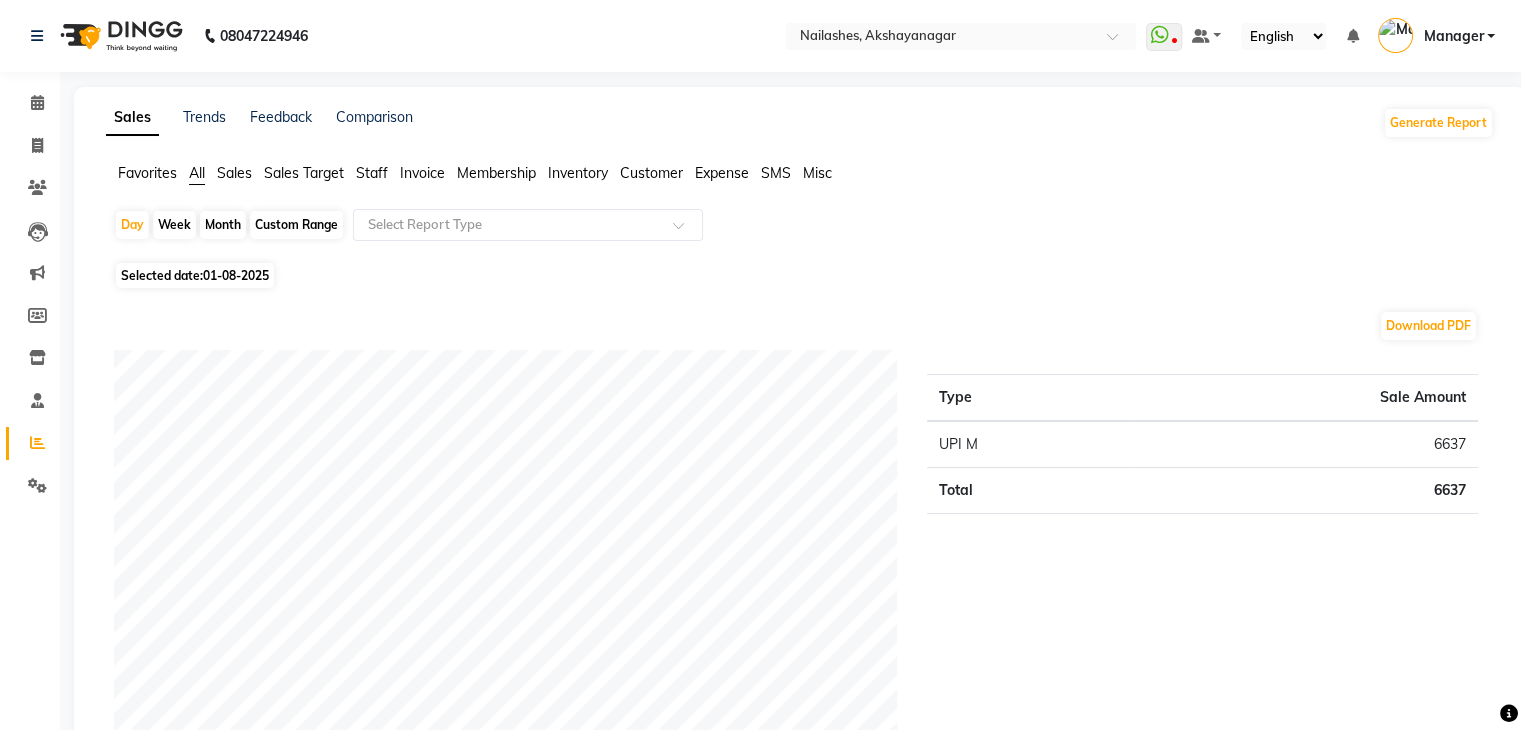 click on "Staff" 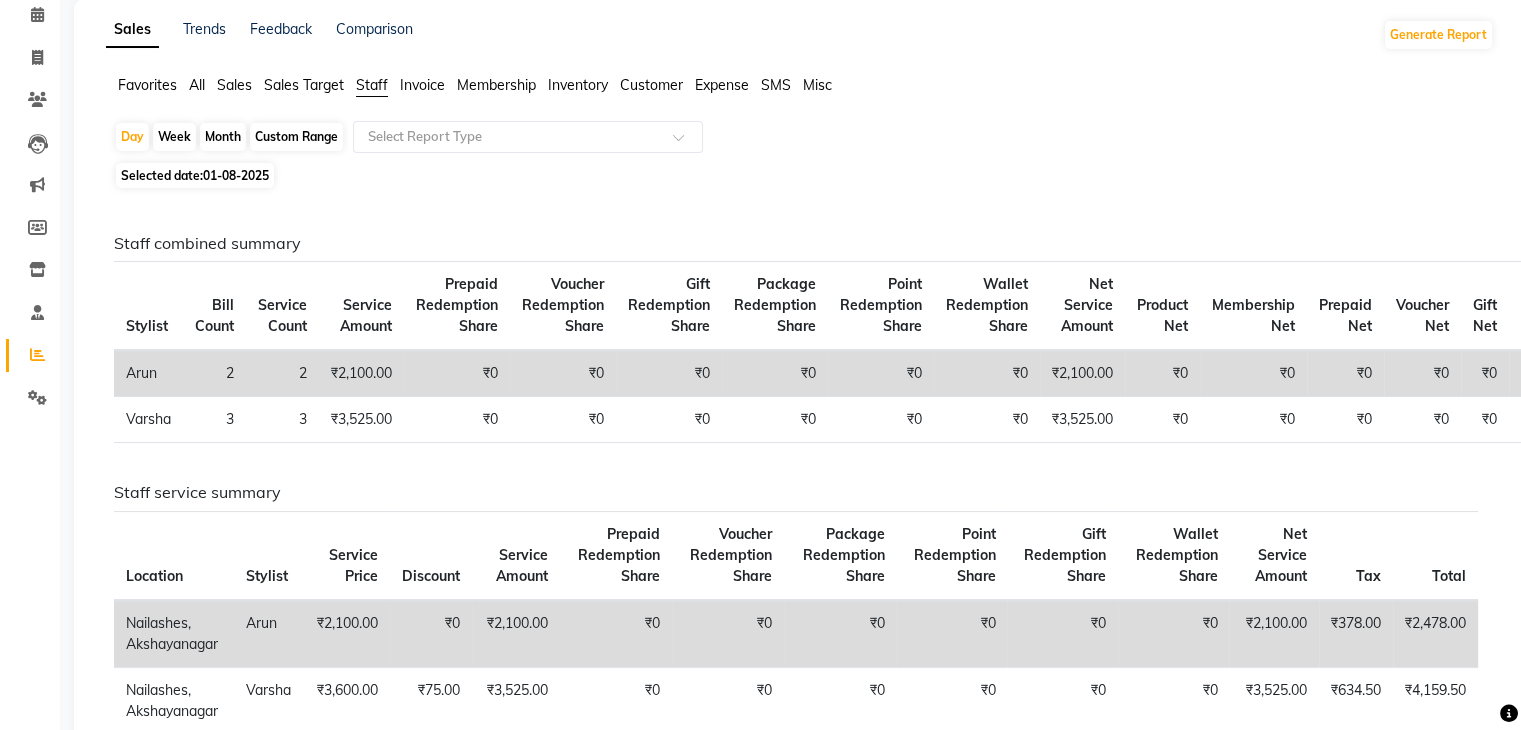 scroll, scrollTop: 90, scrollLeft: 0, axis: vertical 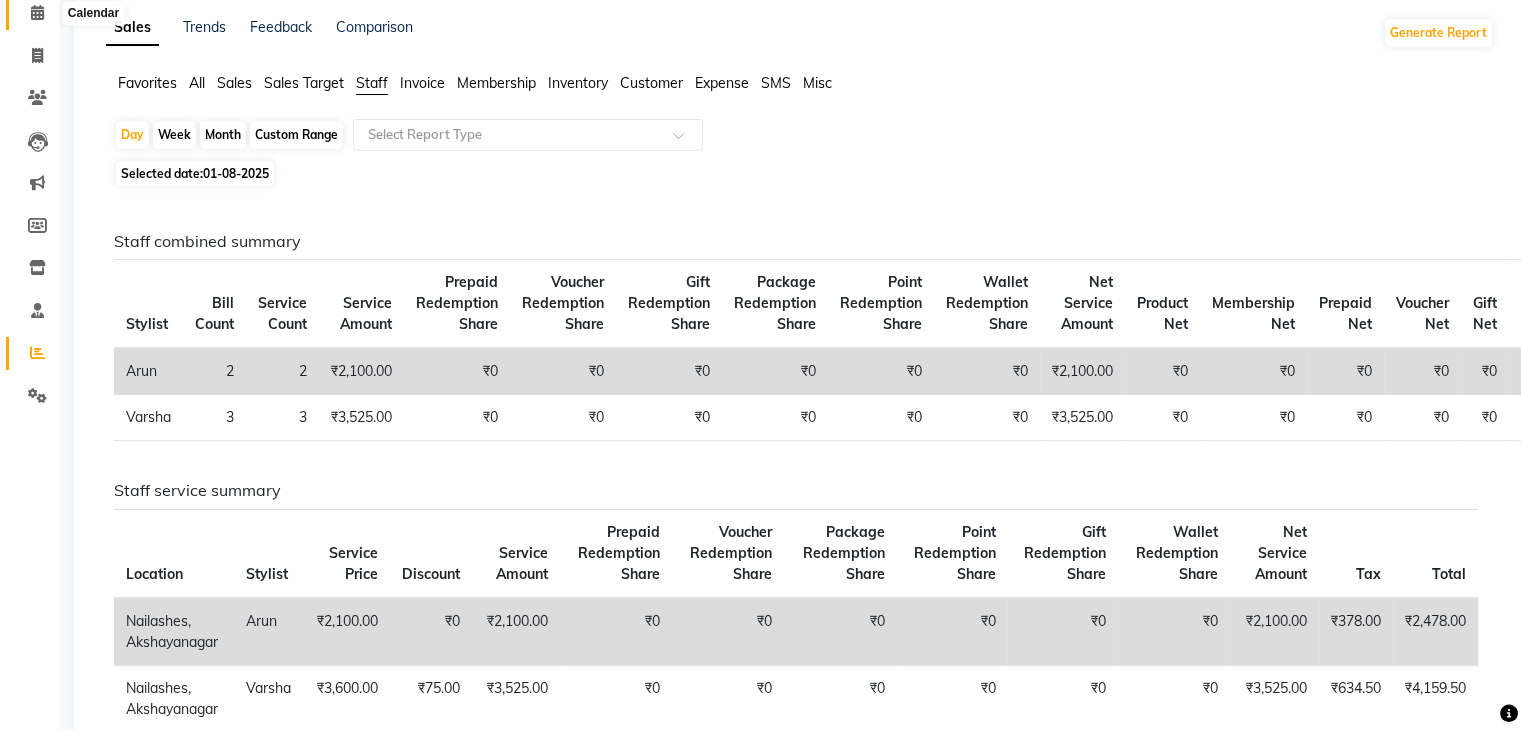 click 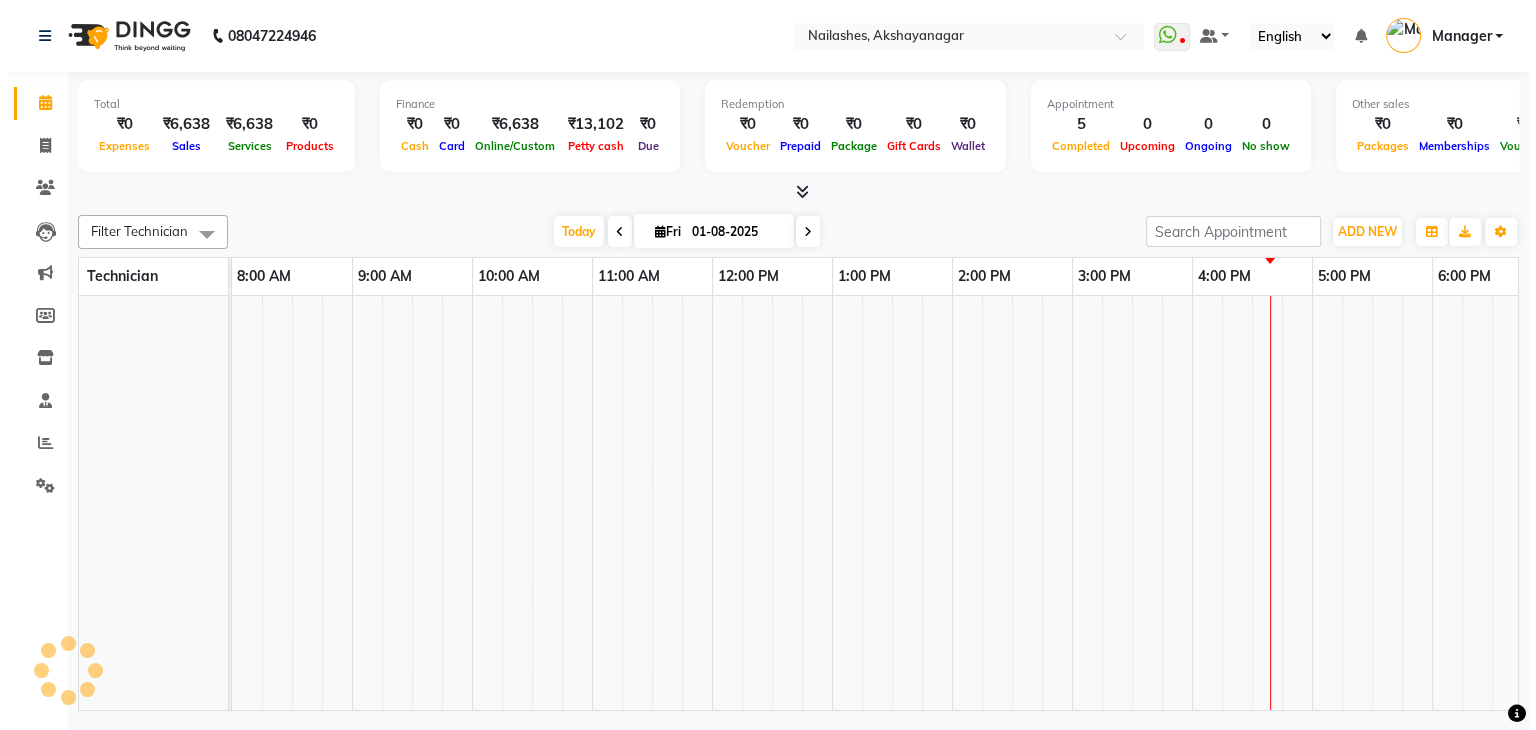 scroll, scrollTop: 0, scrollLeft: 0, axis: both 